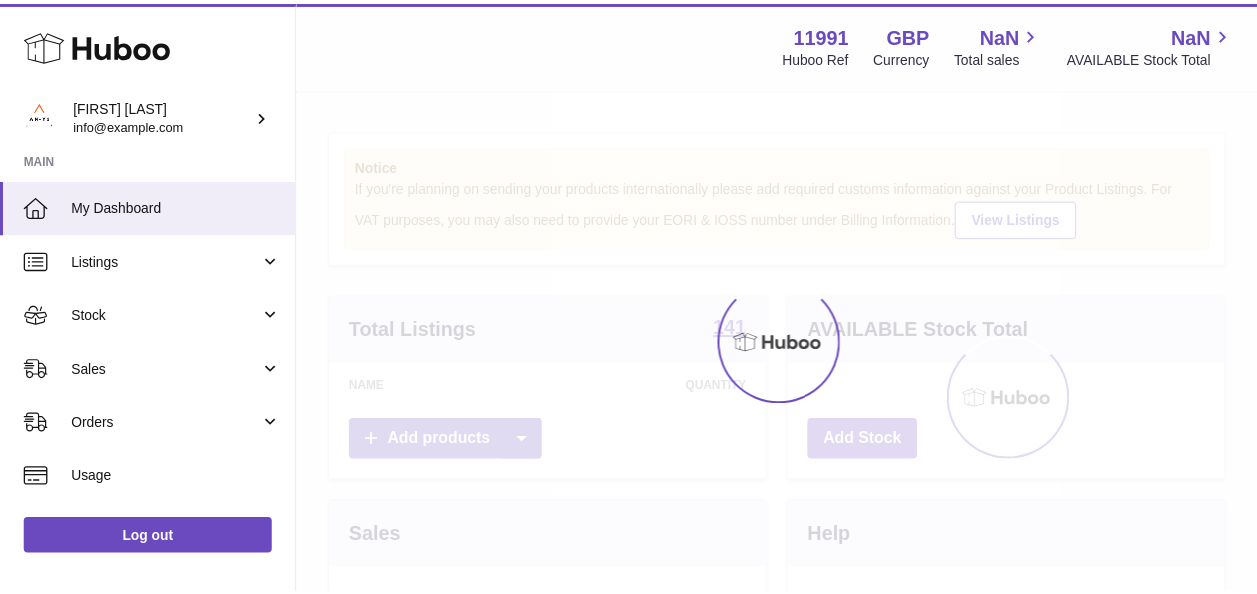 scroll, scrollTop: 0, scrollLeft: 0, axis: both 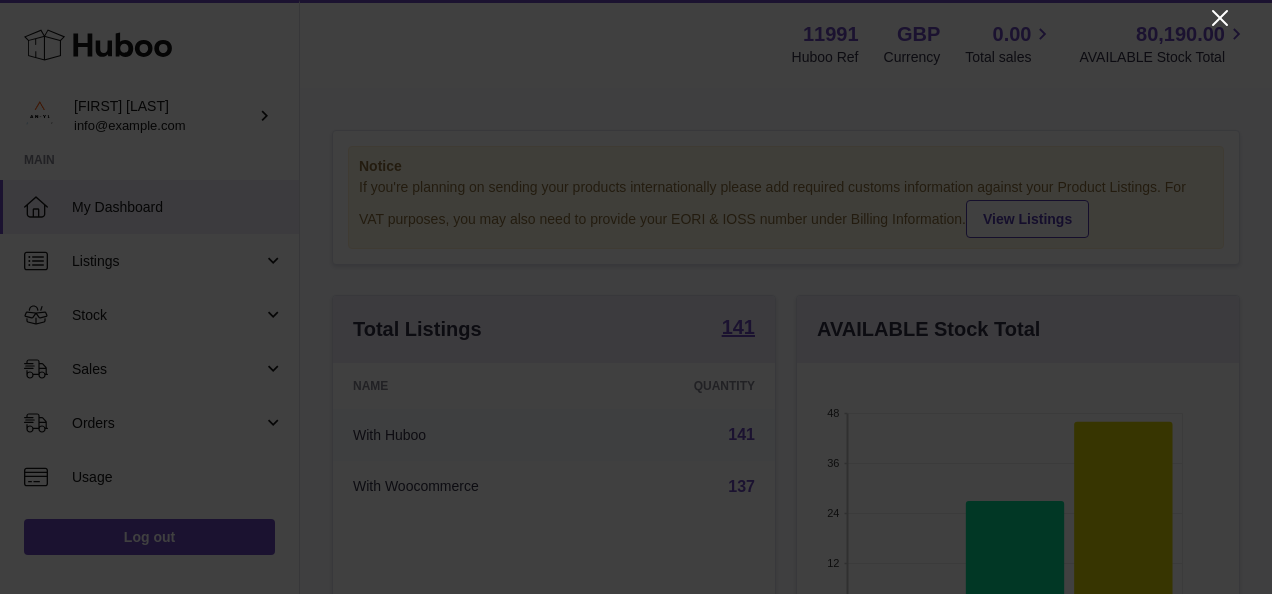 click 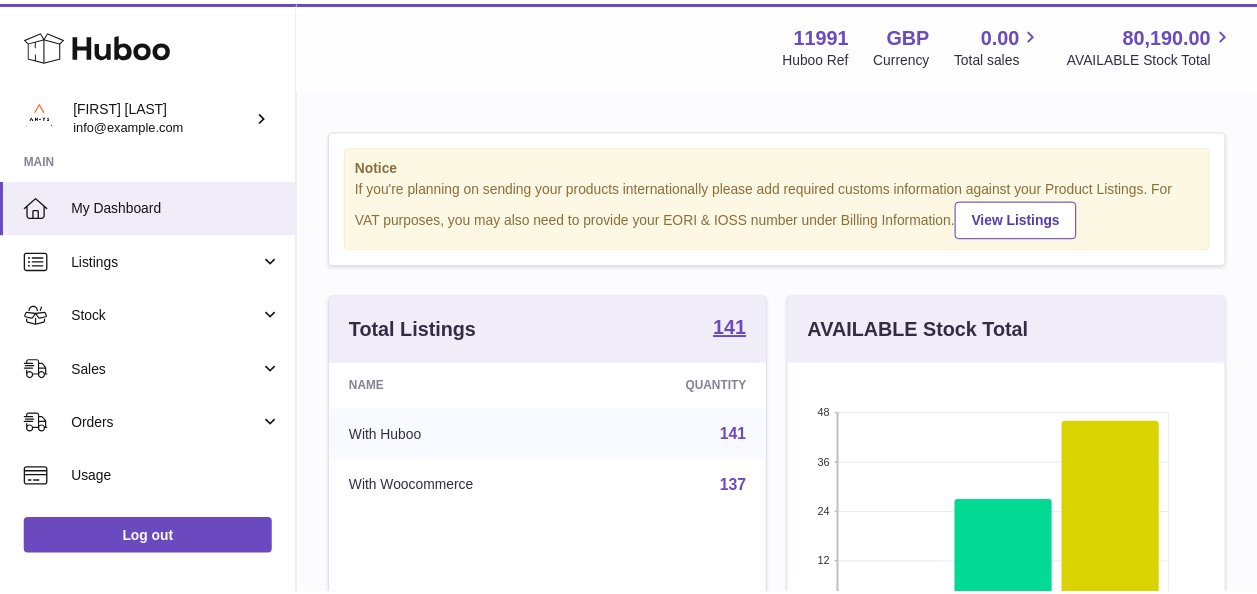 scroll, scrollTop: 312, scrollLeft: 434, axis: both 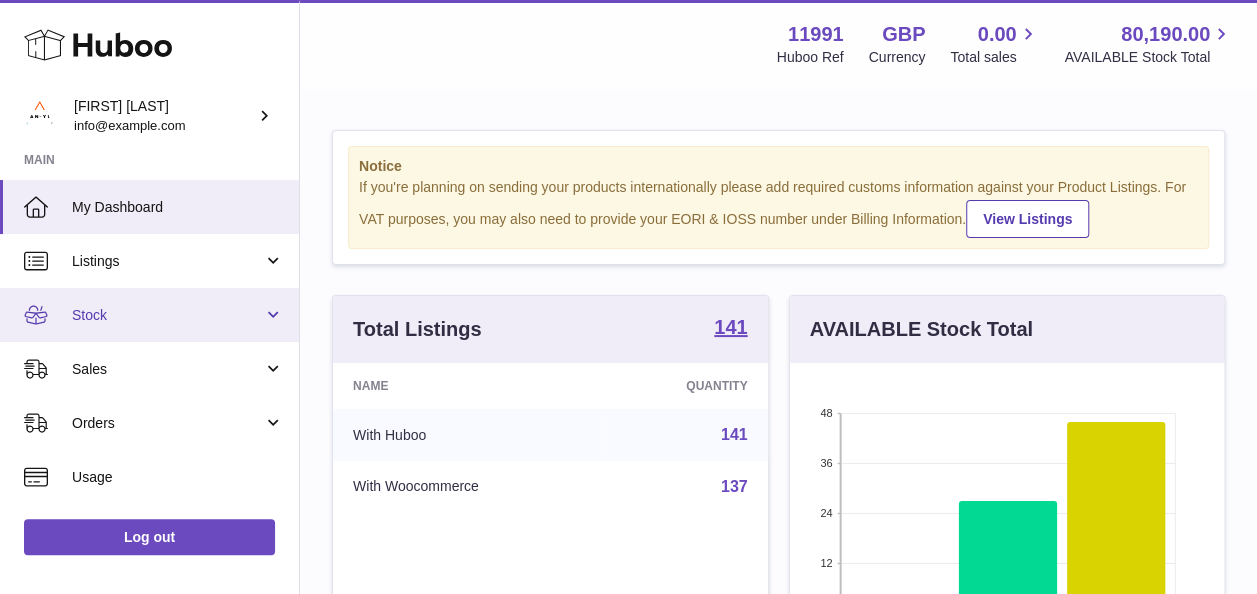 click on "Stock" at bounding box center (167, 315) 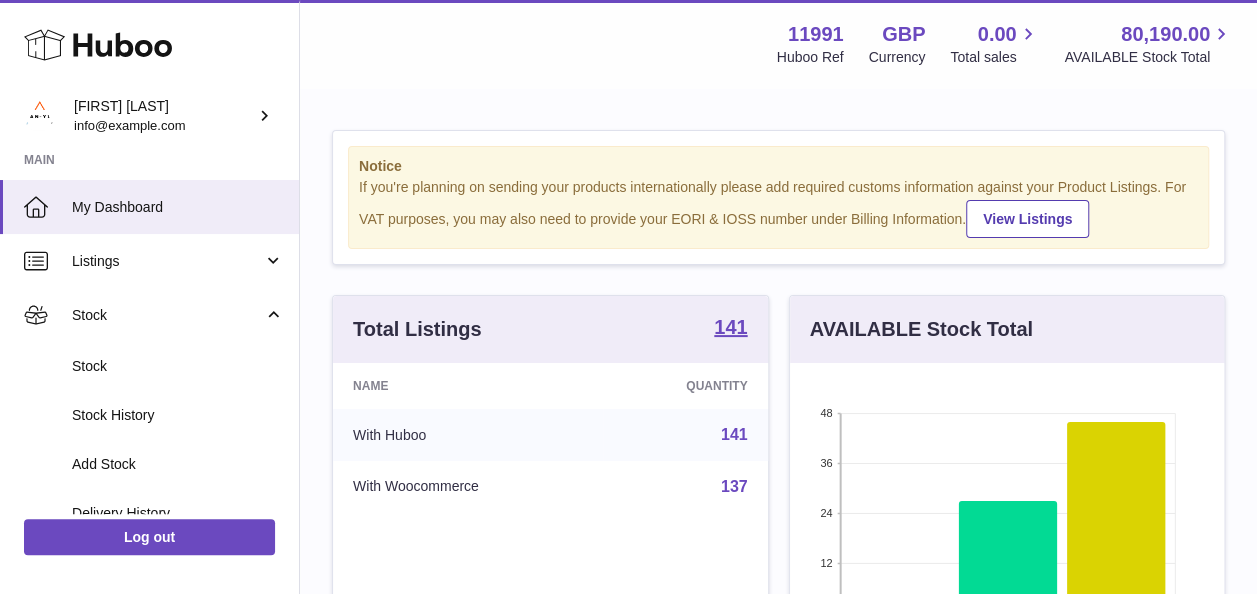 scroll, scrollTop: 200, scrollLeft: 0, axis: vertical 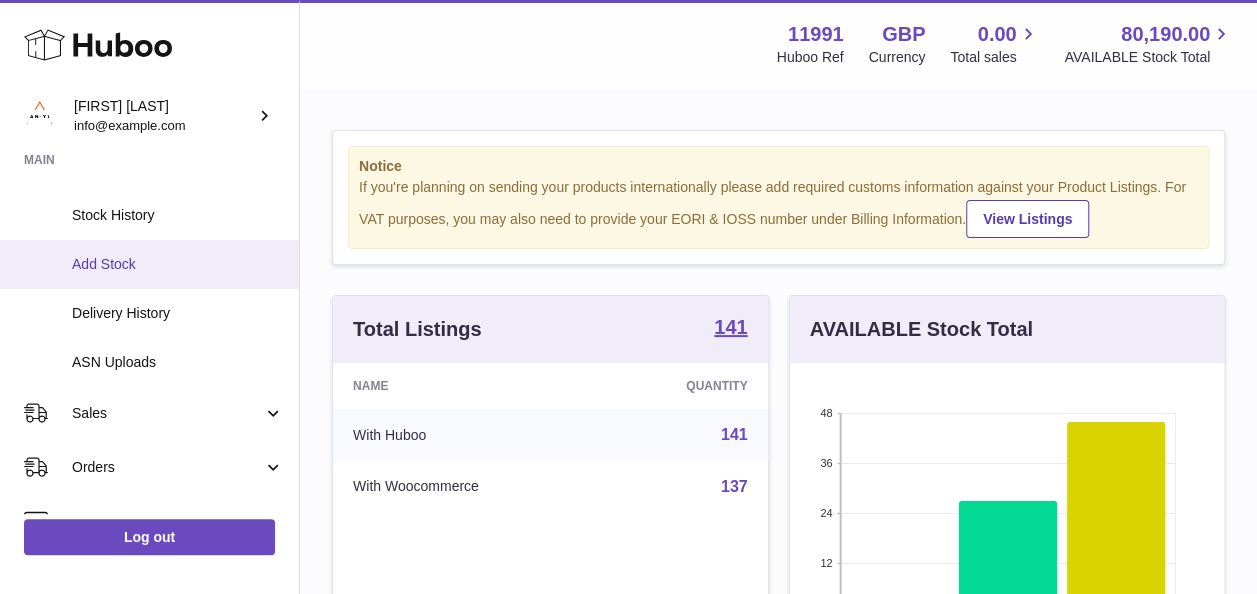 click on "Add Stock" at bounding box center (178, 264) 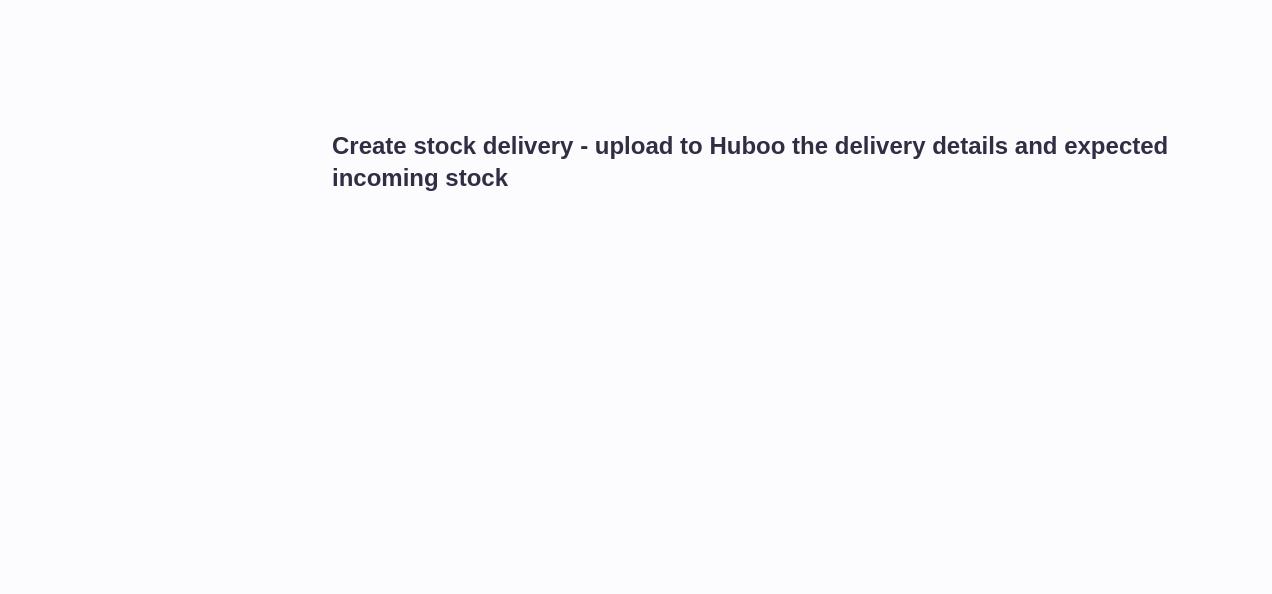 scroll, scrollTop: 0, scrollLeft: 0, axis: both 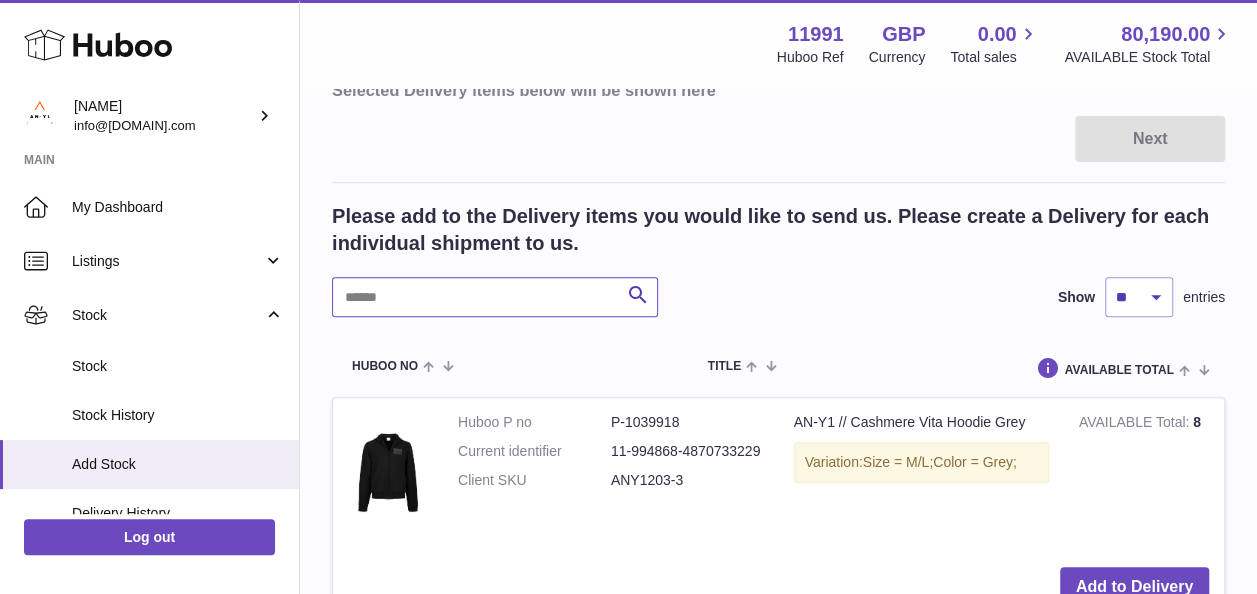 click at bounding box center [495, 297] 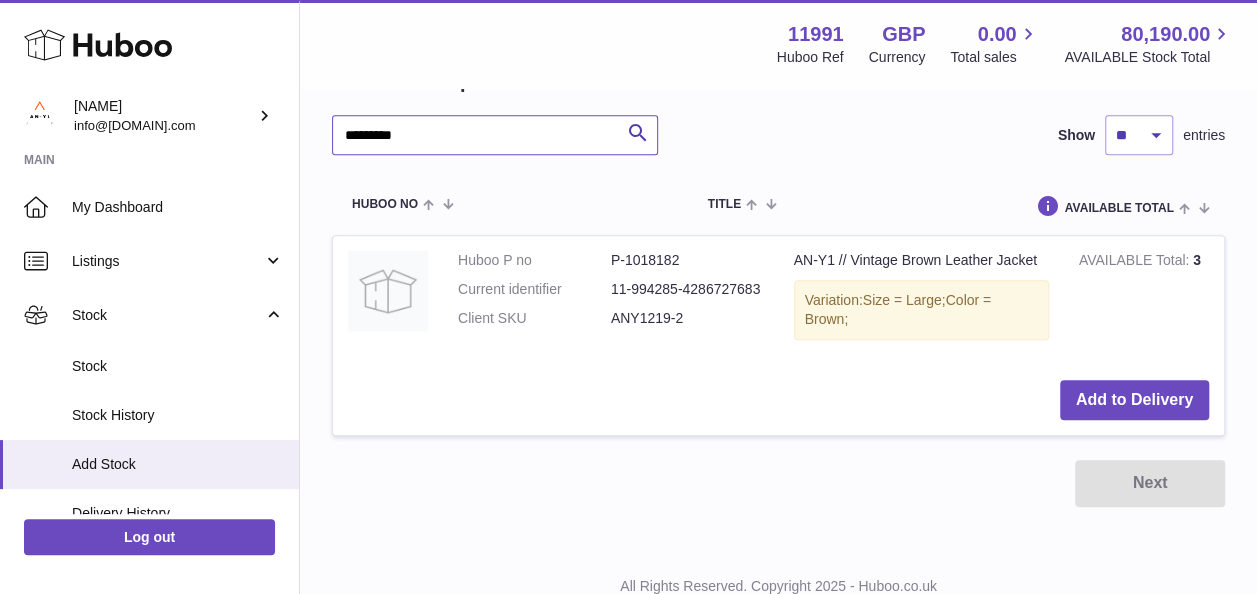 scroll, scrollTop: 431, scrollLeft: 0, axis: vertical 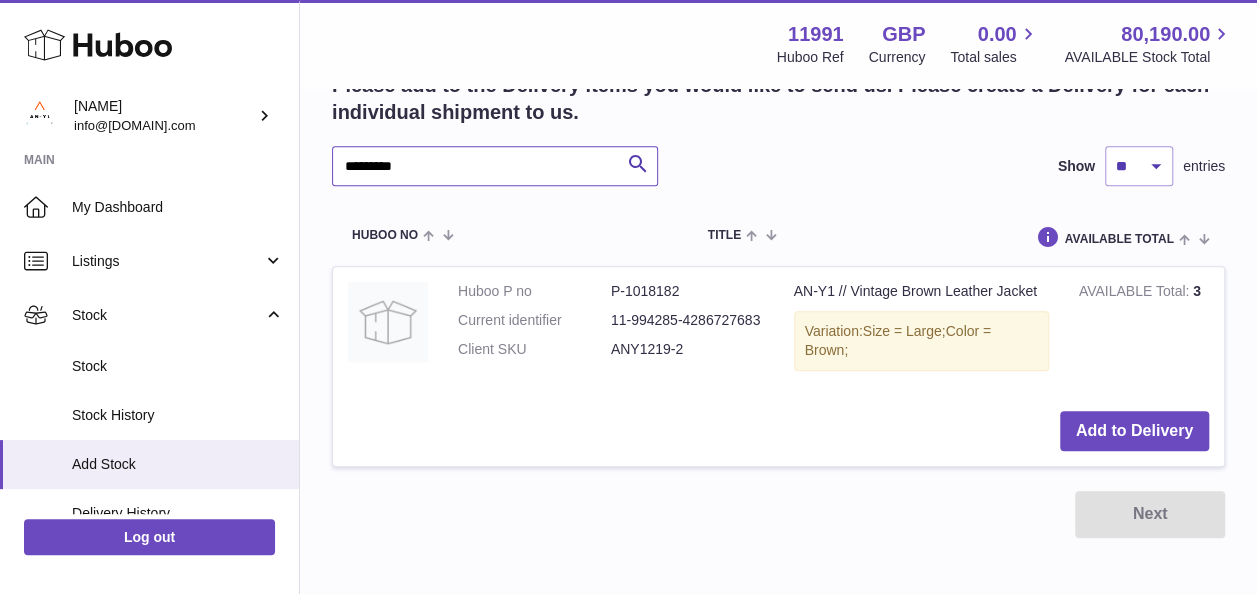 drag, startPoint x: 345, startPoint y: 175, endPoint x: 314, endPoint y: 177, distance: 31.06445 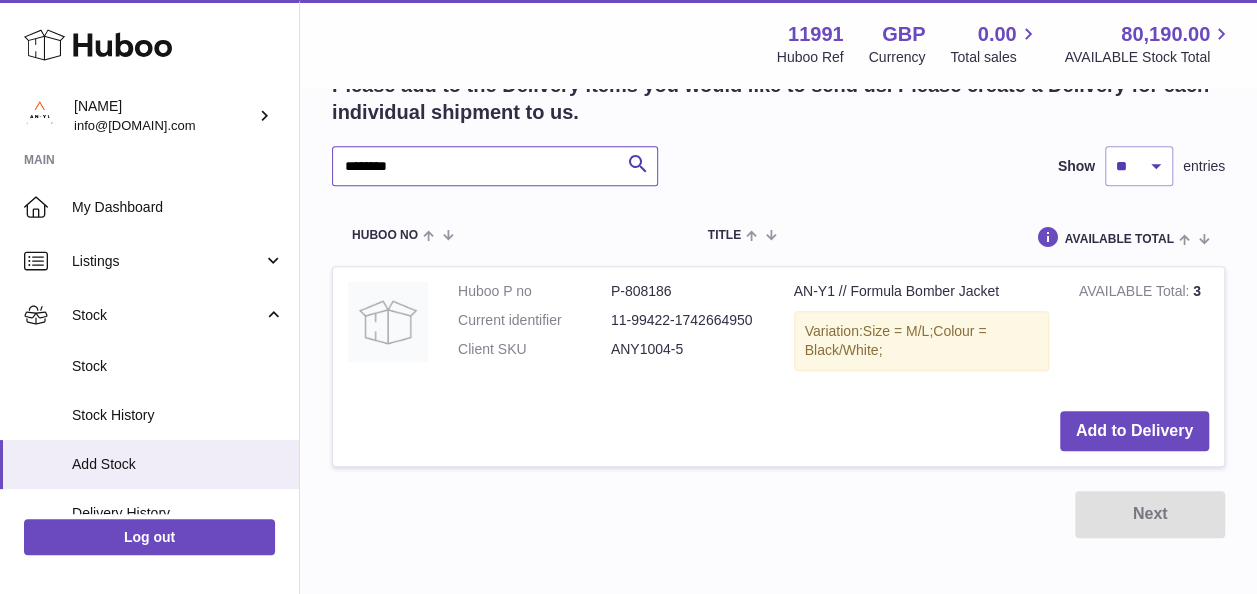 drag, startPoint x: 446, startPoint y: 168, endPoint x: 353, endPoint y: 166, distance: 93.0215 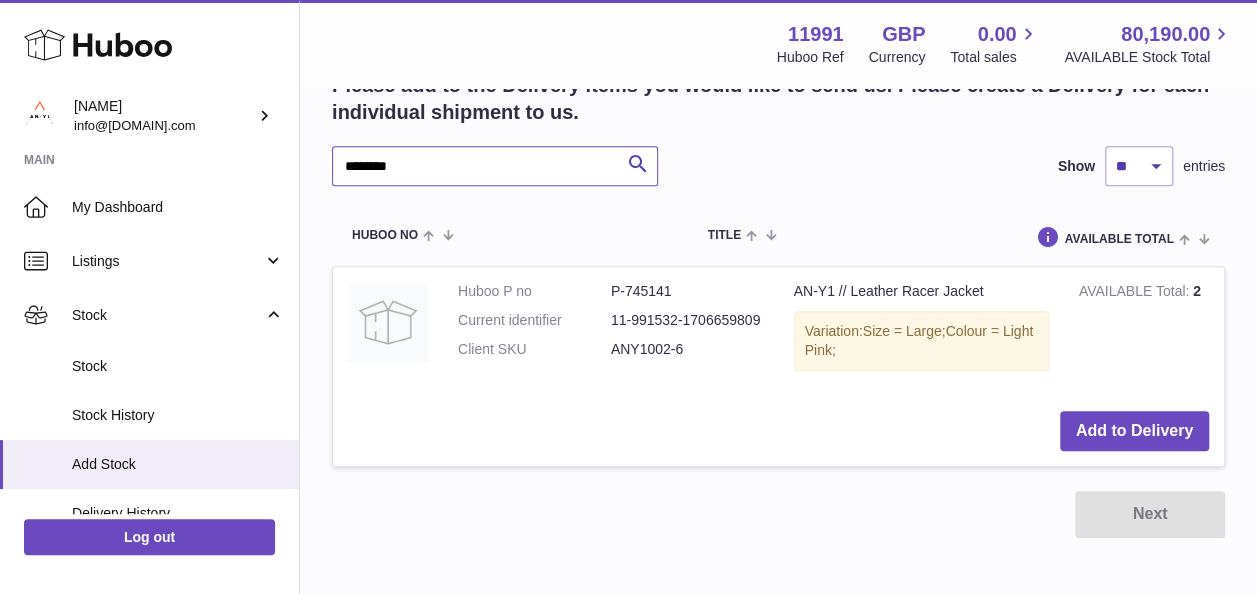 type on "********" 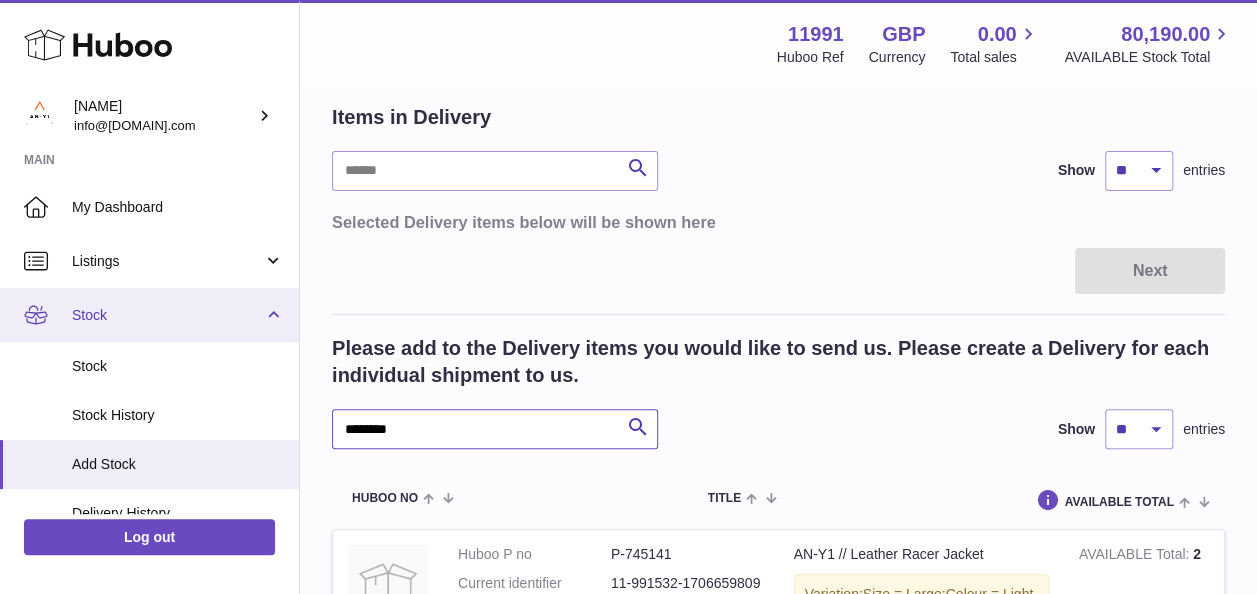 scroll, scrollTop: 131, scrollLeft: 0, axis: vertical 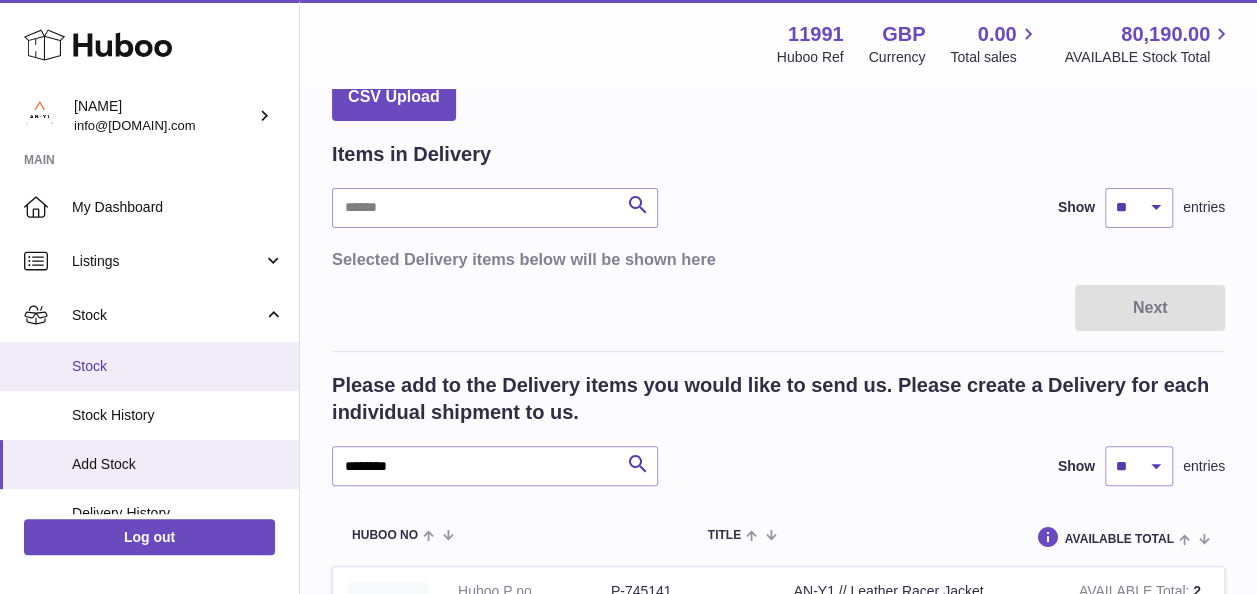 click on "Stock" at bounding box center (178, 366) 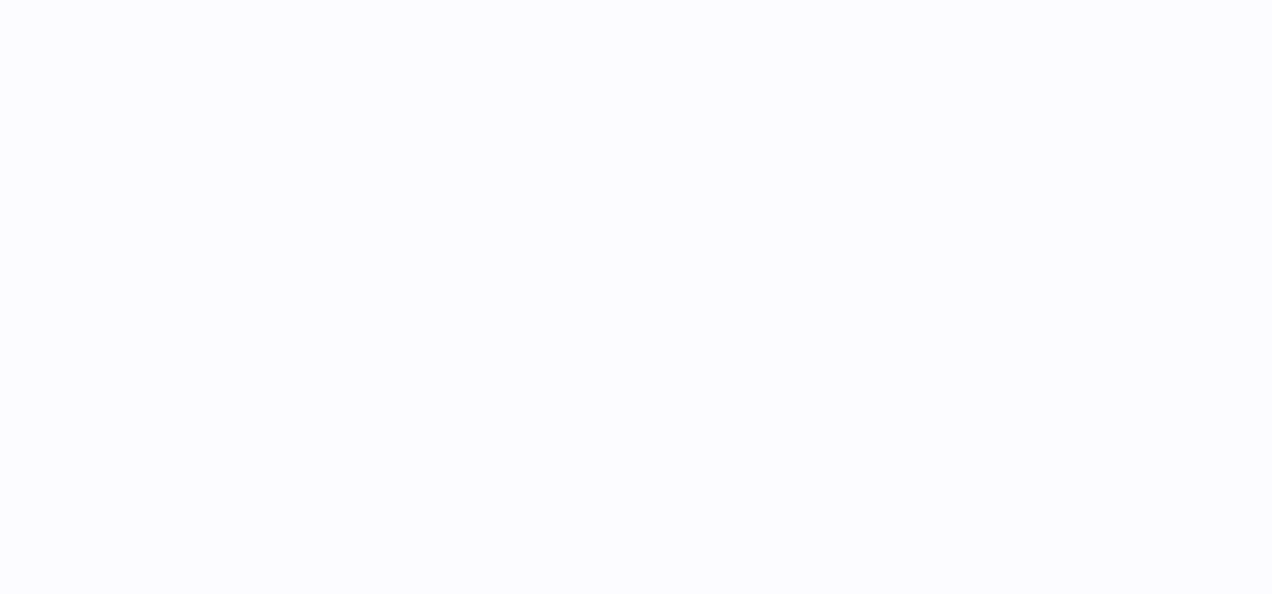 scroll, scrollTop: 0, scrollLeft: 0, axis: both 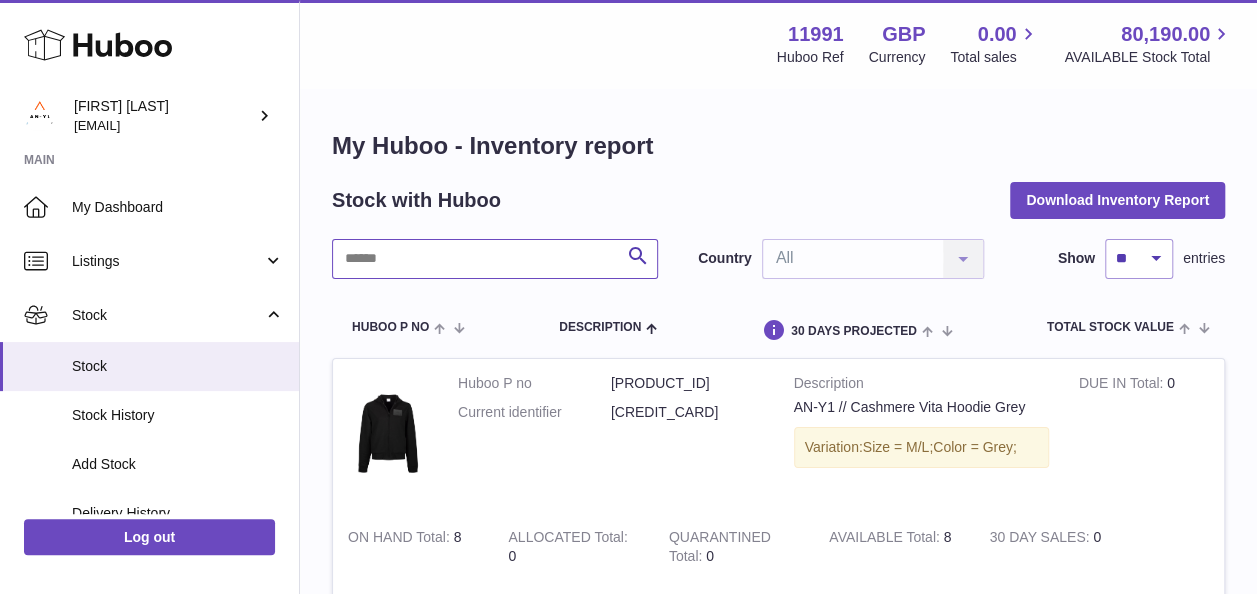 click at bounding box center [495, 259] 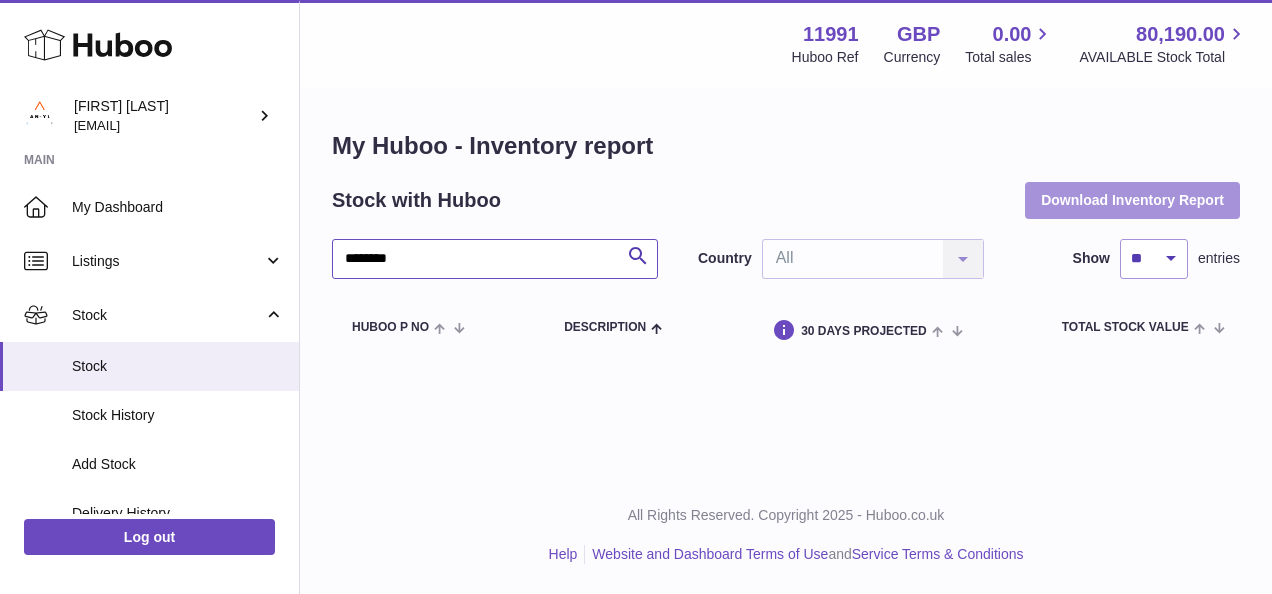 type on "********" 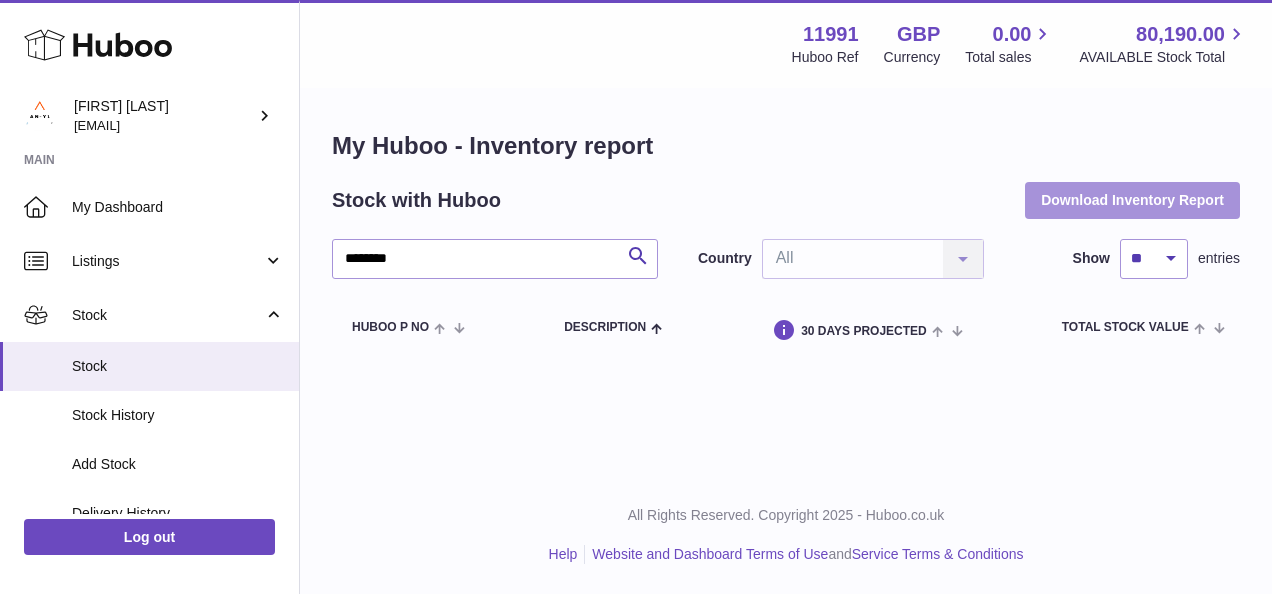click on "Download Inventory Report" at bounding box center [1132, 200] 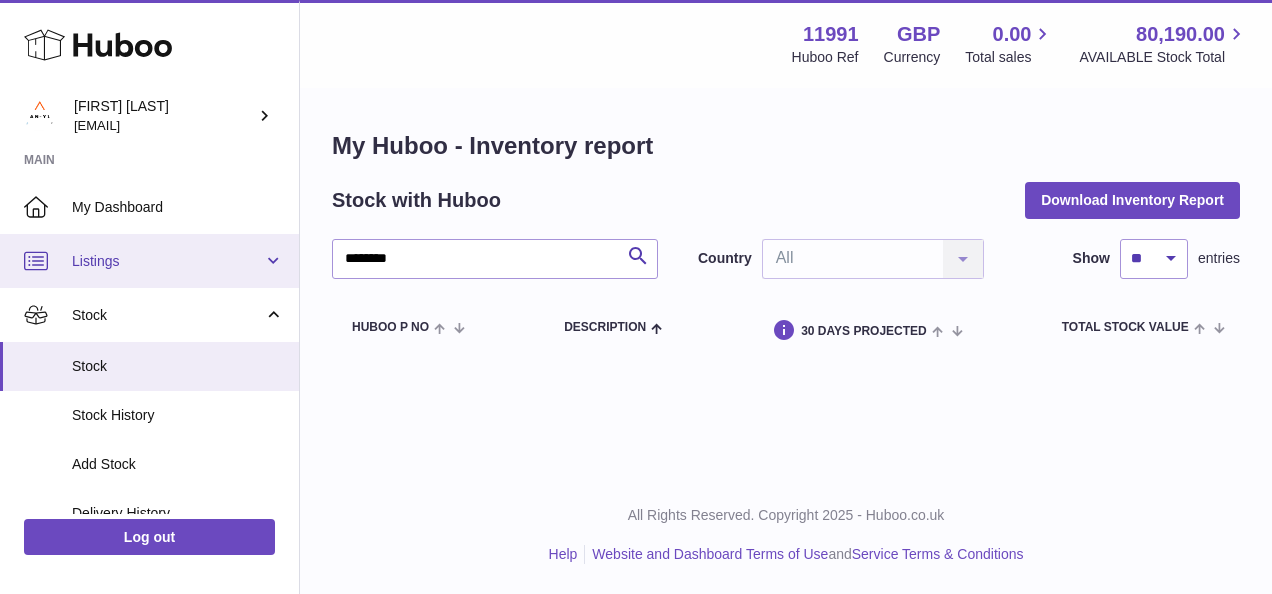 click on "Listings" at bounding box center [167, 261] 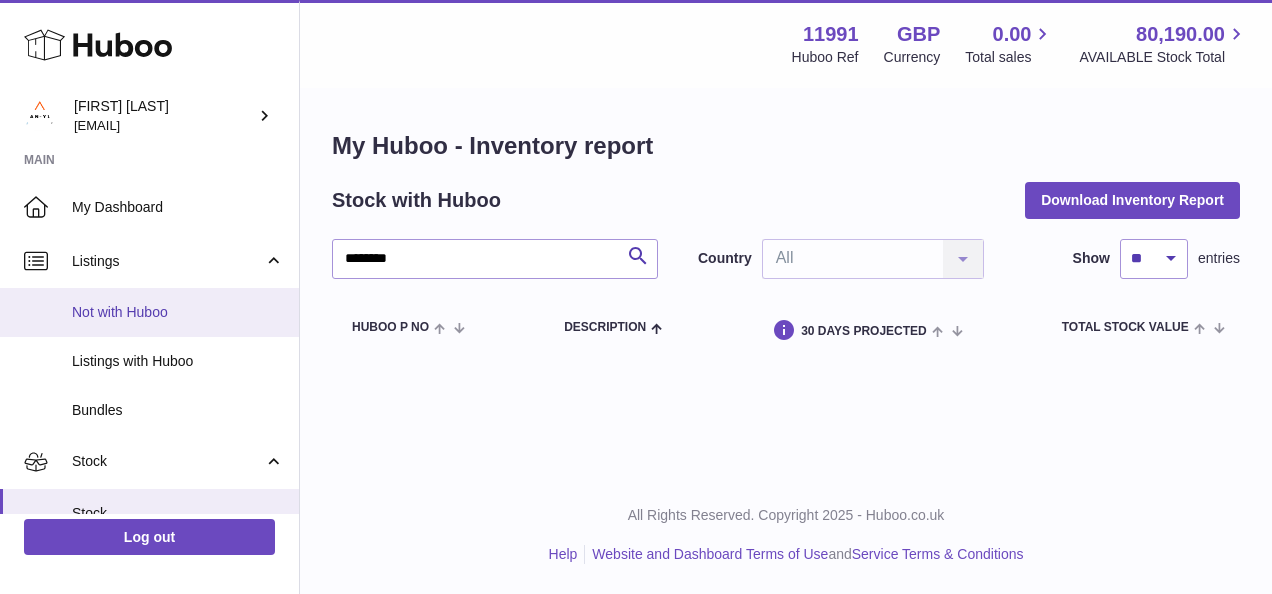 click on "Not with Huboo" at bounding box center [149, 312] 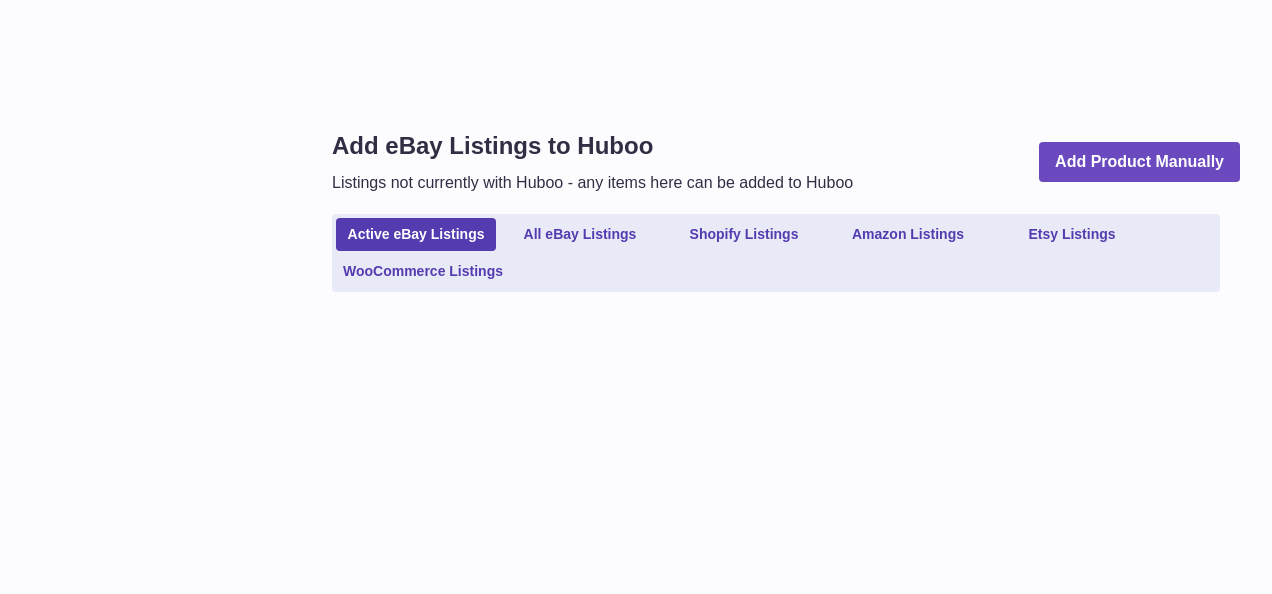 scroll, scrollTop: 0, scrollLeft: 0, axis: both 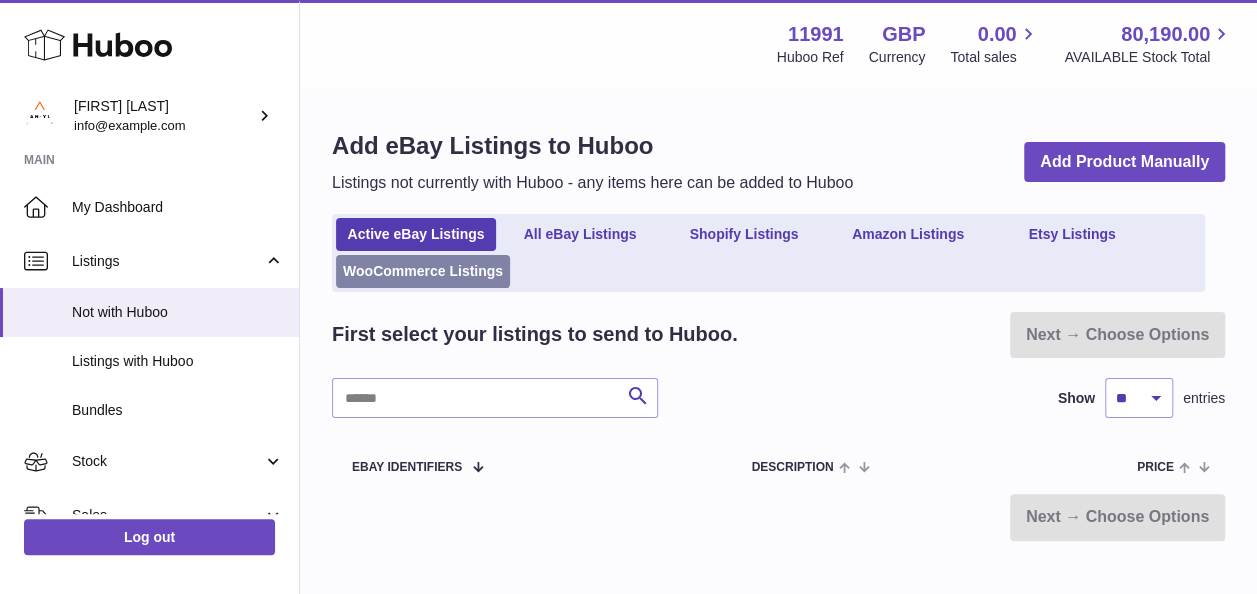 click on "WooCommerce Listings" at bounding box center [423, 271] 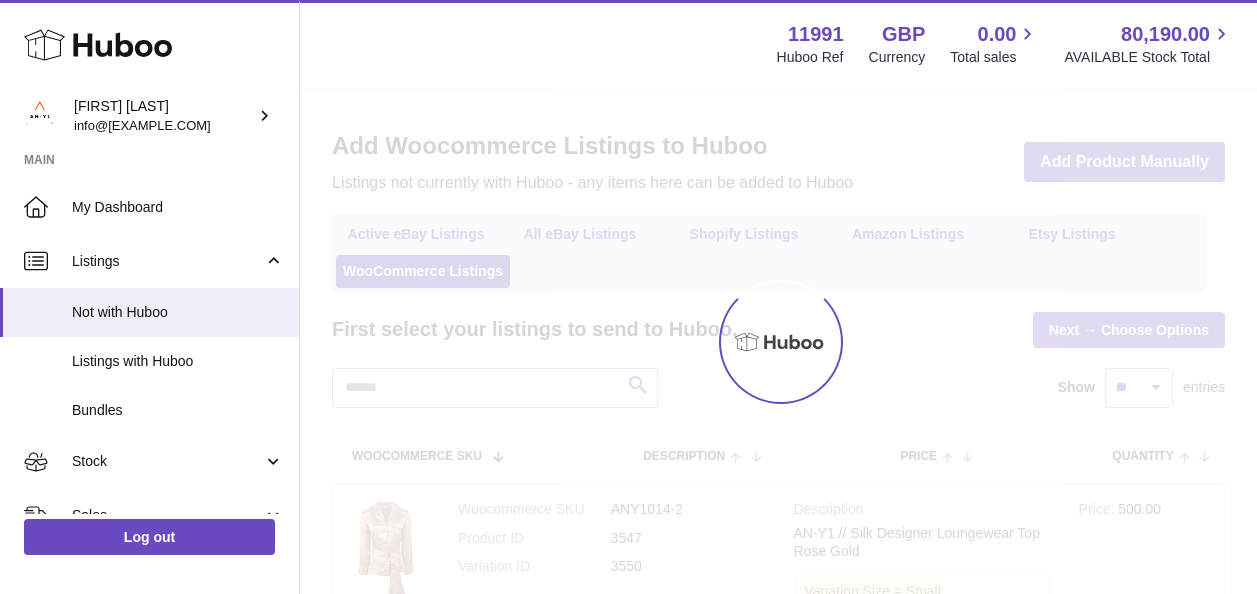 scroll, scrollTop: 0, scrollLeft: 0, axis: both 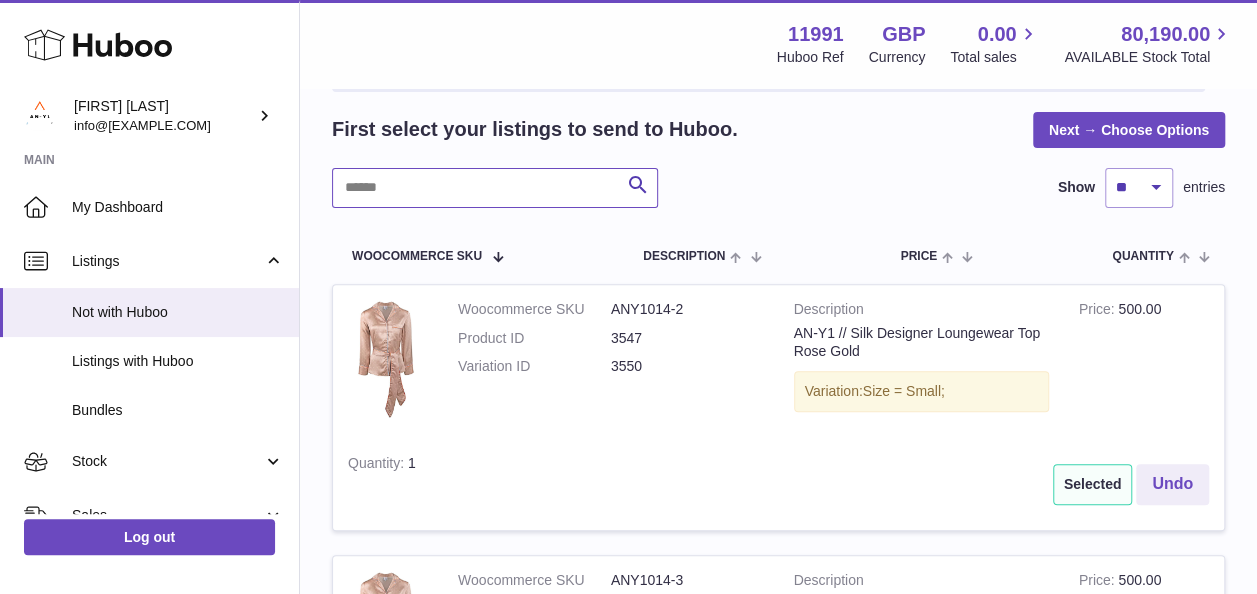 click at bounding box center (495, 188) 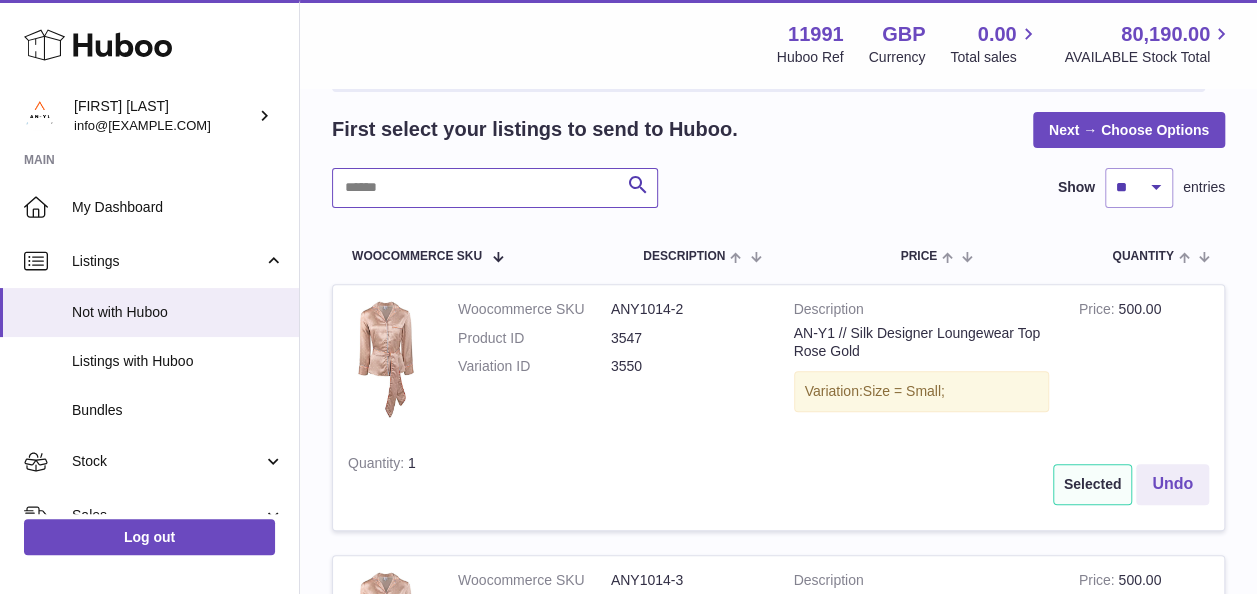 paste on "********" 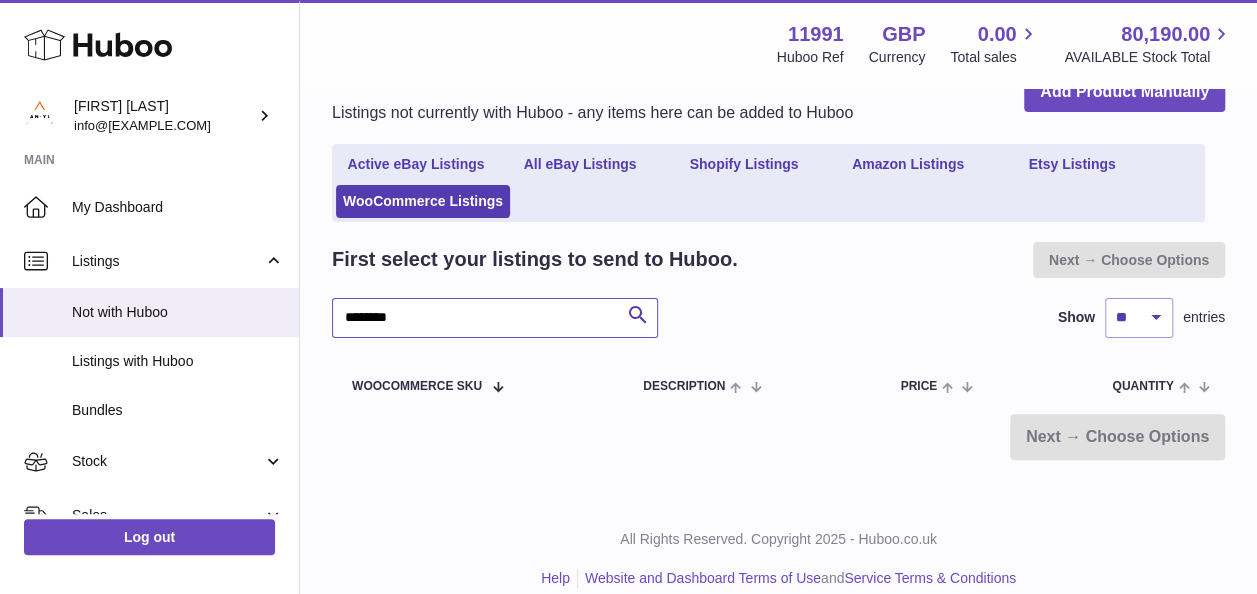 scroll, scrollTop: 94, scrollLeft: 0, axis: vertical 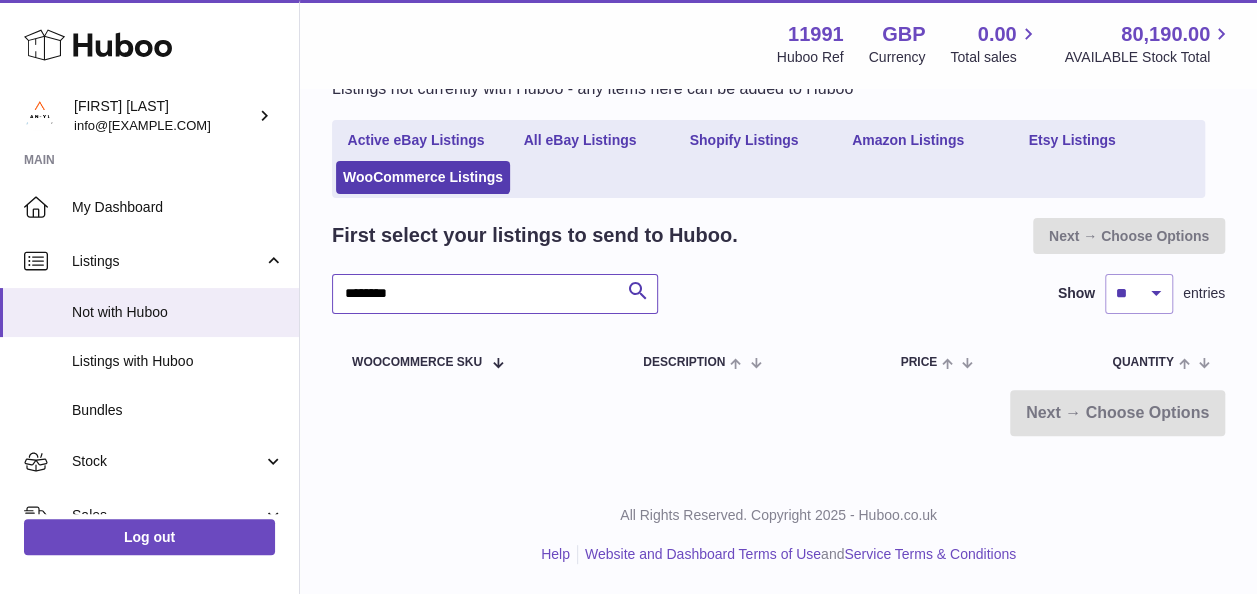 drag, startPoint x: 369, startPoint y: 298, endPoint x: 332, endPoint y: 298, distance: 37 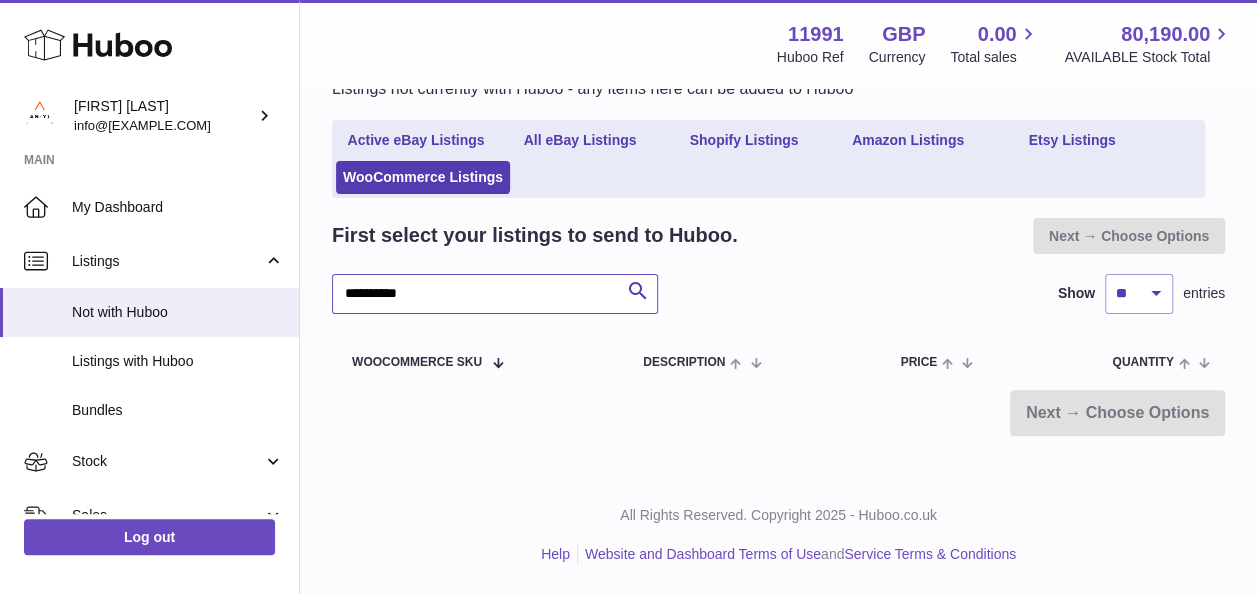 drag, startPoint x: 417, startPoint y: 295, endPoint x: 339, endPoint y: 293, distance: 78.025635 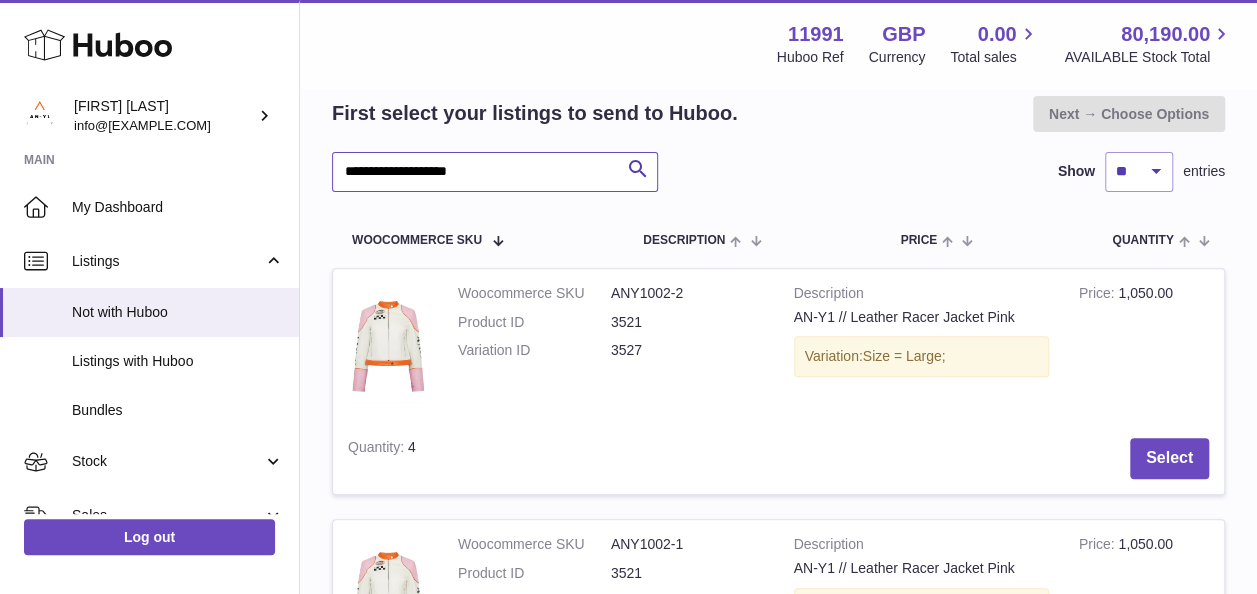 scroll, scrollTop: 194, scrollLeft: 0, axis: vertical 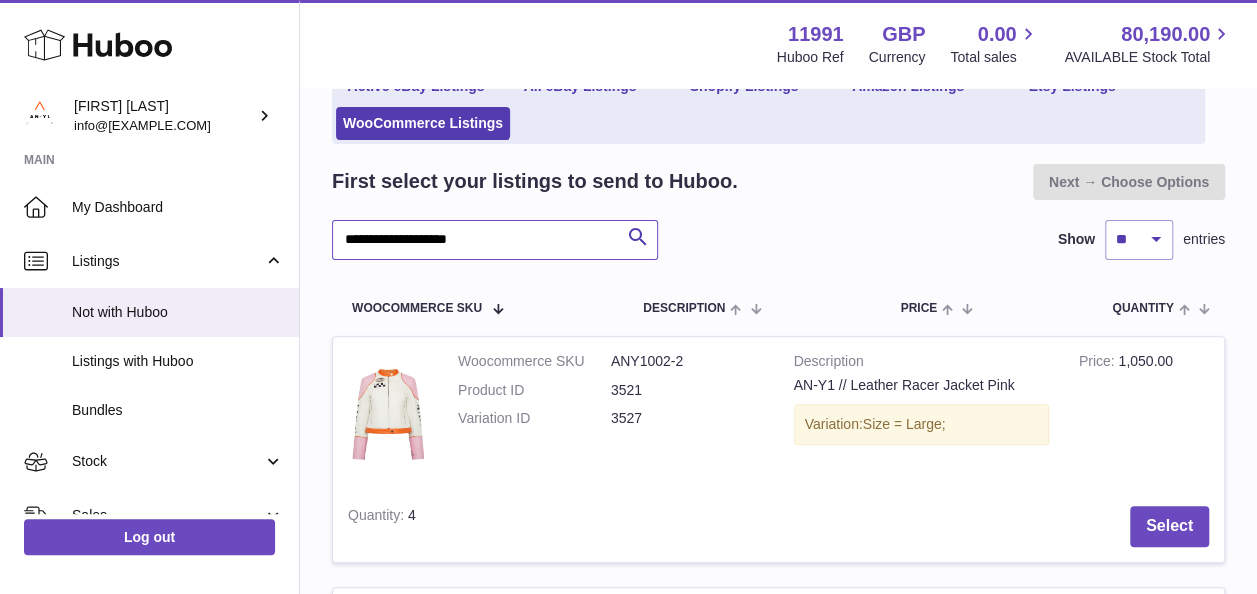 drag, startPoint x: 539, startPoint y: 239, endPoint x: 335, endPoint y: 248, distance: 204.19843 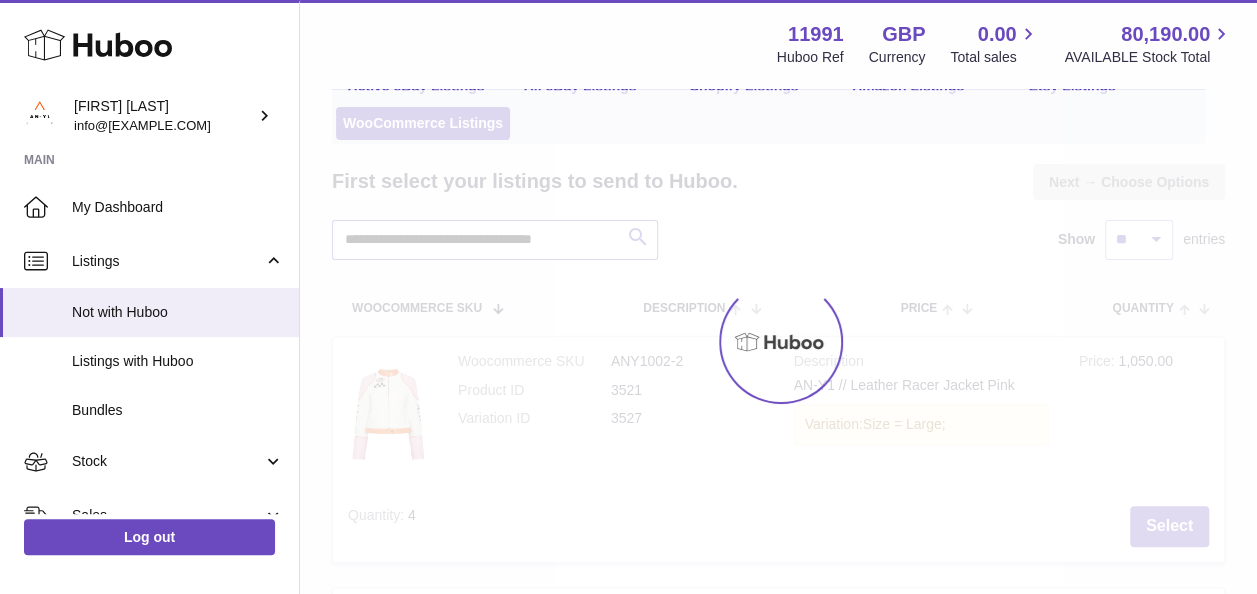 scroll, scrollTop: 94, scrollLeft: 0, axis: vertical 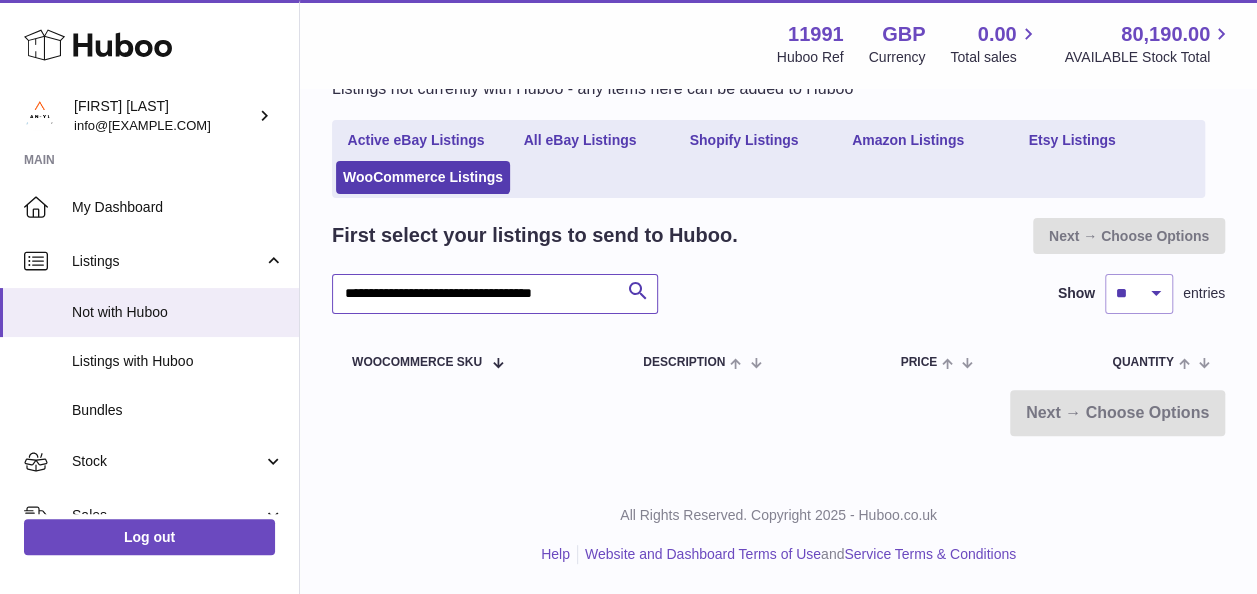drag, startPoint x: 400, startPoint y: 292, endPoint x: 328, endPoint y: 298, distance: 72.249565 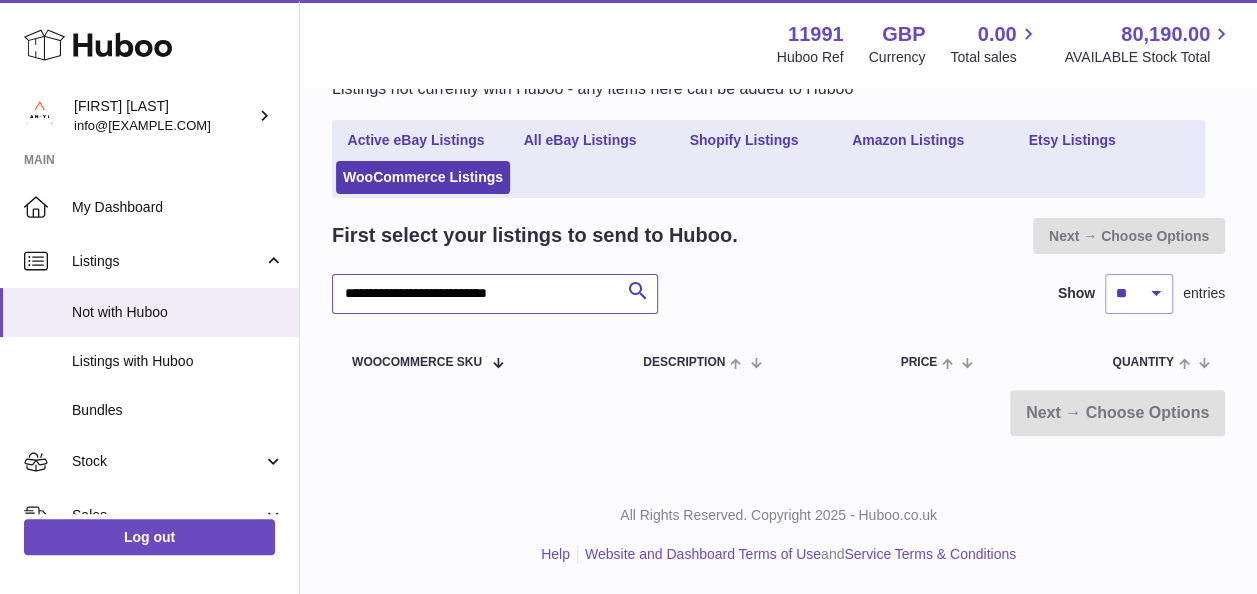 drag, startPoint x: 390, startPoint y: 296, endPoint x: 344, endPoint y: 297, distance: 46.010868 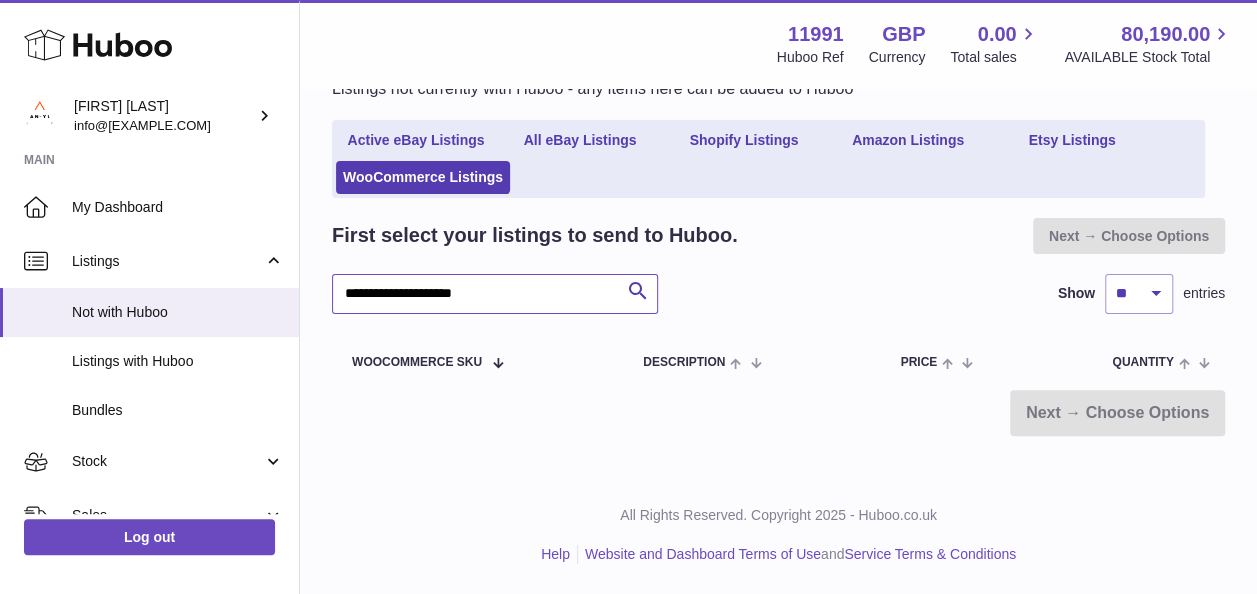 drag, startPoint x: 386, startPoint y: 296, endPoint x: 322, endPoint y: 290, distance: 64.28063 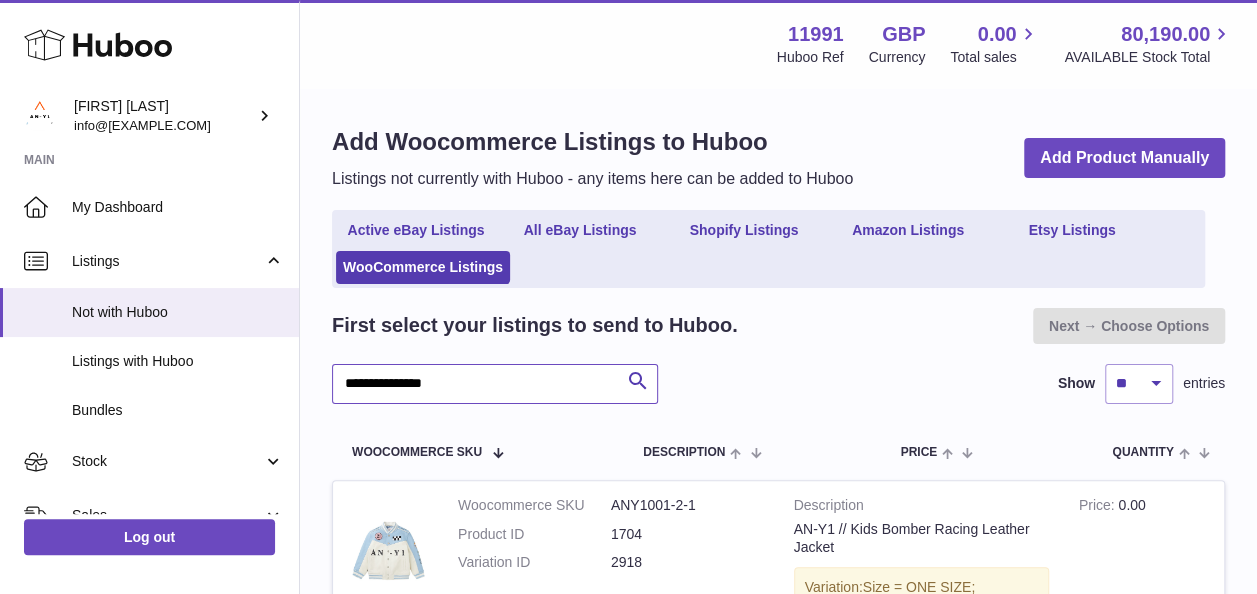 scroll, scrollTop: 0, scrollLeft: 0, axis: both 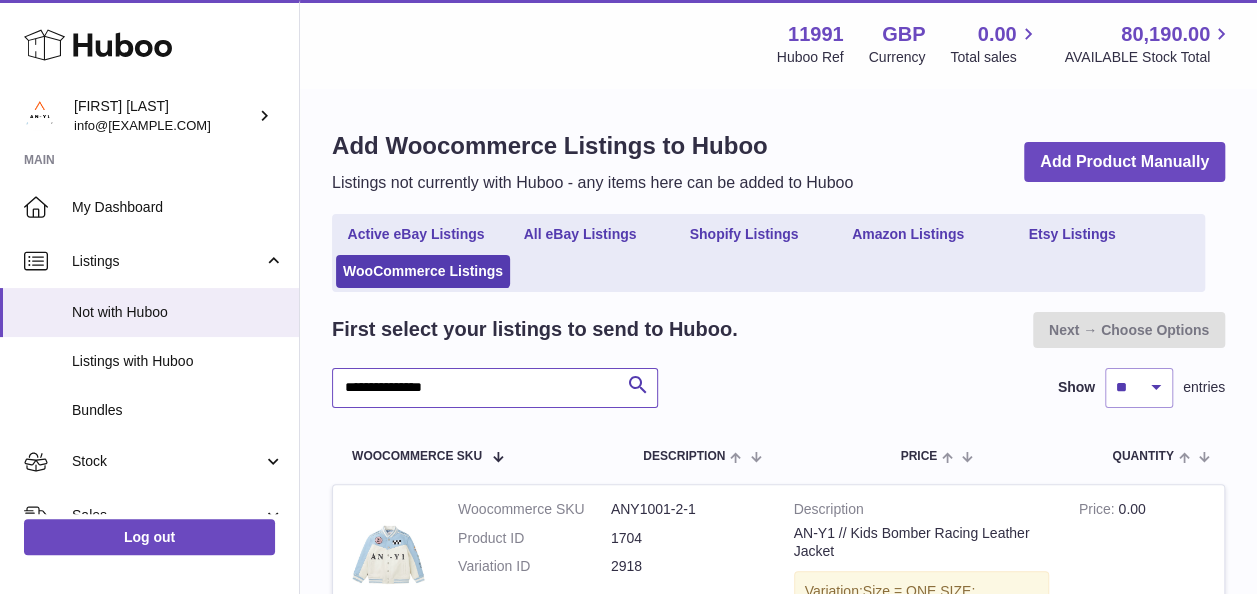 type on "**********" 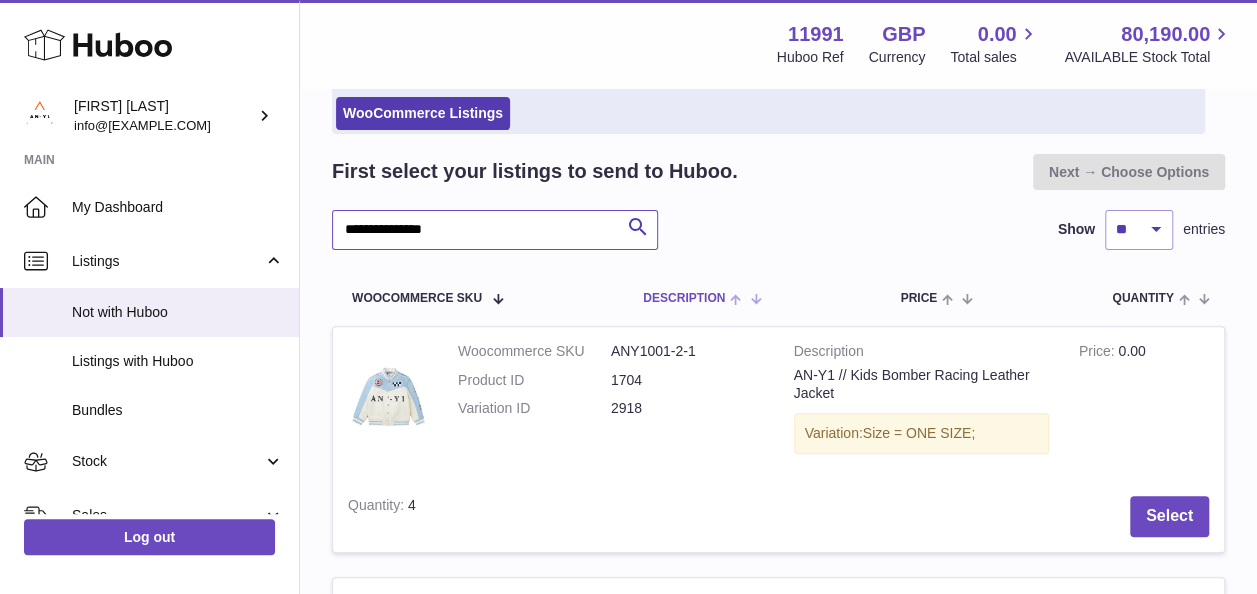 scroll, scrollTop: 200, scrollLeft: 0, axis: vertical 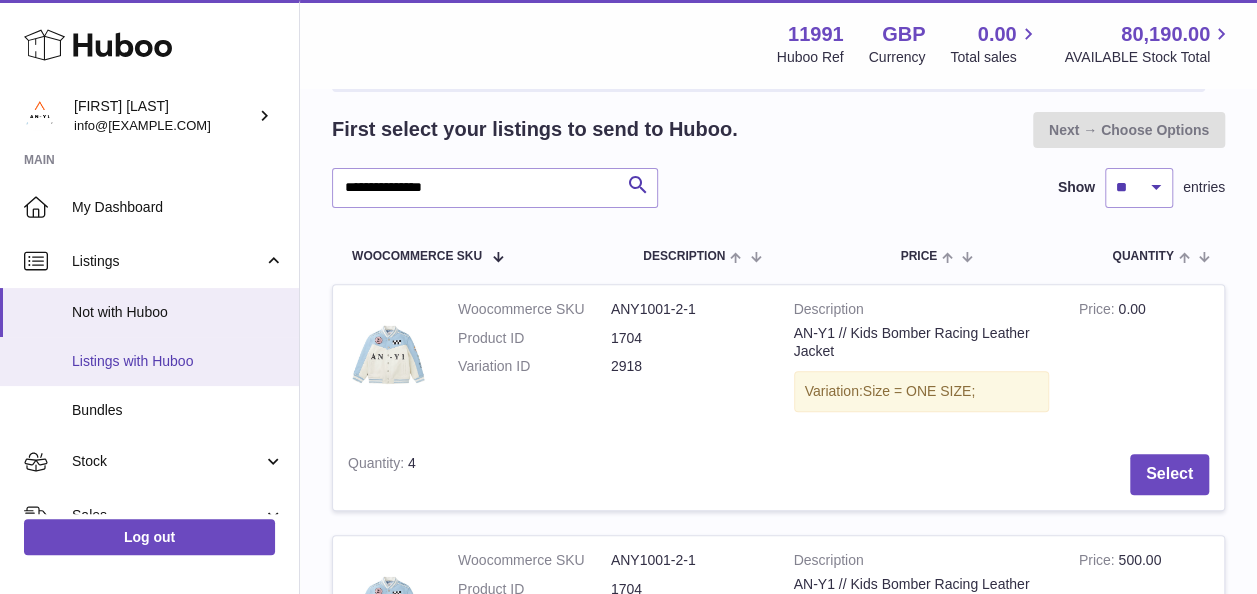click on "Listings with Huboo" at bounding box center (178, 361) 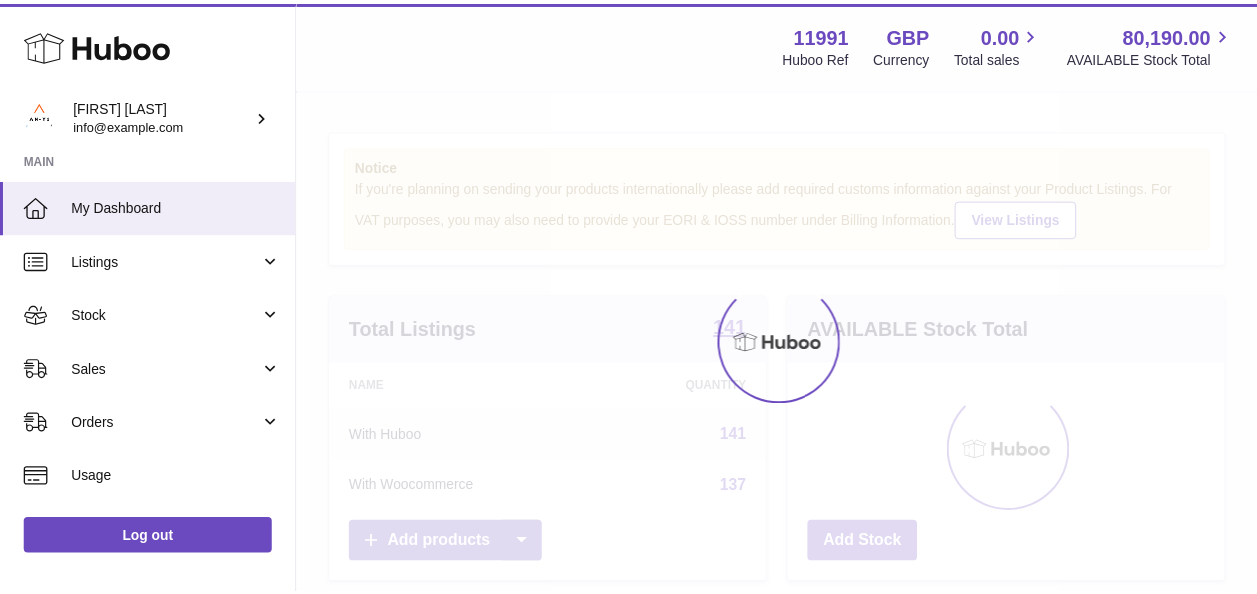 scroll, scrollTop: 0, scrollLeft: 0, axis: both 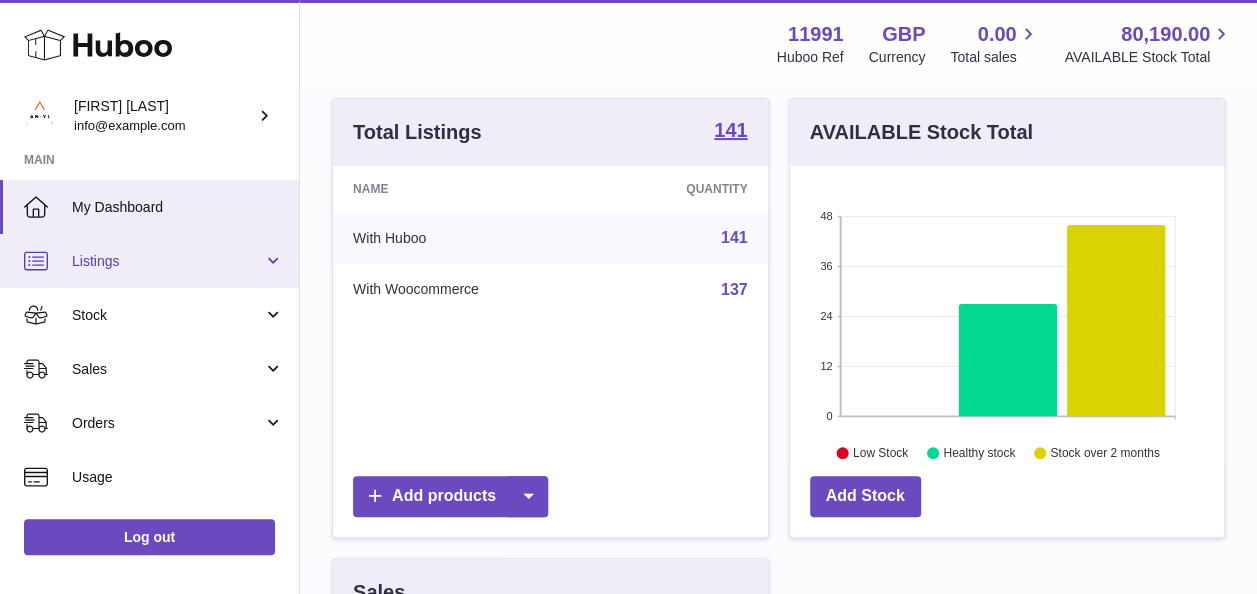 click on "Listings" at bounding box center [149, 261] 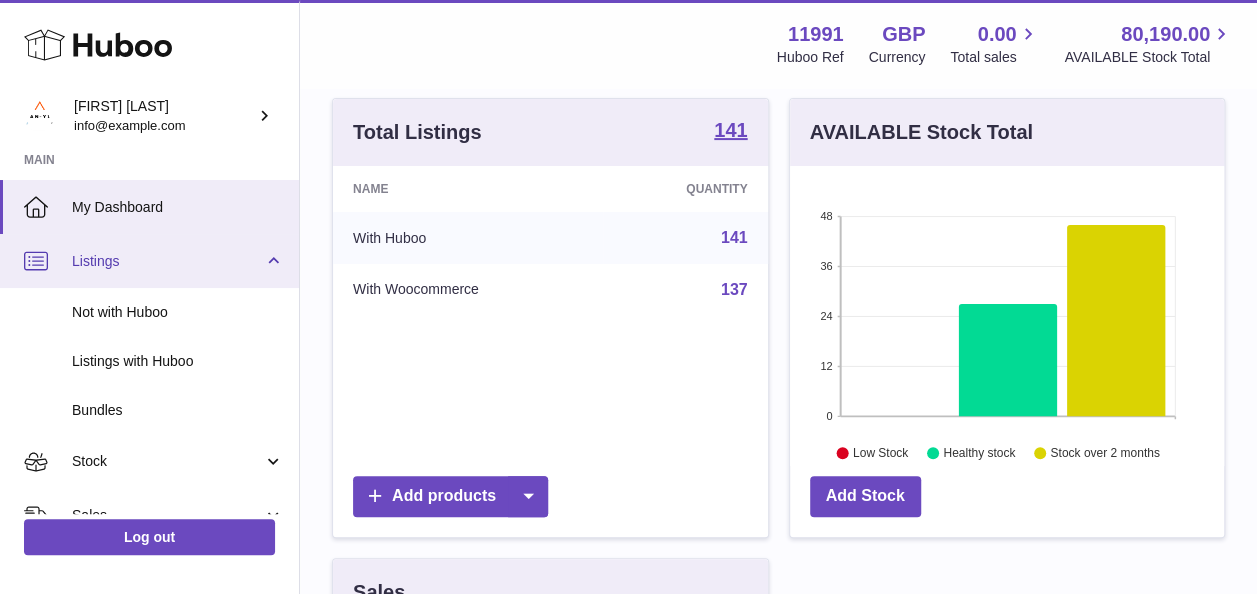click on "Listings" at bounding box center (149, 261) 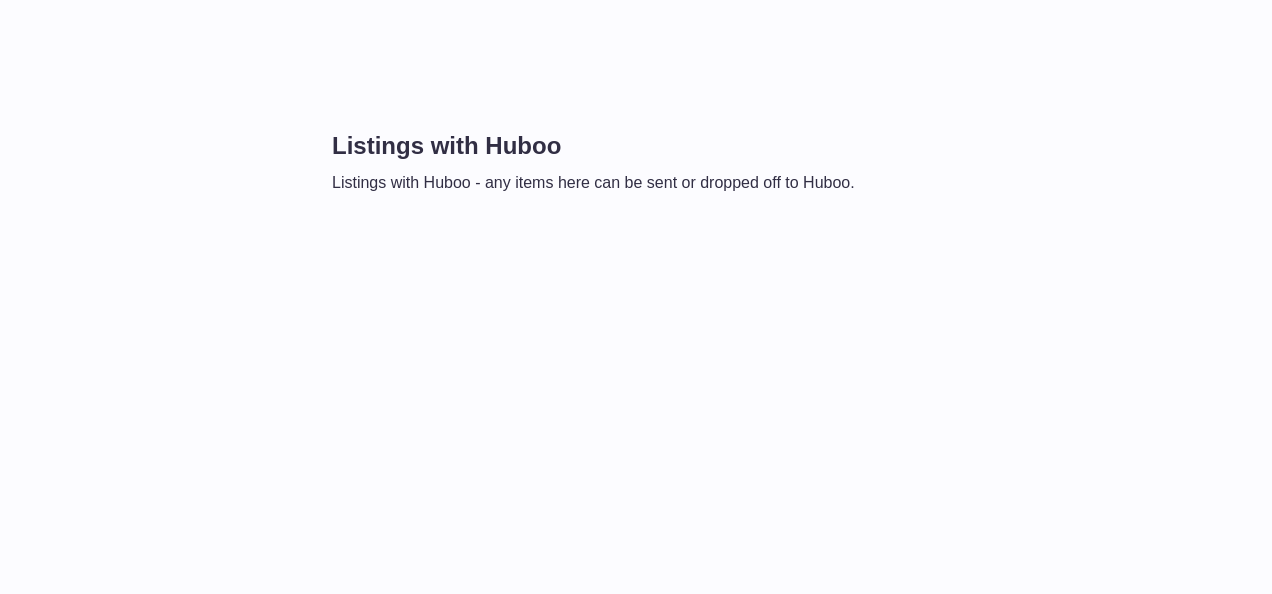 scroll, scrollTop: 0, scrollLeft: 0, axis: both 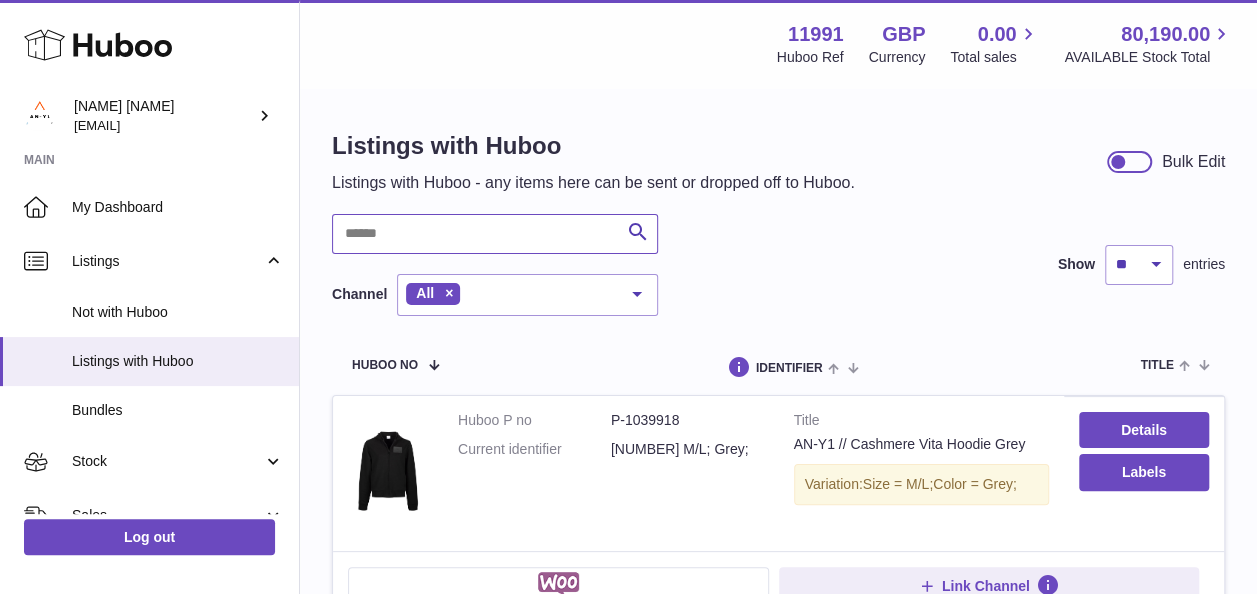 drag, startPoint x: 452, startPoint y: 236, endPoint x: 423, endPoint y: 239, distance: 29.15476 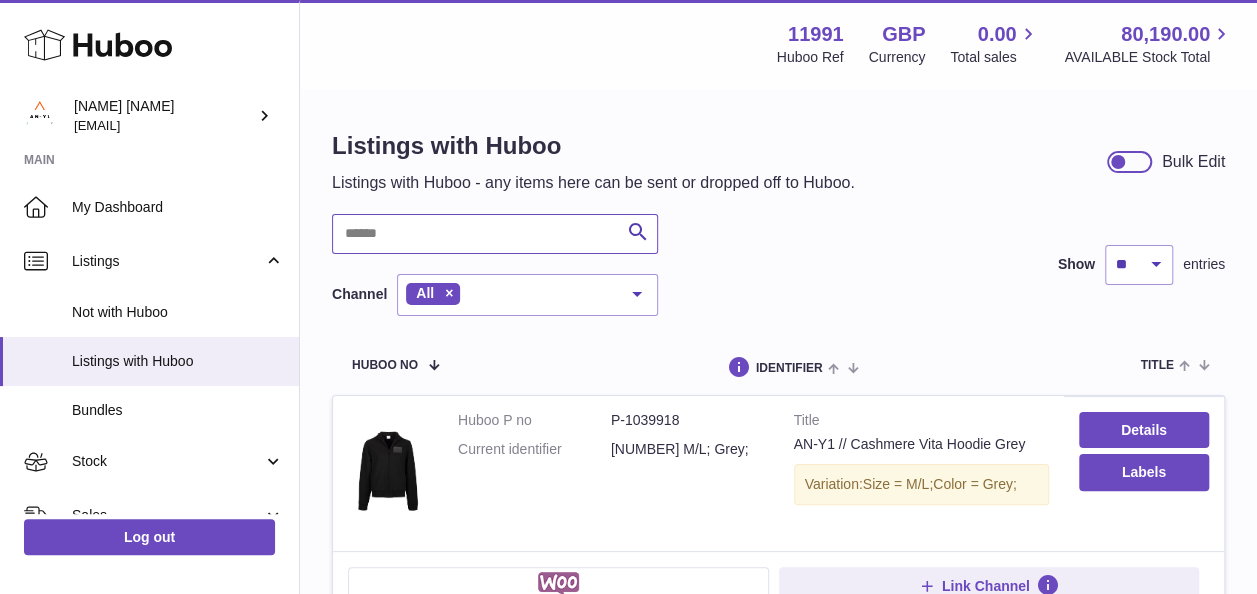 click at bounding box center [495, 234] 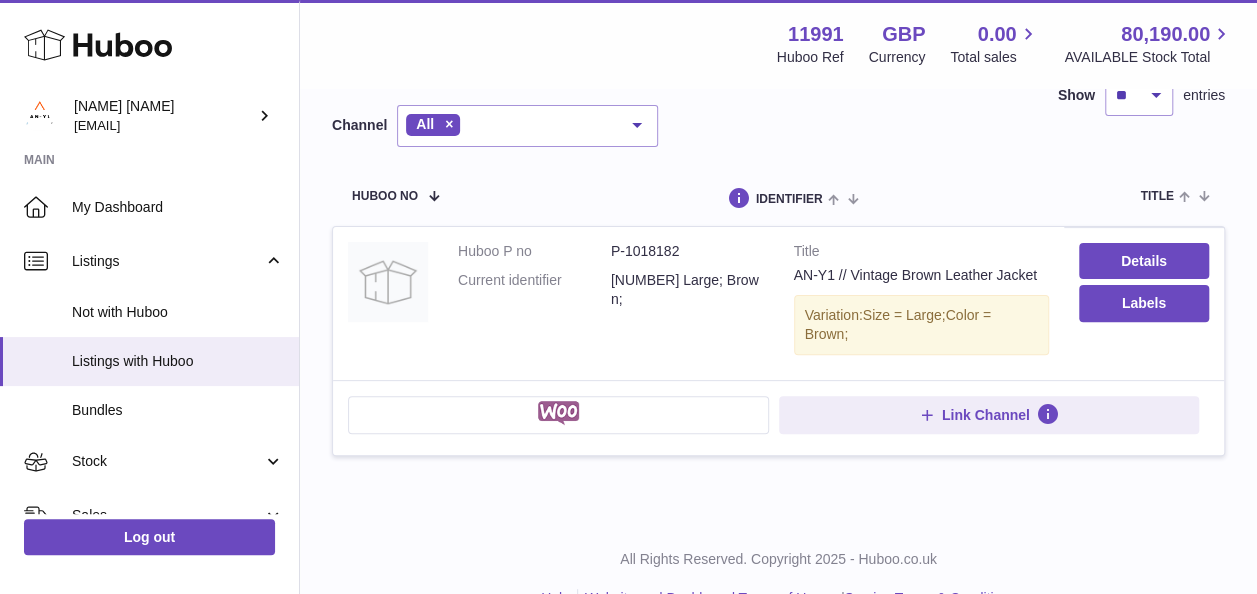 scroll, scrollTop: 200, scrollLeft: 0, axis: vertical 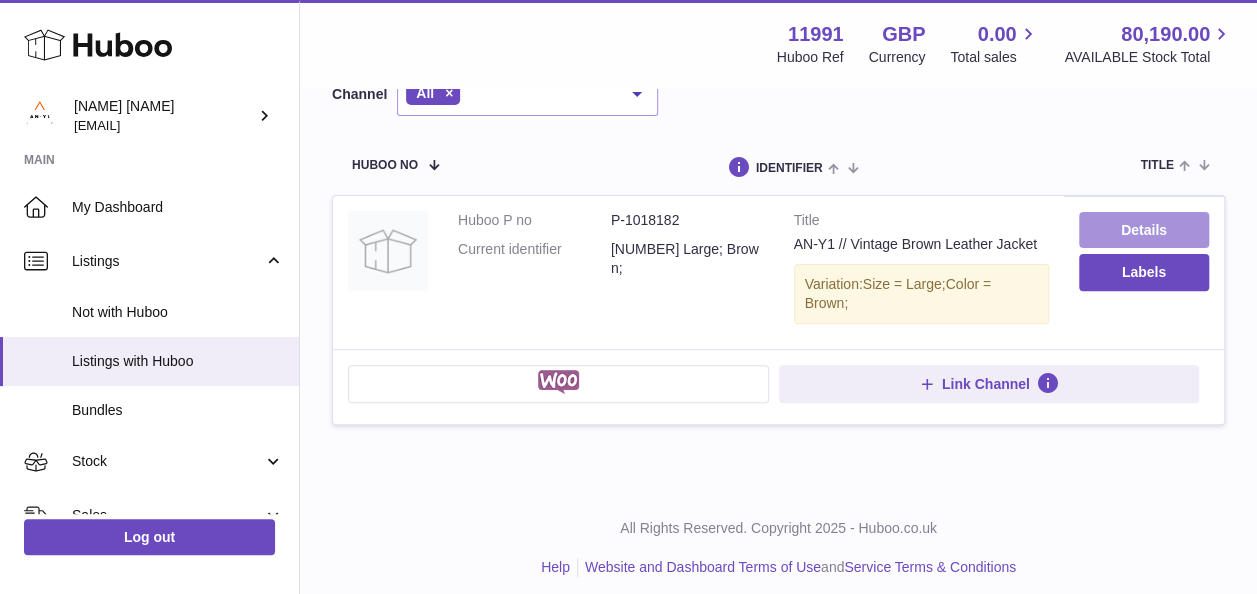 type on "*******" 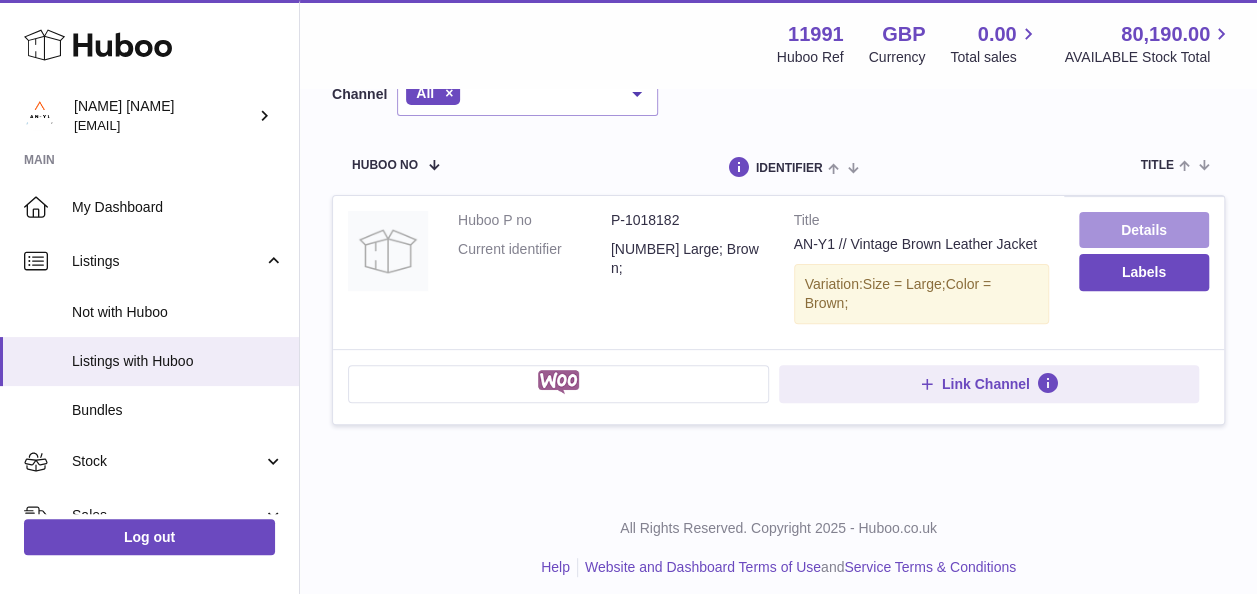 click on "Details" at bounding box center [1144, 230] 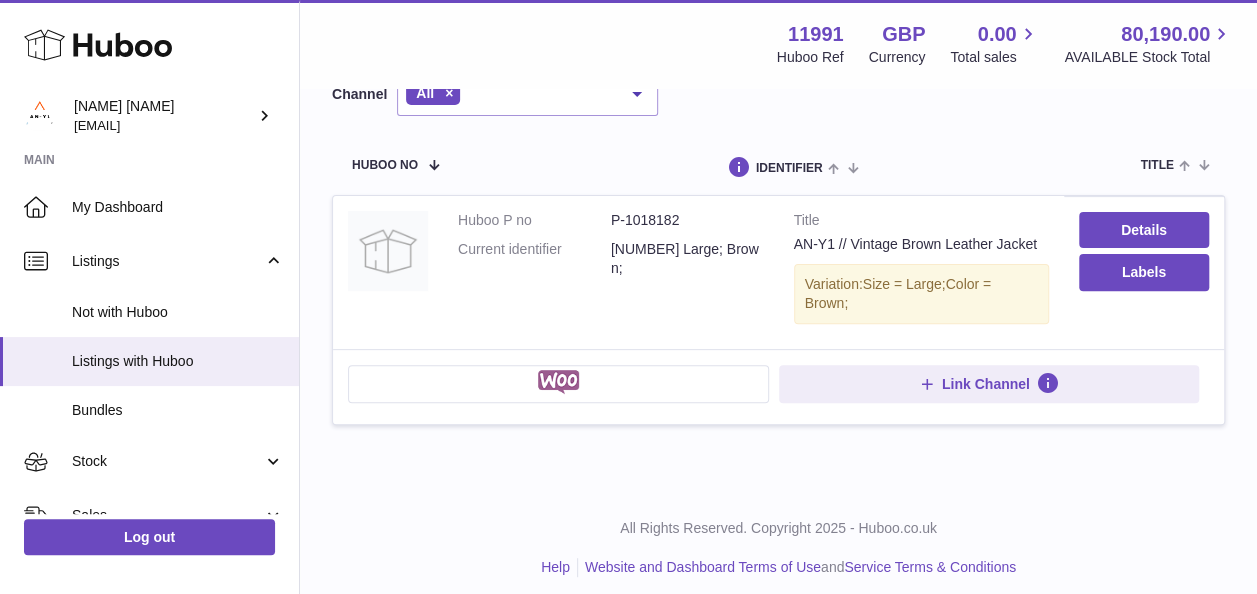 scroll, scrollTop: 210, scrollLeft: 0, axis: vertical 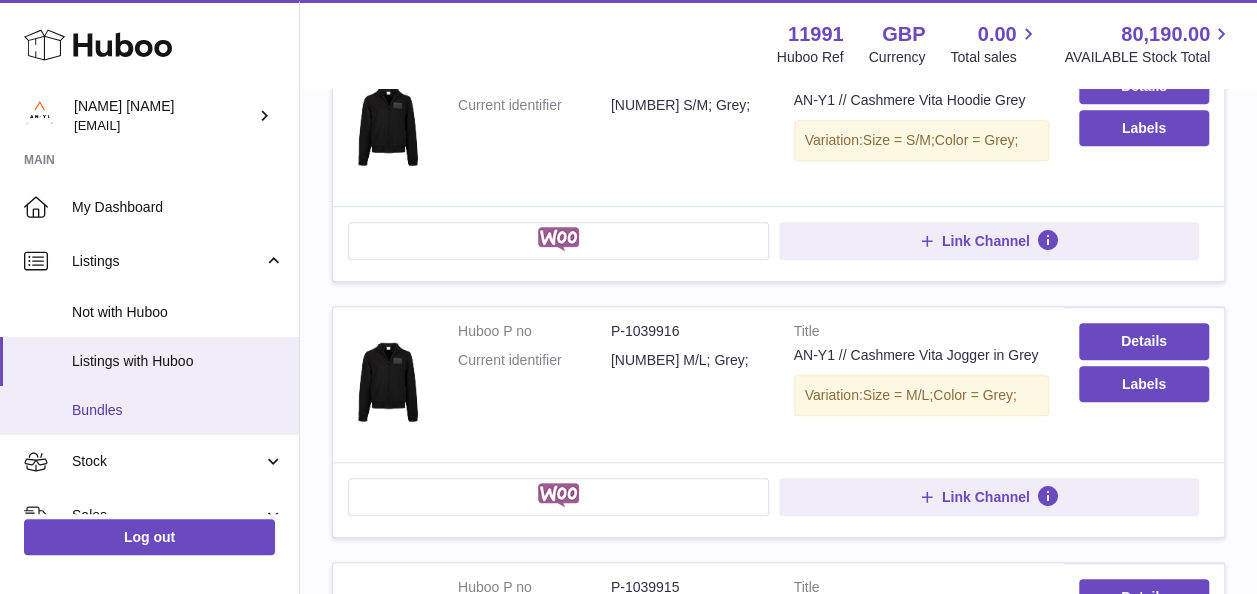 click on "Bundles" at bounding box center [178, 410] 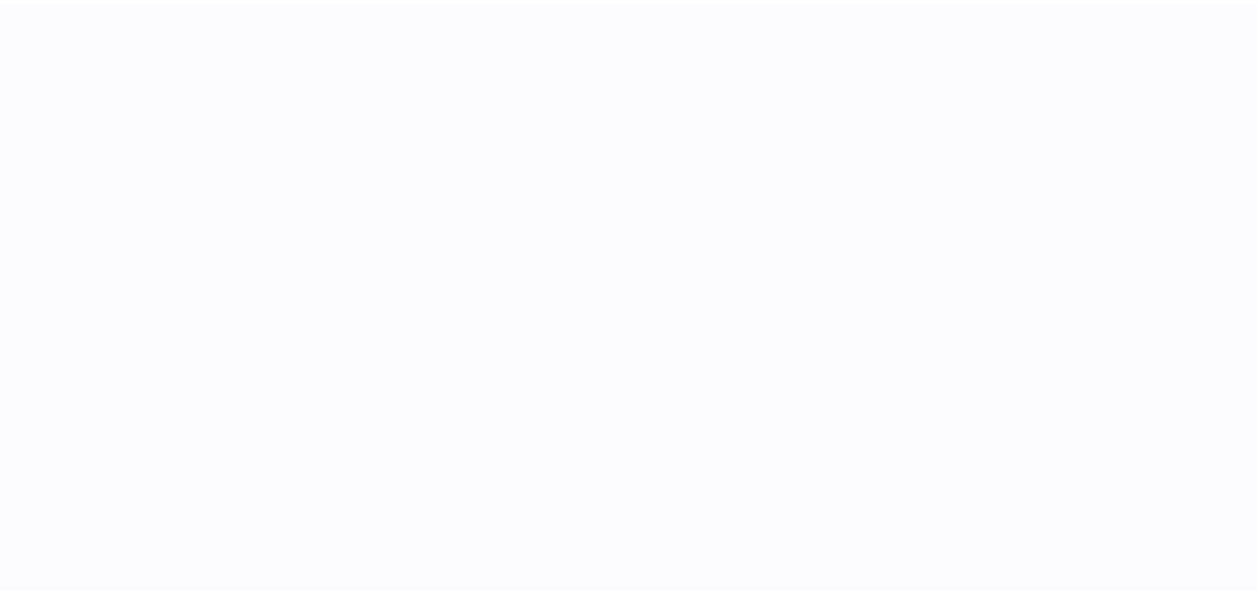 scroll, scrollTop: 0, scrollLeft: 0, axis: both 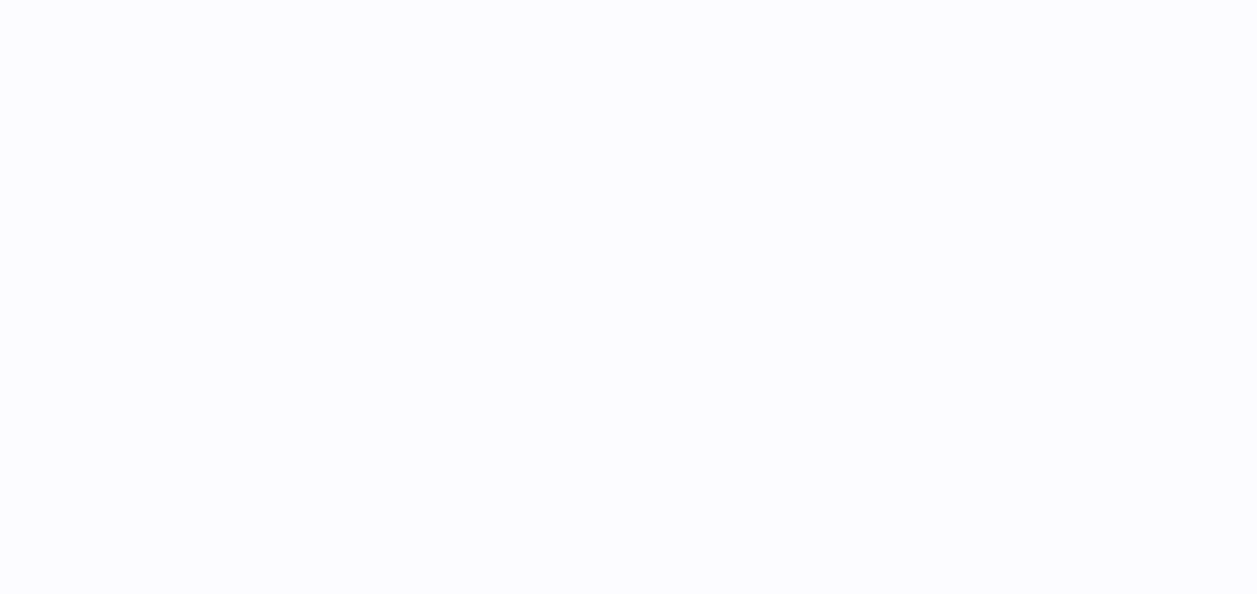 select 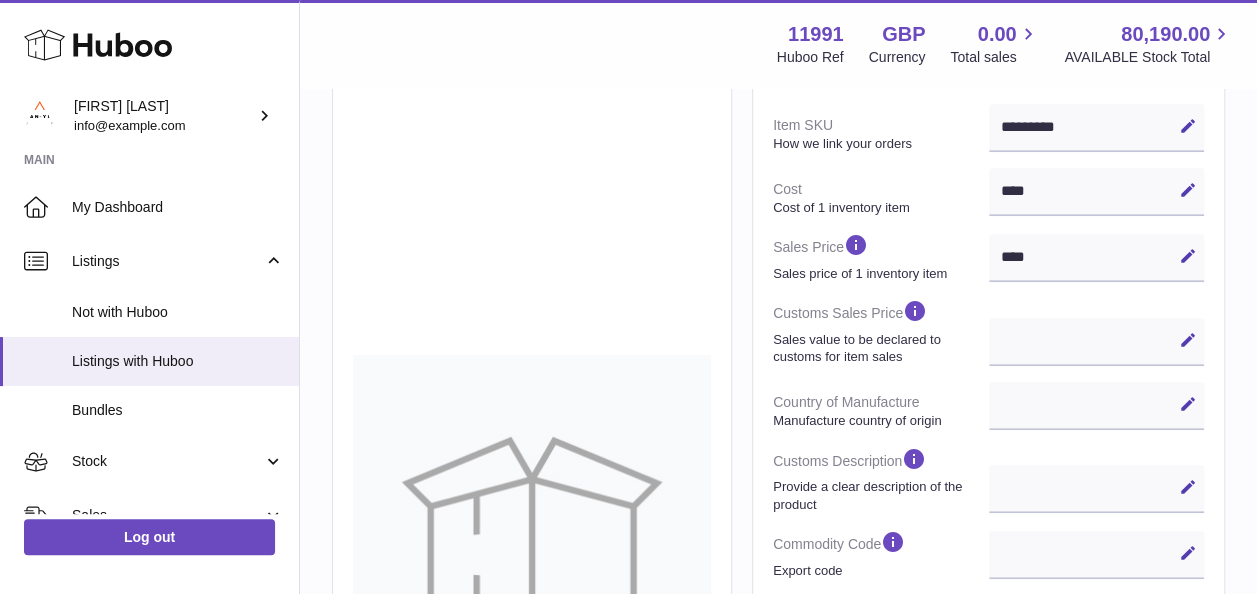 scroll, scrollTop: 100, scrollLeft: 0, axis: vertical 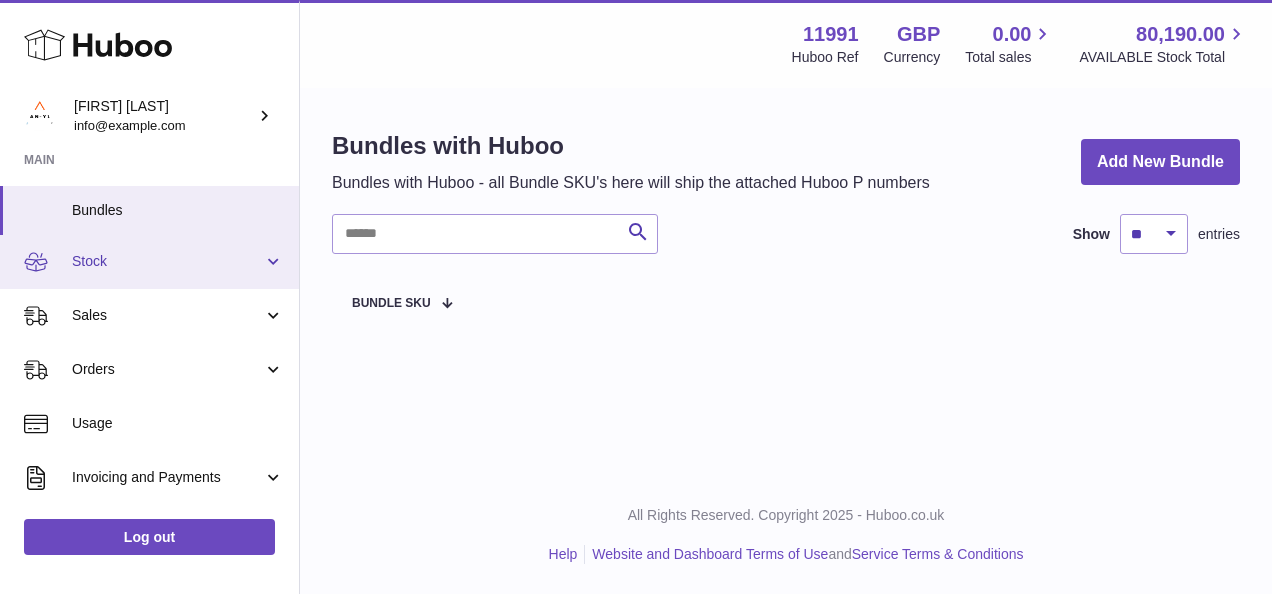 click on "Stock" at bounding box center [167, 261] 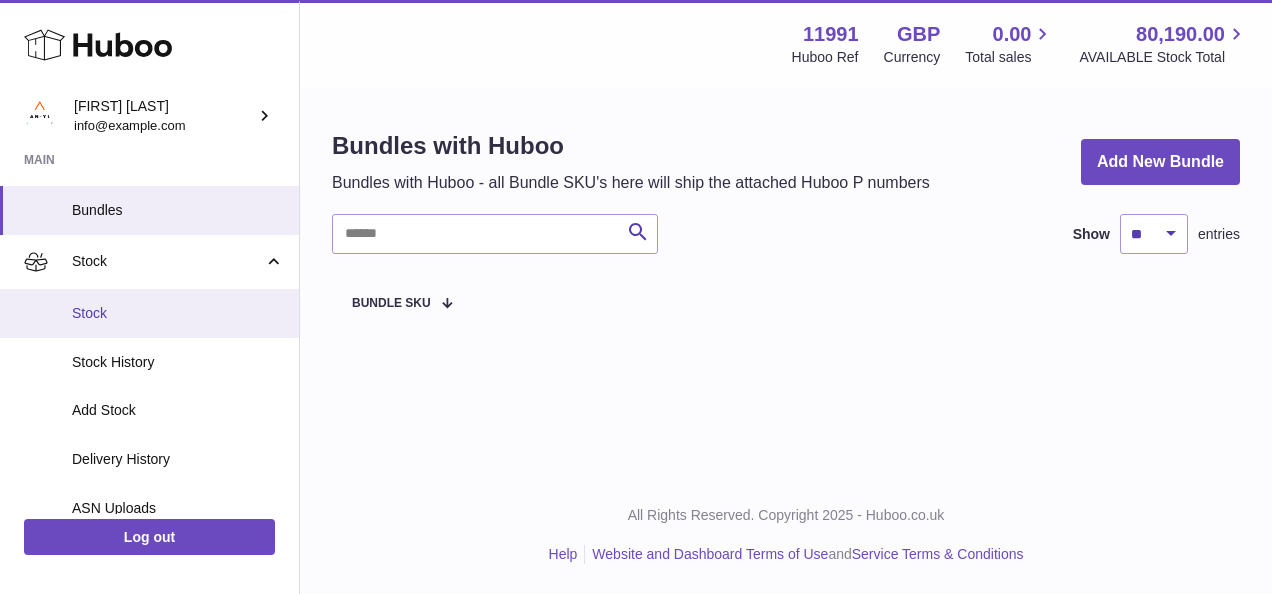 click on "Stock" at bounding box center [178, 313] 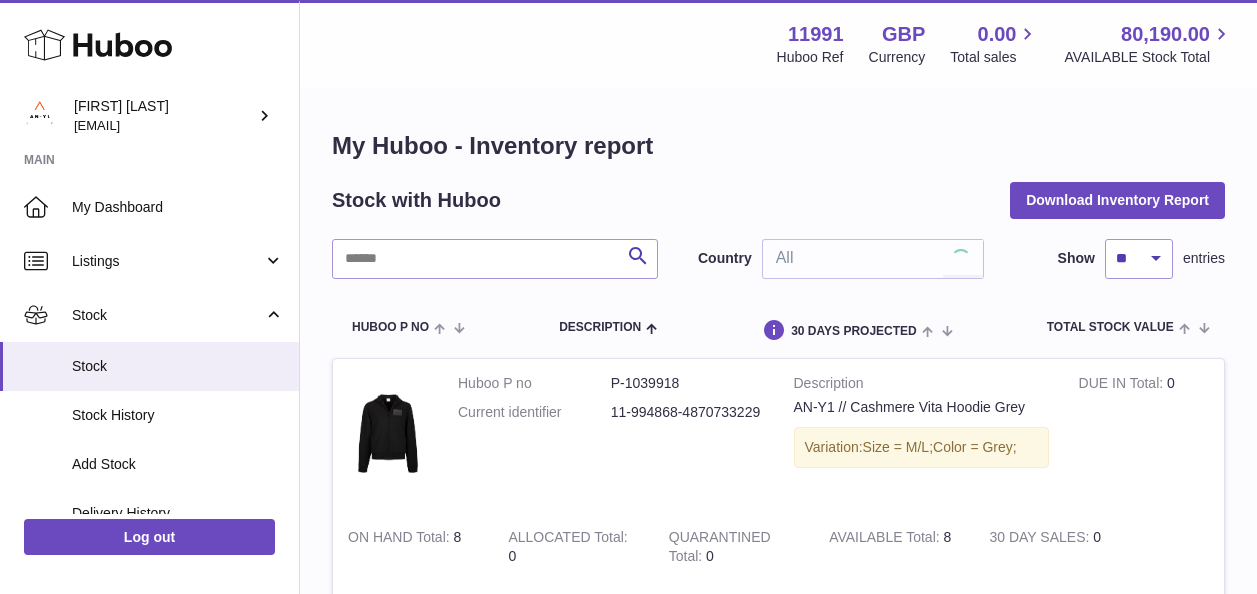 scroll, scrollTop: 0, scrollLeft: 0, axis: both 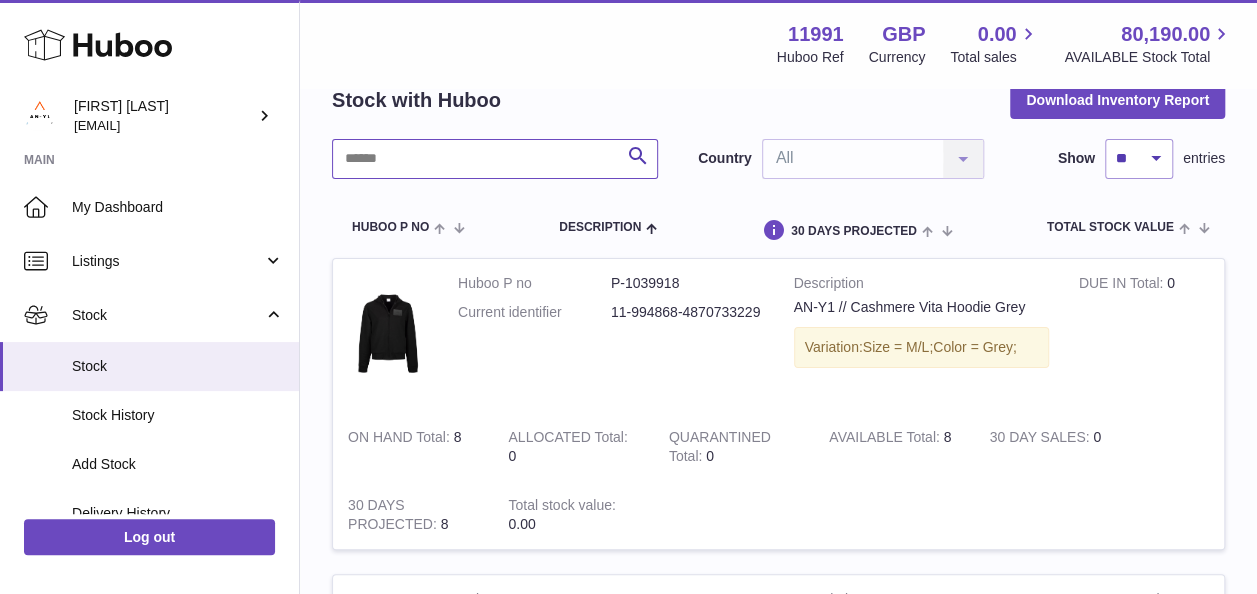 click at bounding box center [495, 159] 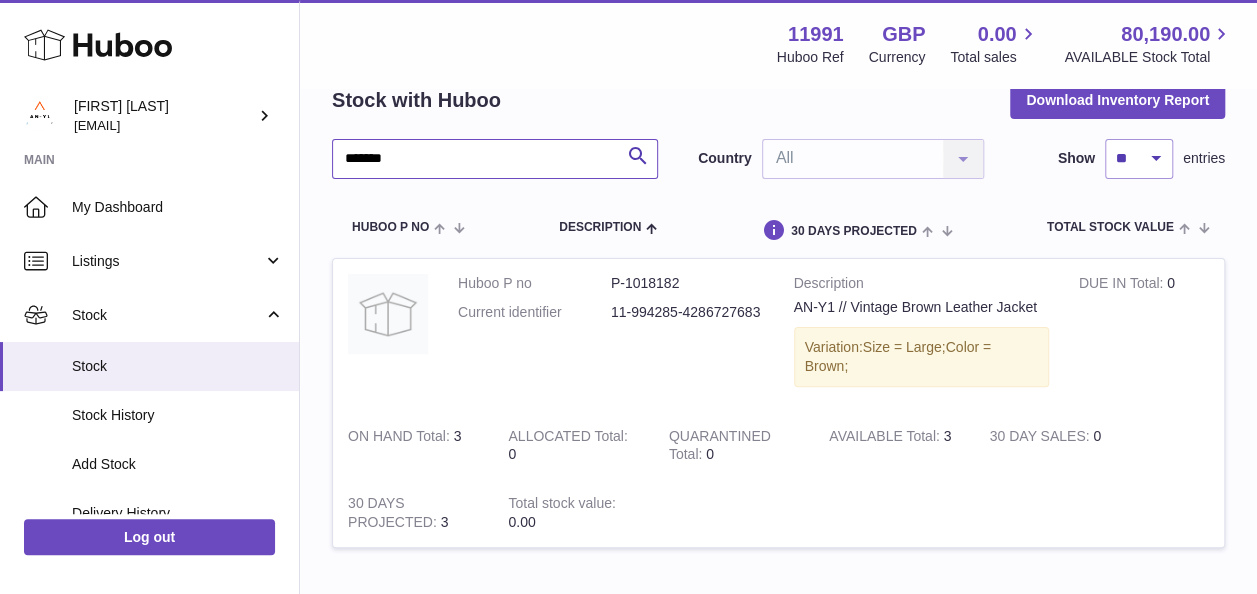 drag, startPoint x: 414, startPoint y: 155, endPoint x: 336, endPoint y: 159, distance: 78.10249 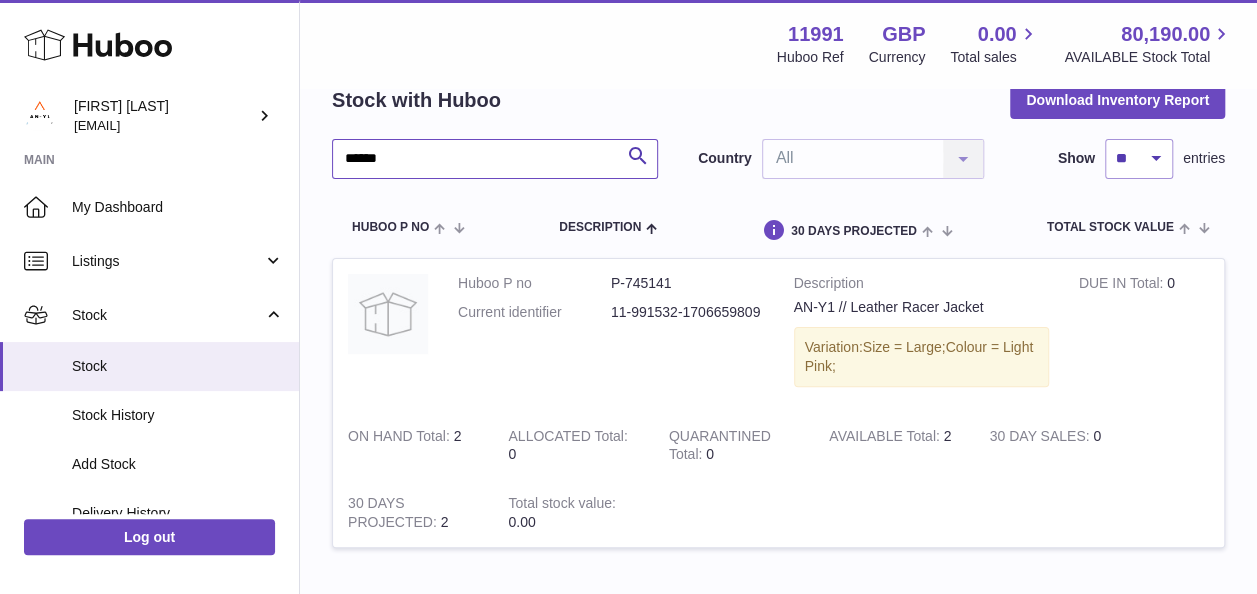 drag, startPoint x: 416, startPoint y: 154, endPoint x: 330, endPoint y: 157, distance: 86.05231 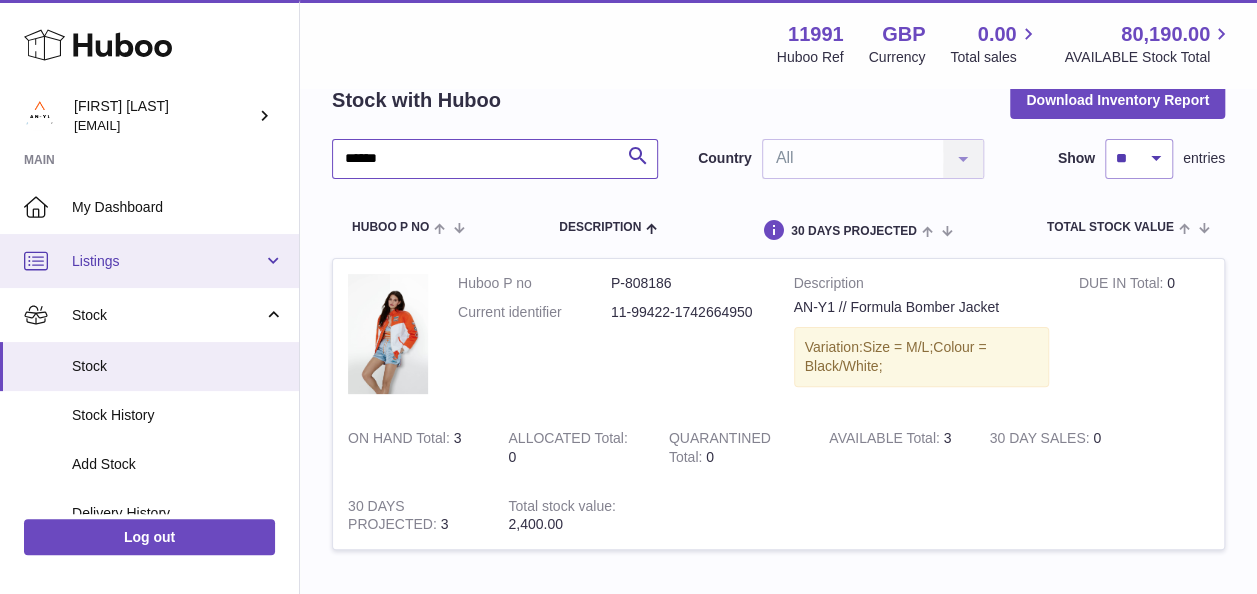 type on "******" 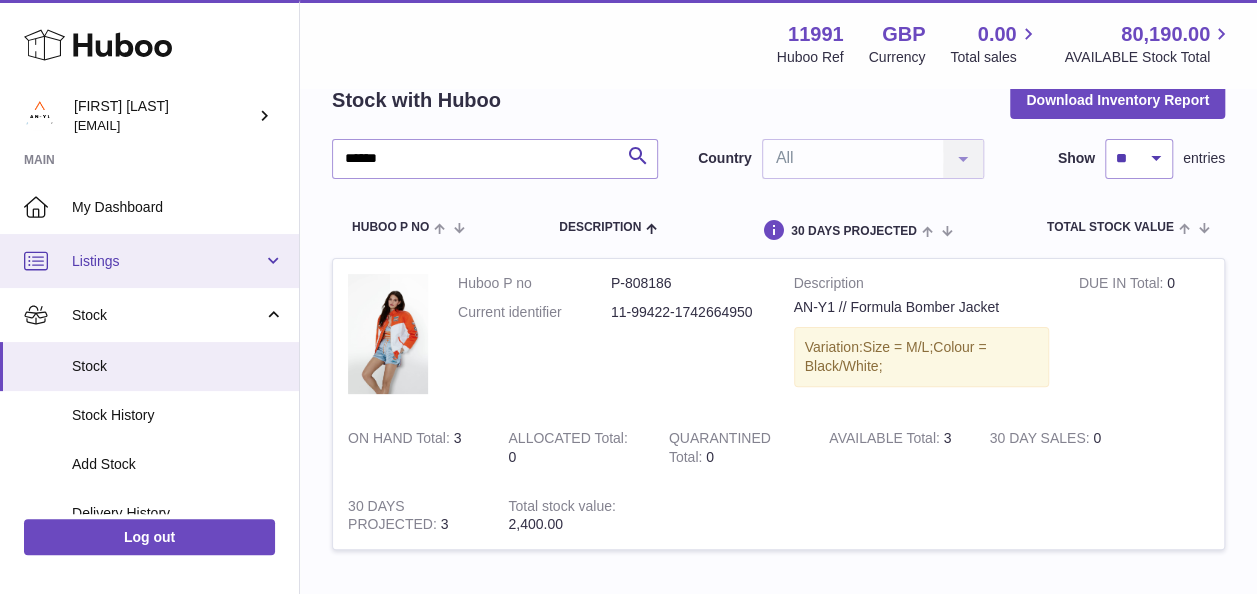 click on "Listings" at bounding box center [149, 261] 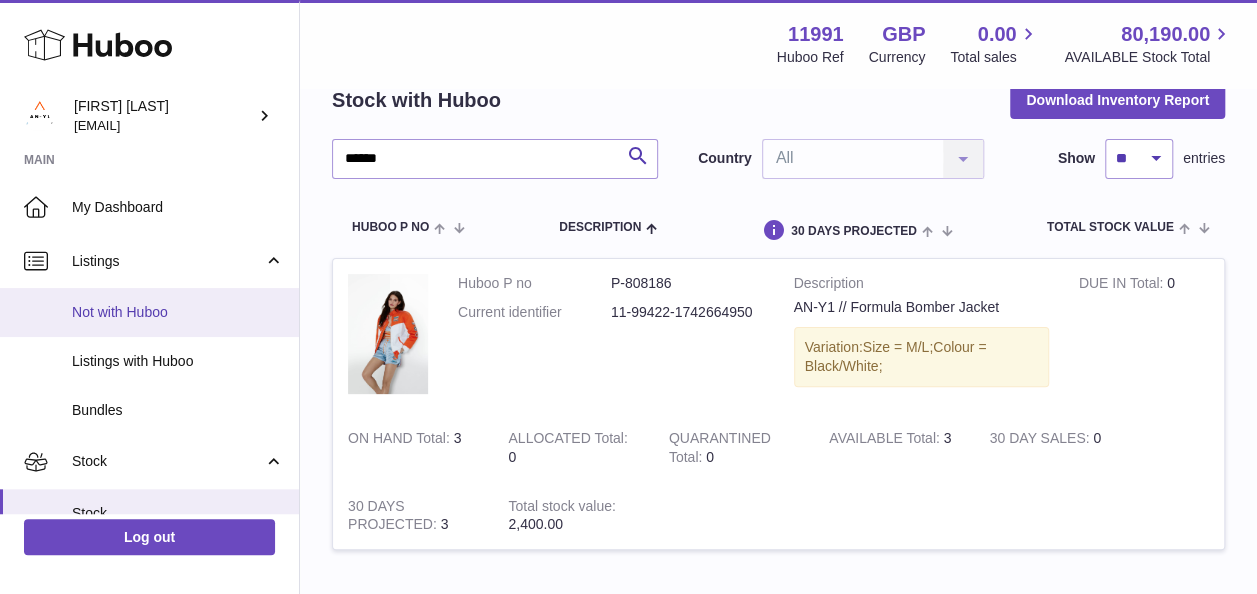 click on "Not with Huboo" at bounding box center (178, 312) 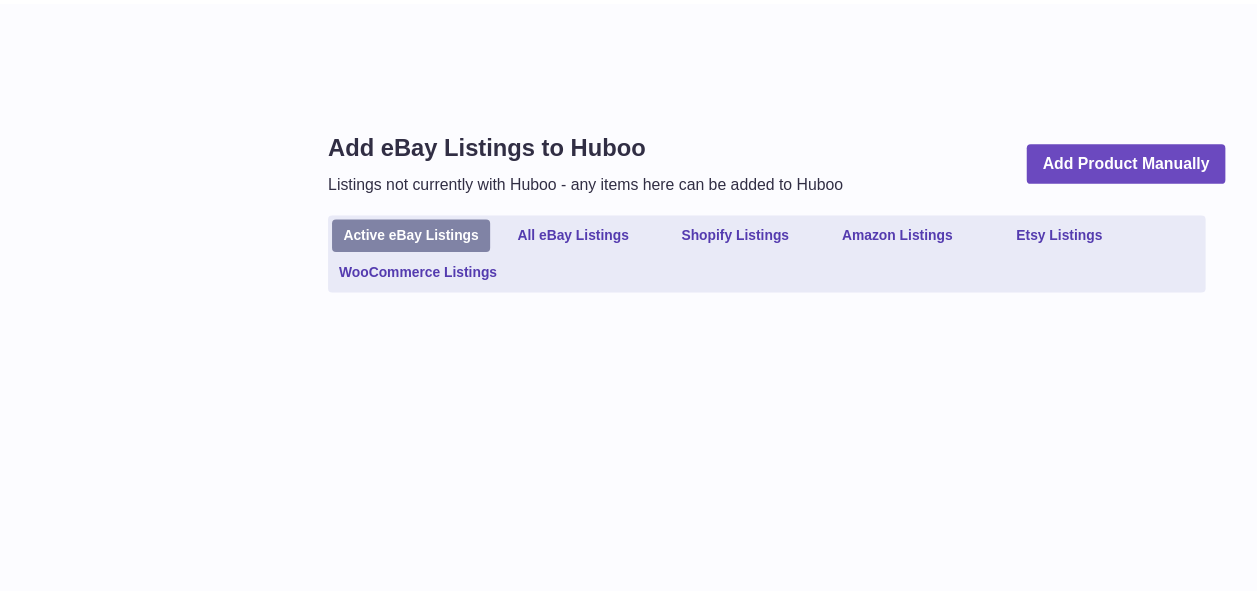 scroll, scrollTop: 0, scrollLeft: 0, axis: both 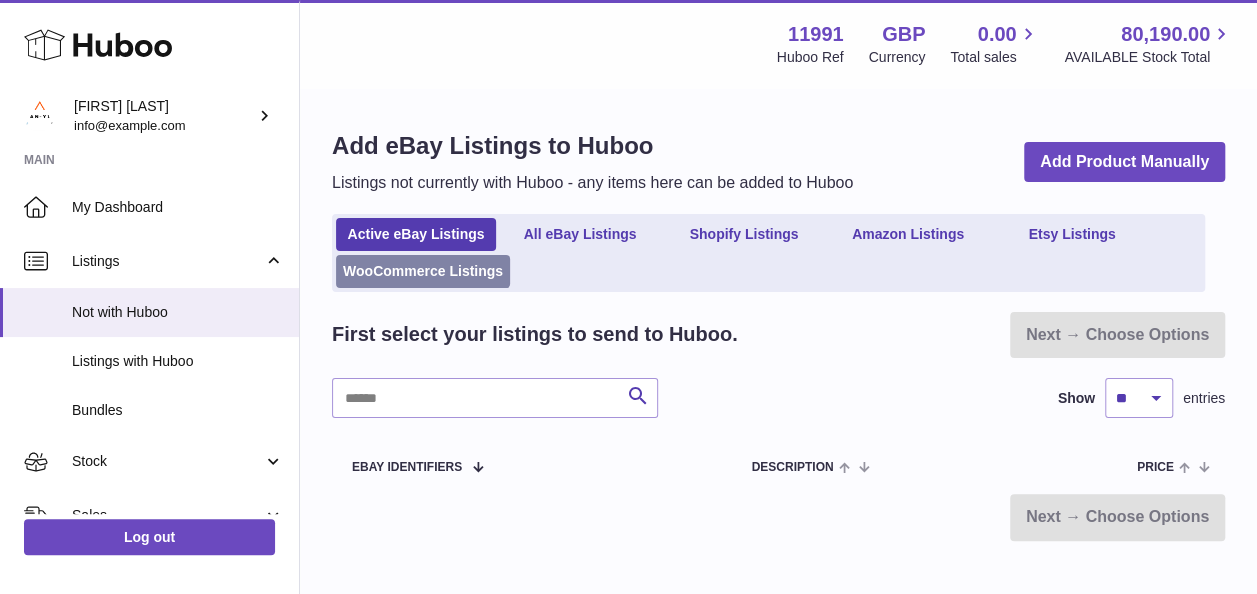 click on "WooCommerce Listings" at bounding box center [423, 271] 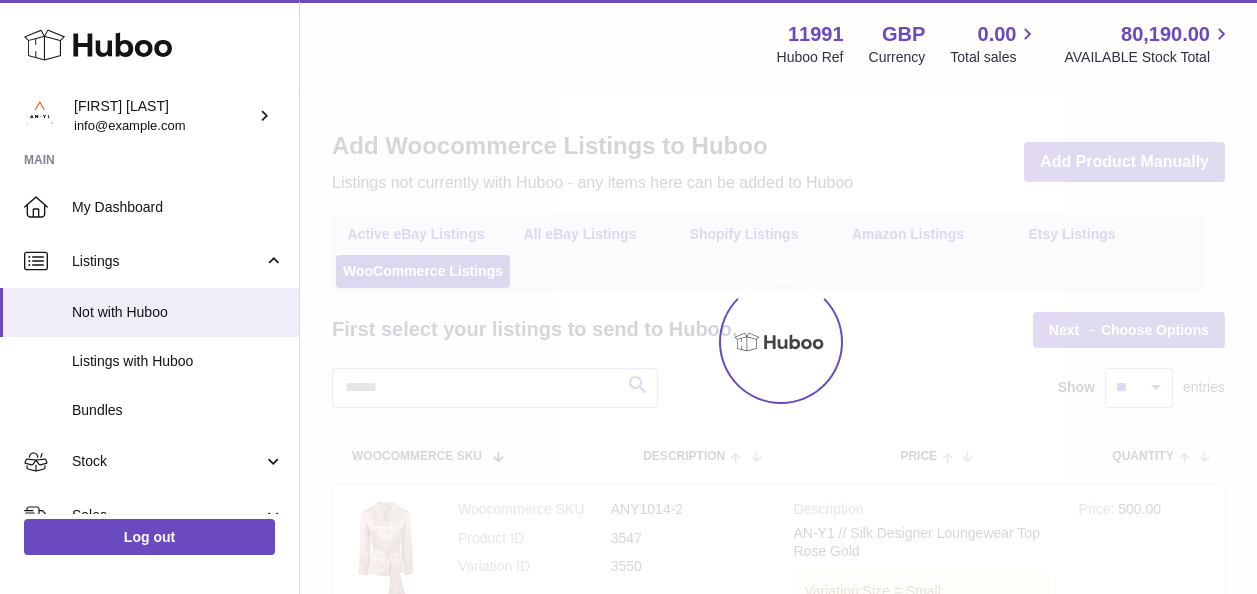 scroll, scrollTop: 0, scrollLeft: 0, axis: both 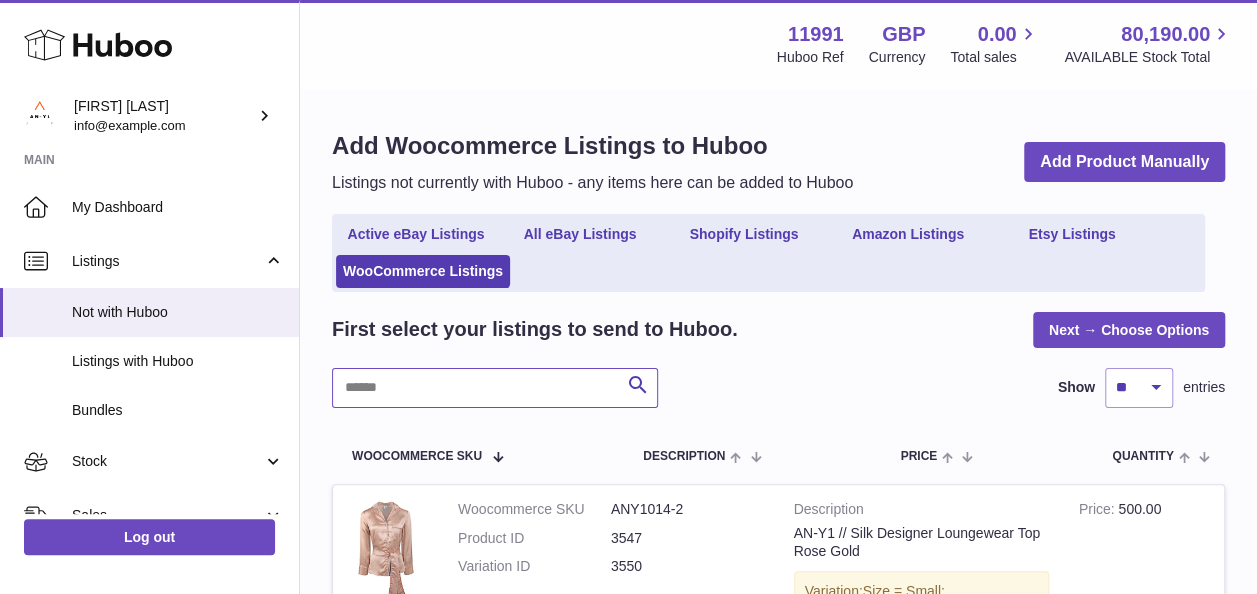 click at bounding box center [495, 388] 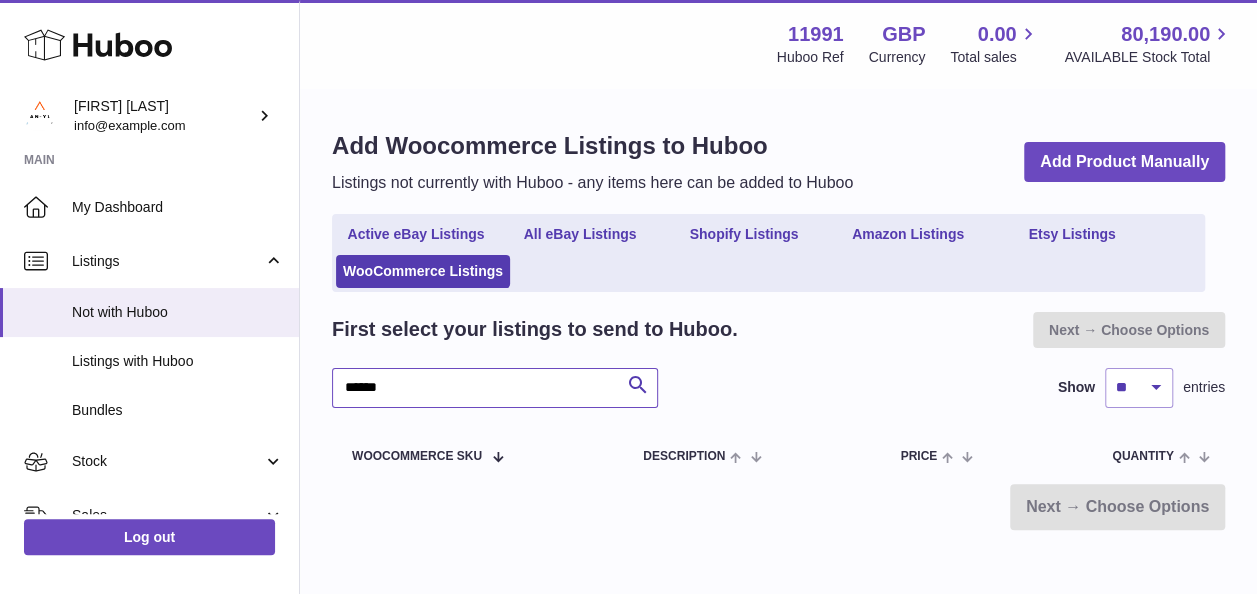 scroll, scrollTop: 94, scrollLeft: 0, axis: vertical 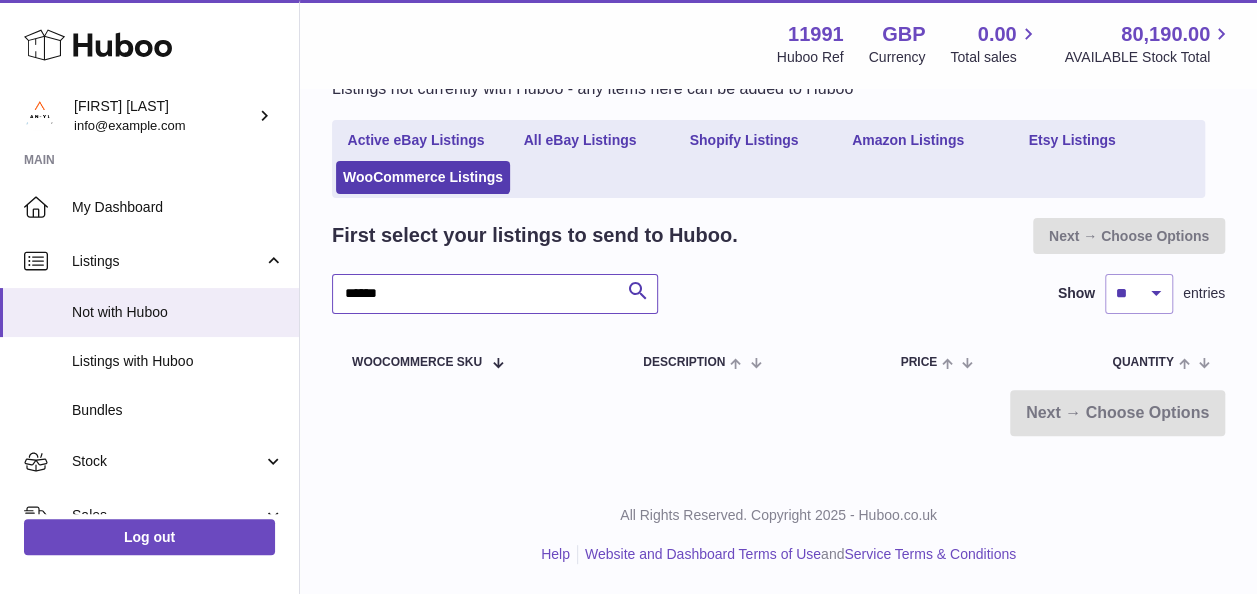type on "******" 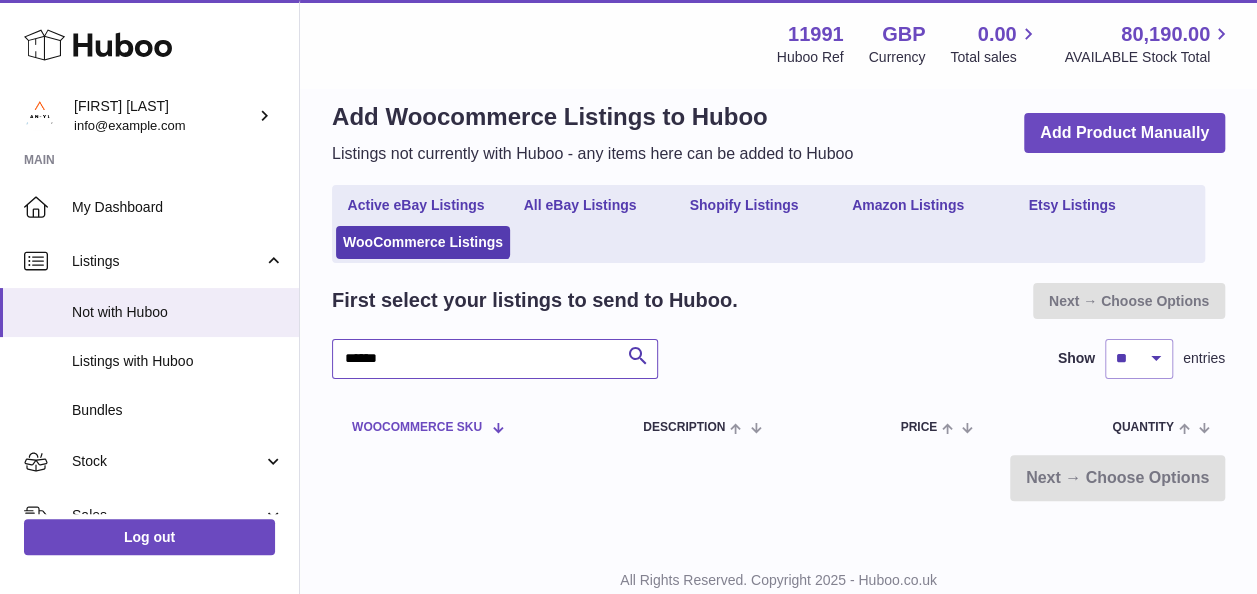 scroll, scrollTop: 0, scrollLeft: 0, axis: both 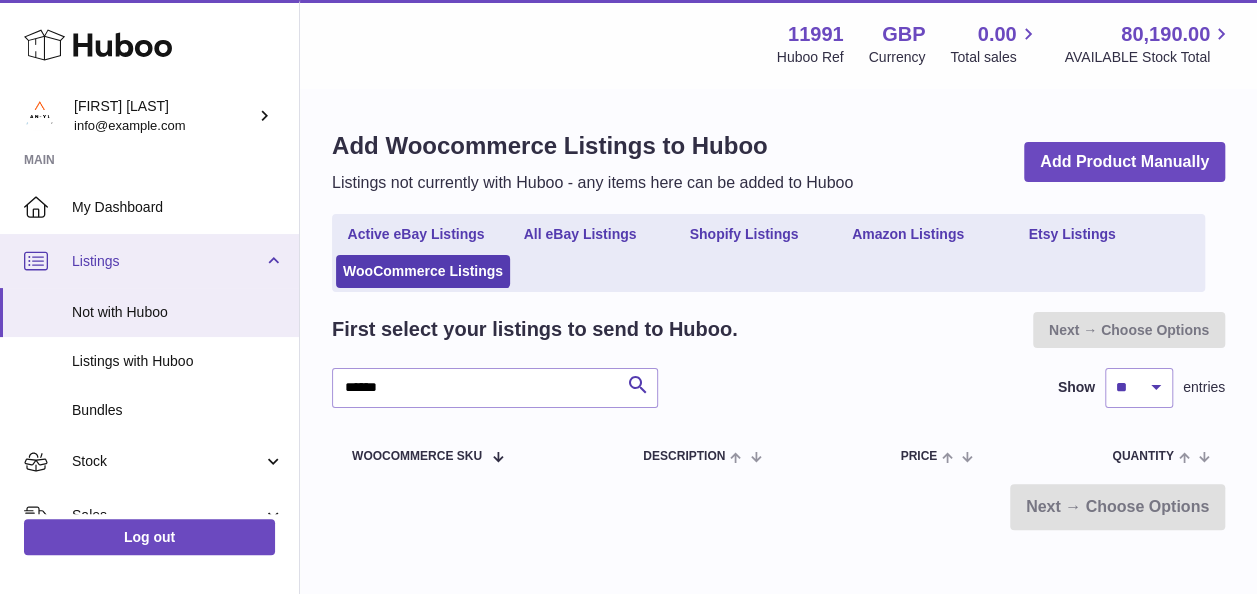 click on "Listings" at bounding box center [149, 261] 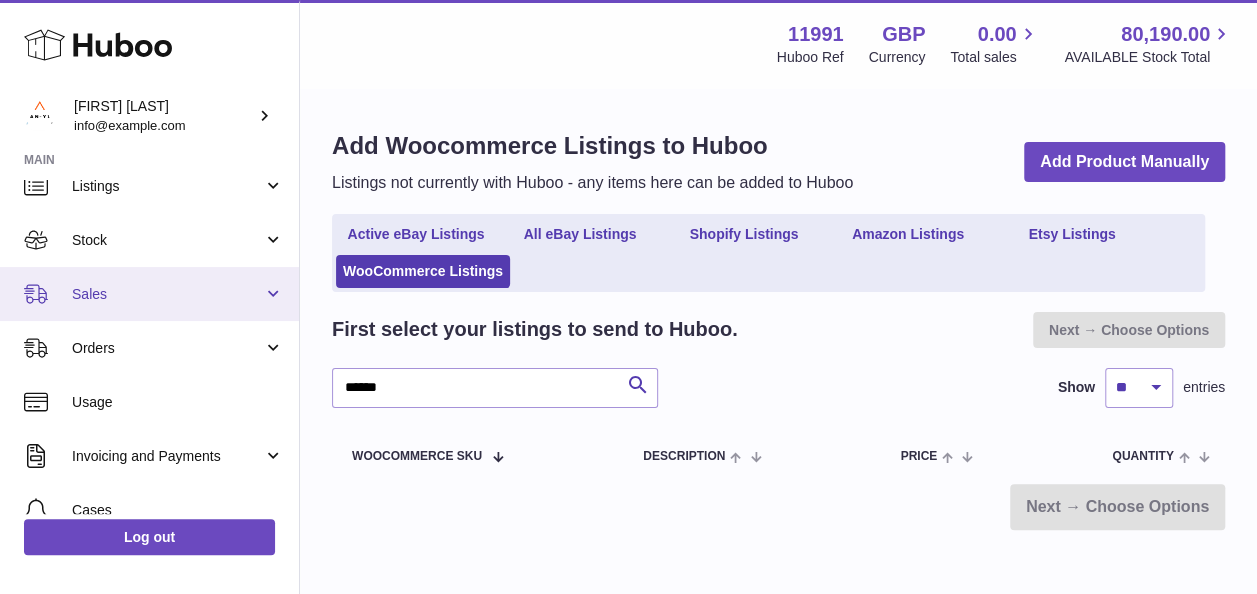 scroll, scrollTop: 100, scrollLeft: 0, axis: vertical 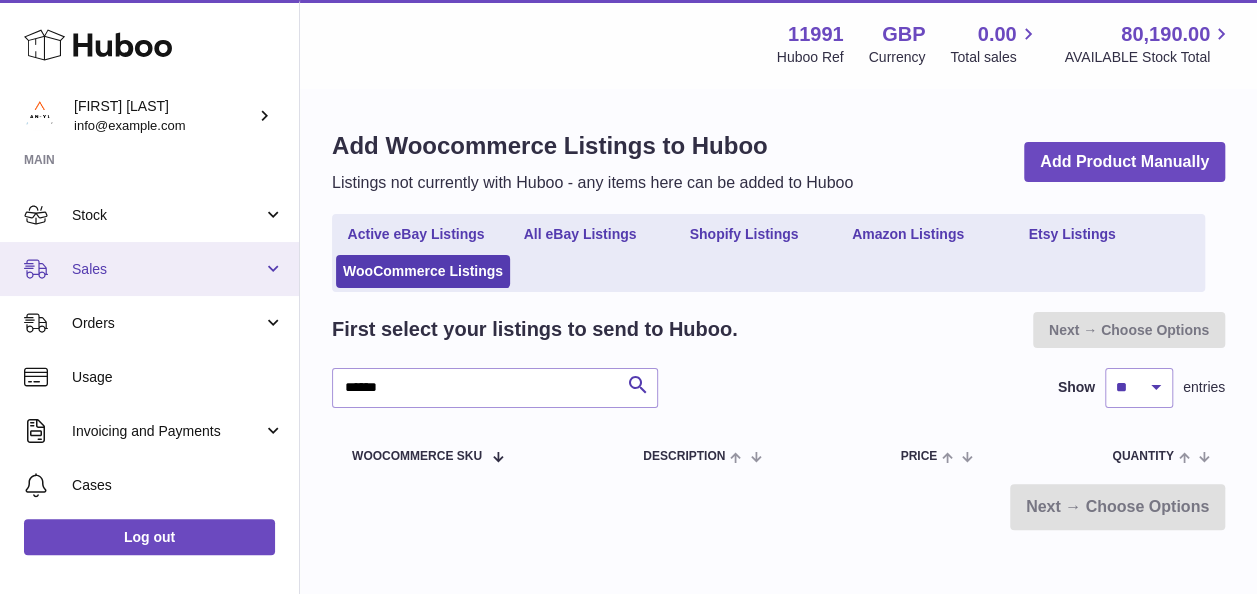 click on "Sales" at bounding box center [167, 269] 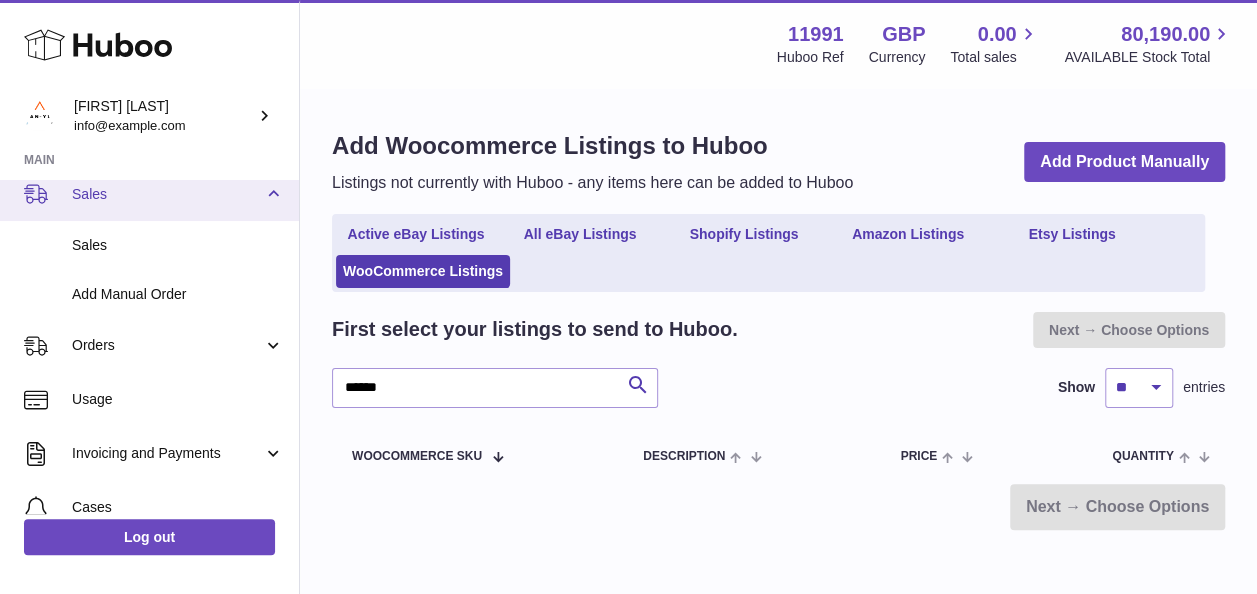 scroll, scrollTop: 200, scrollLeft: 0, axis: vertical 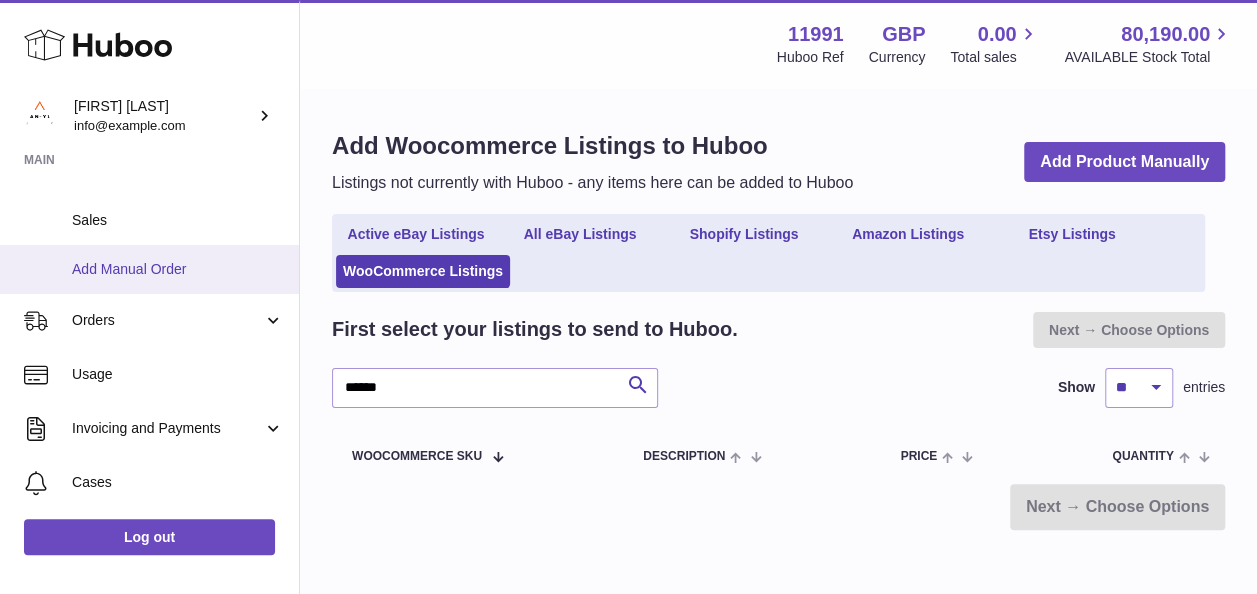 click on "Add Manual Order" at bounding box center (178, 269) 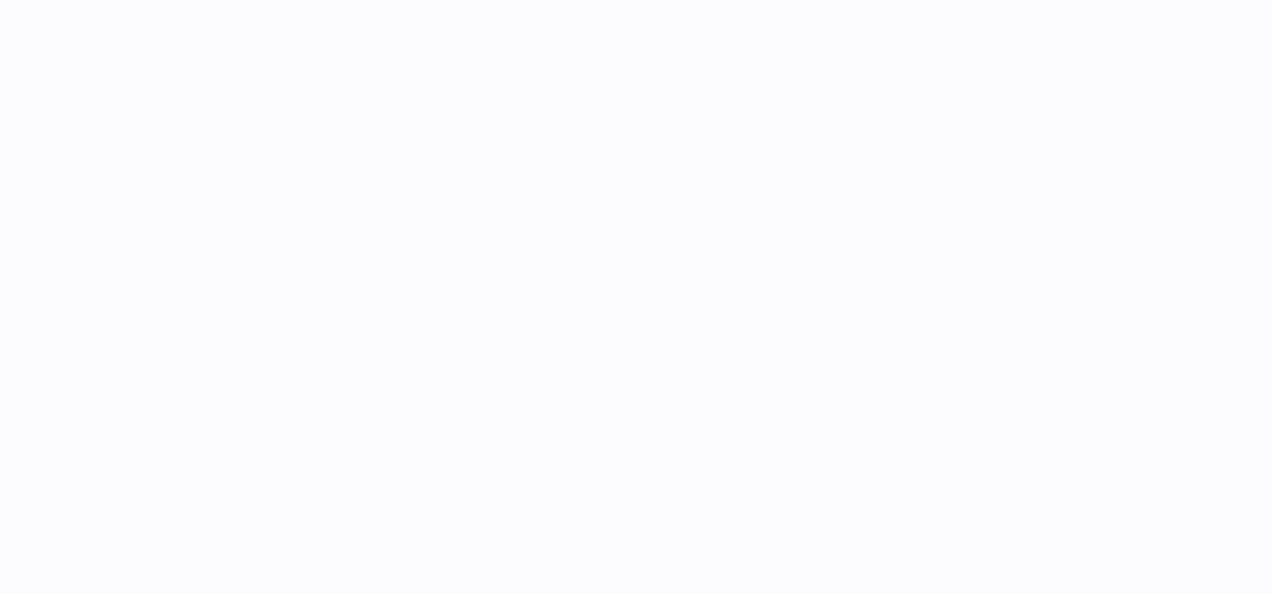 scroll, scrollTop: 0, scrollLeft: 0, axis: both 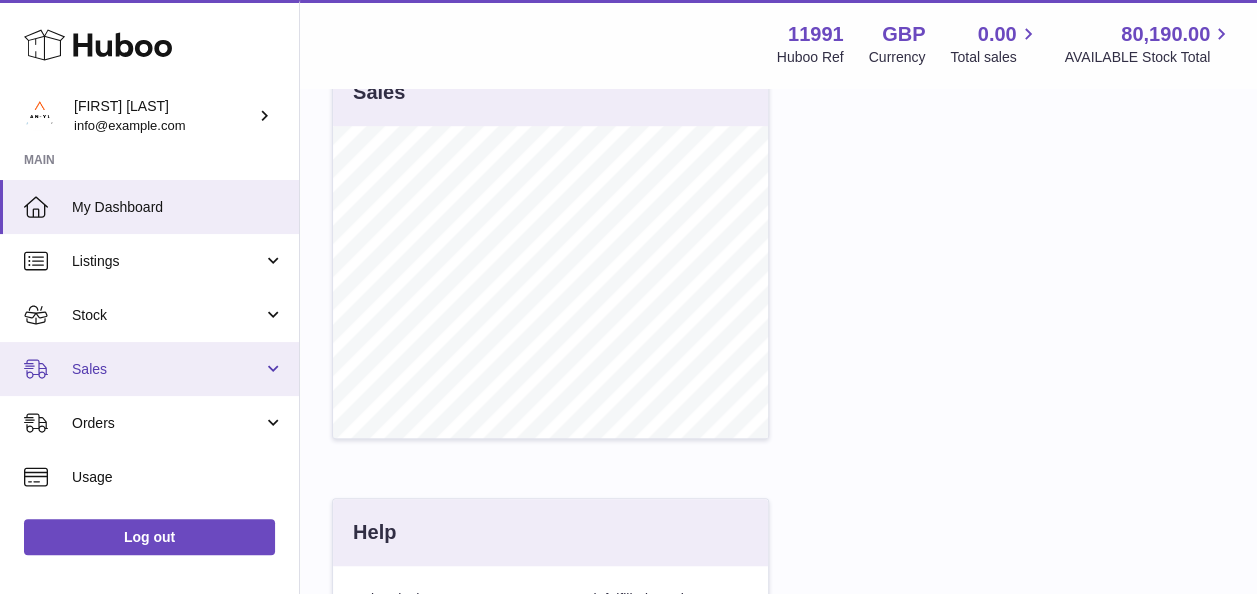 click on "Sales" at bounding box center (149, 369) 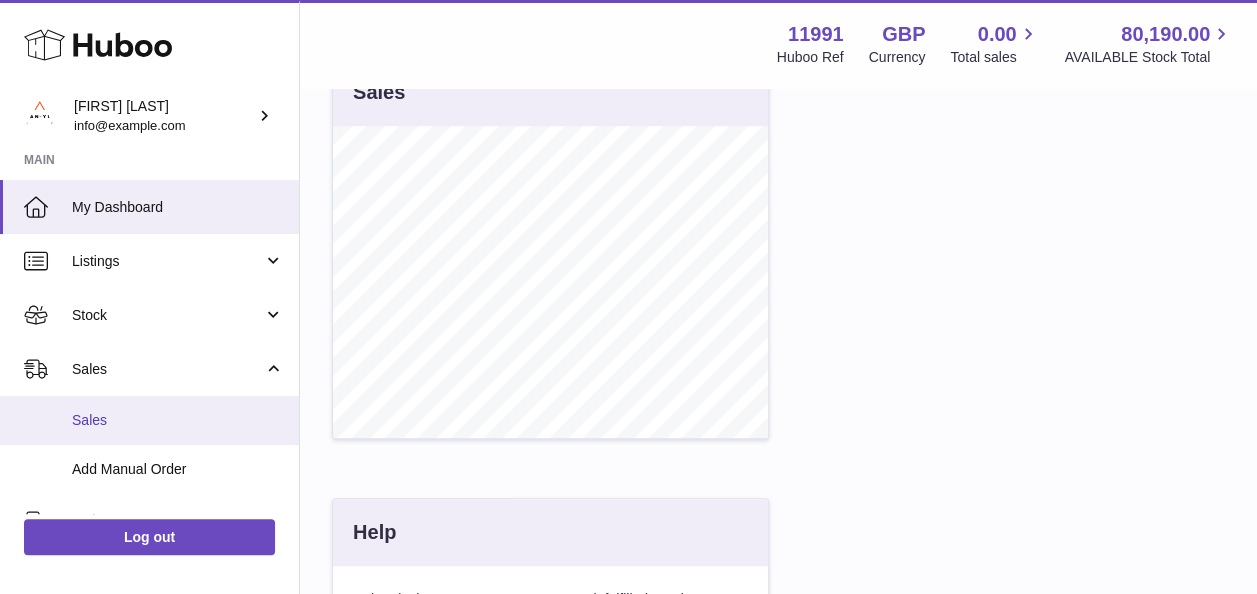 scroll, scrollTop: 100, scrollLeft: 0, axis: vertical 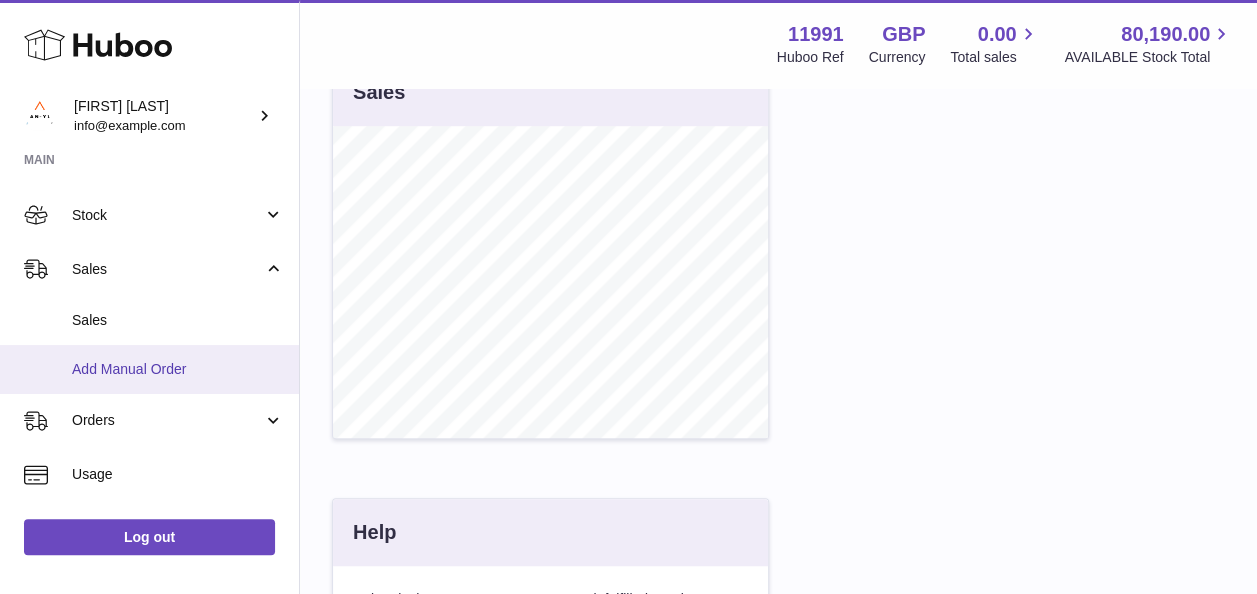 click on "Add Manual Order" at bounding box center [178, 369] 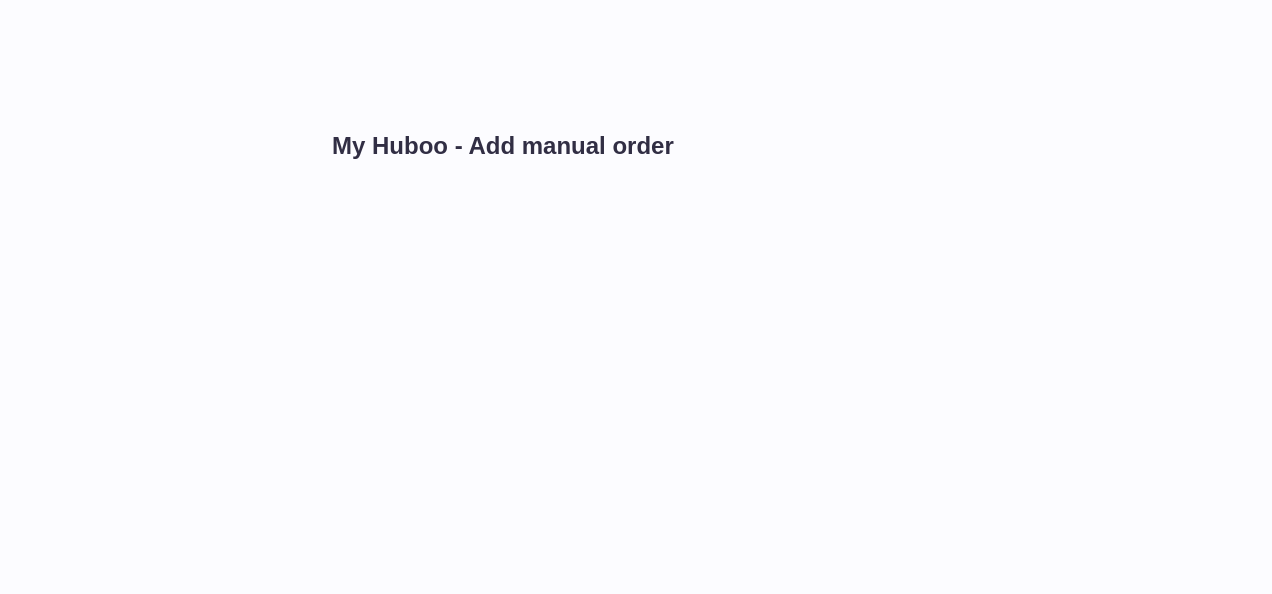 scroll, scrollTop: 0, scrollLeft: 0, axis: both 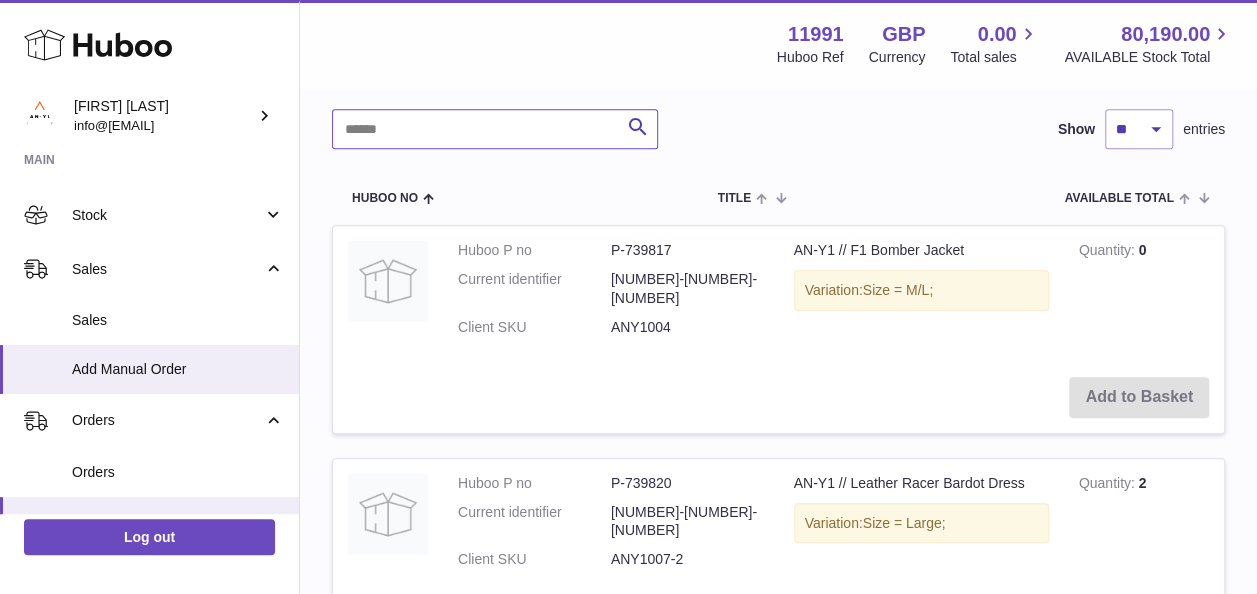 click at bounding box center [495, 129] 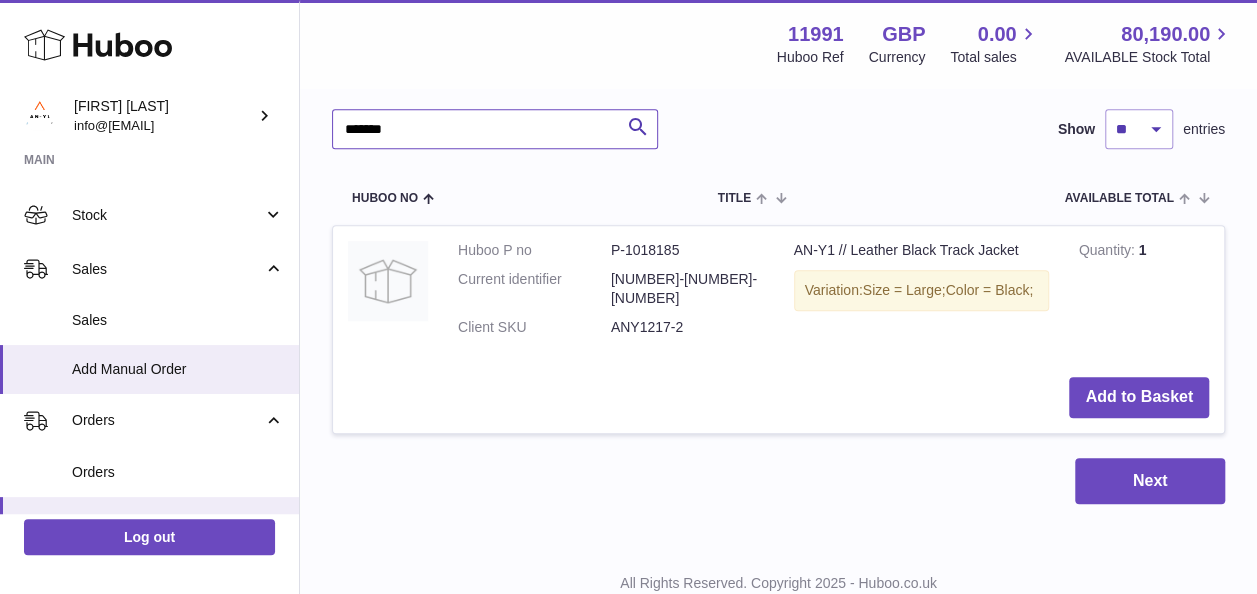 drag, startPoint x: 406, startPoint y: 122, endPoint x: 329, endPoint y: 128, distance: 77.23341 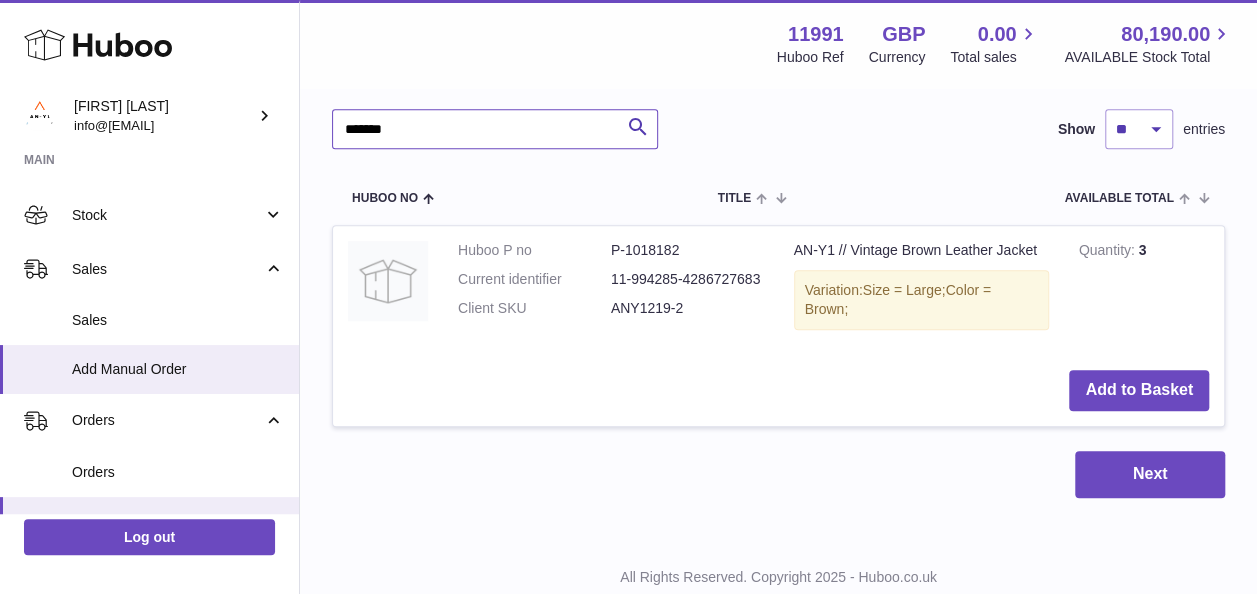 type on "*******" 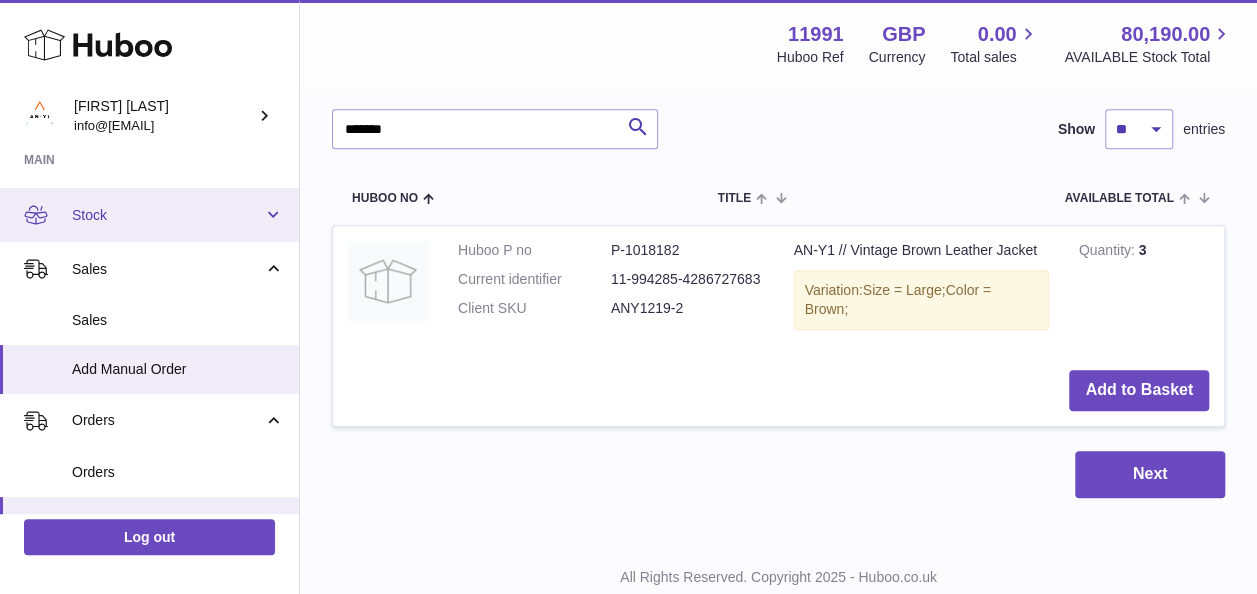 click on "Stock" at bounding box center (167, 215) 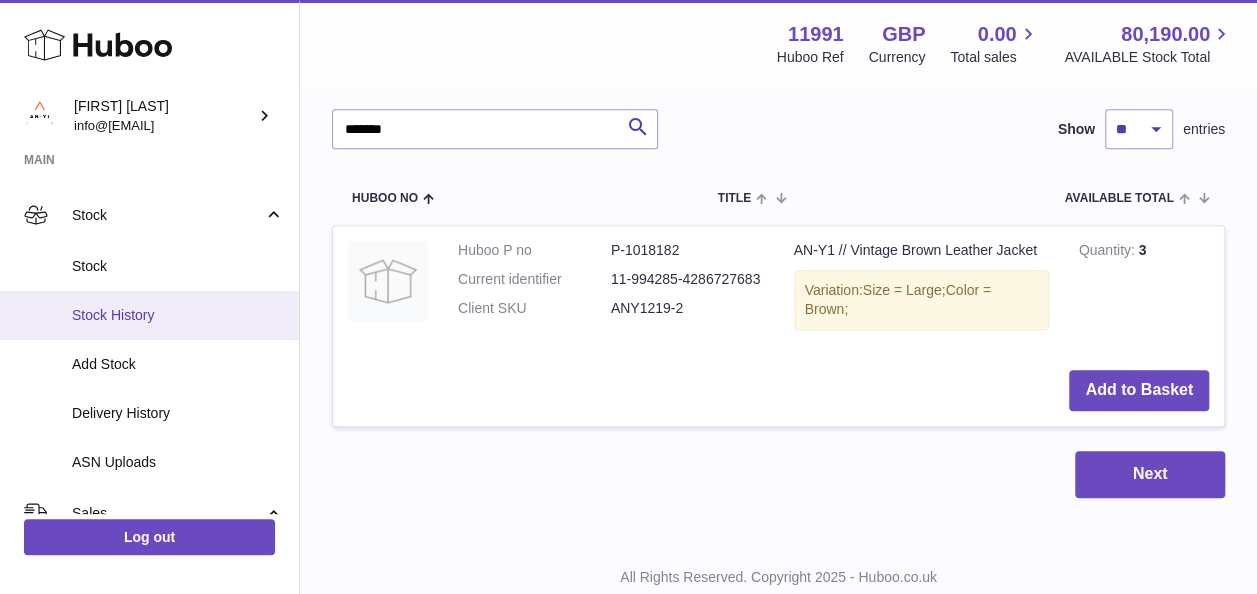 click on "Stock History" at bounding box center [178, 315] 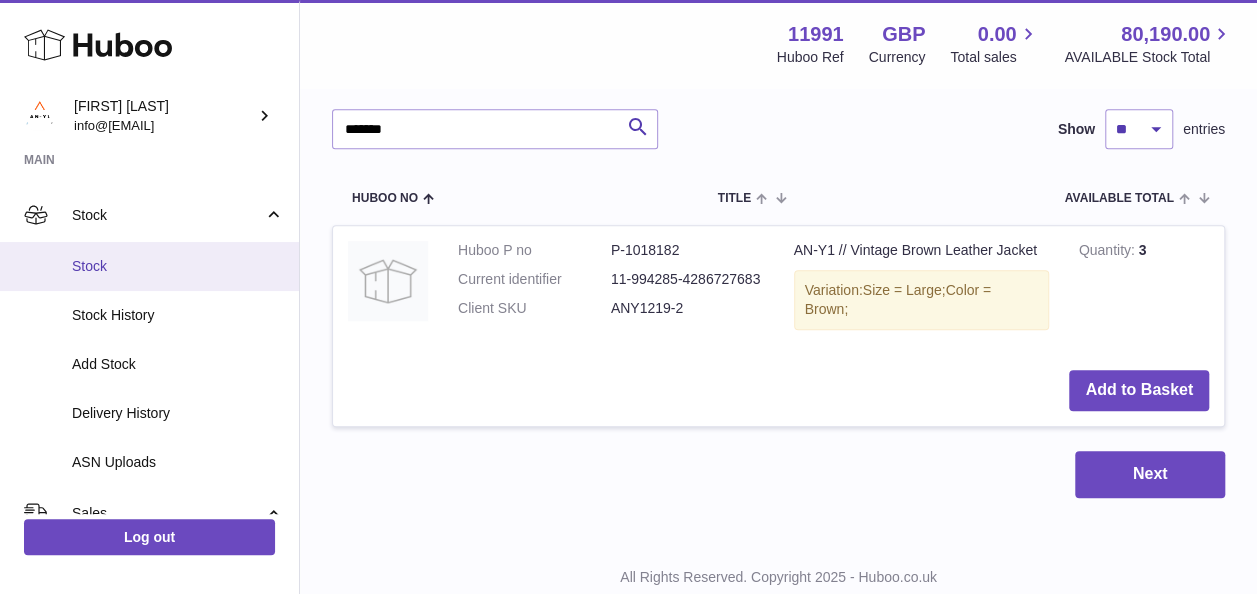 click on "Stock" at bounding box center (178, 266) 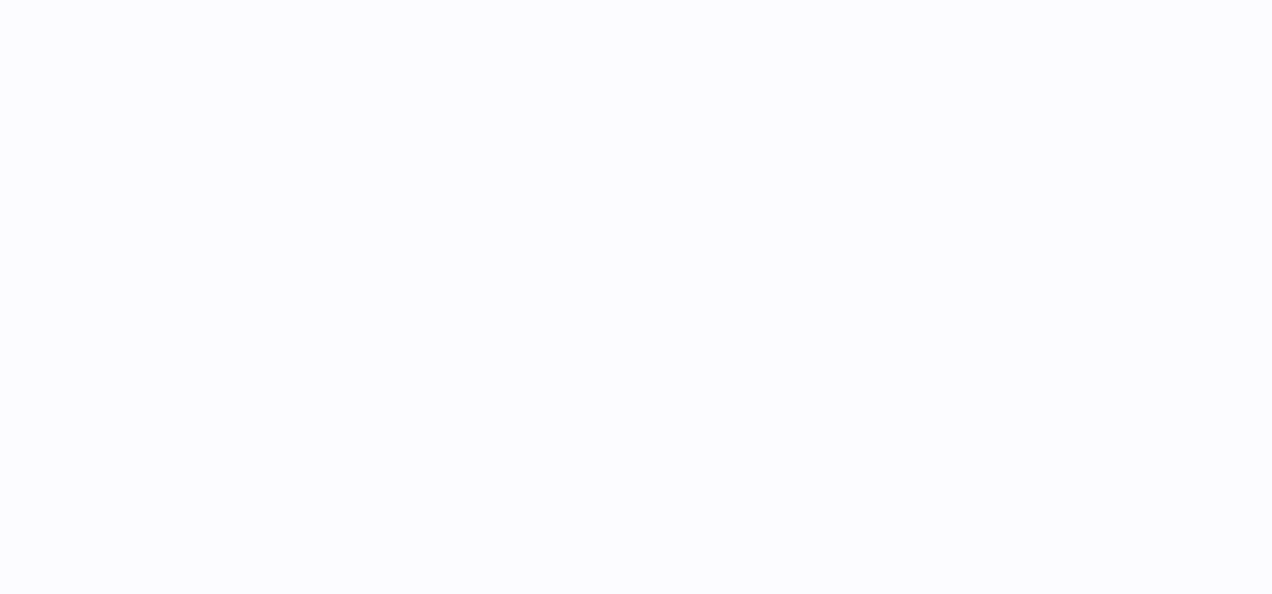 scroll, scrollTop: 0, scrollLeft: 0, axis: both 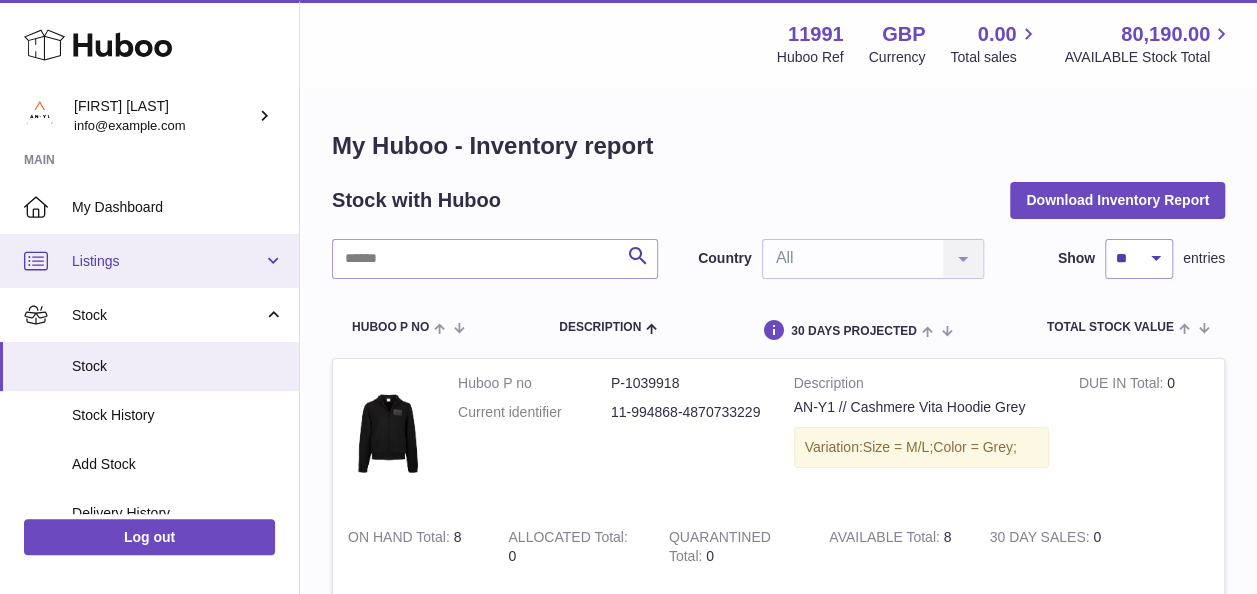 click on "Listings" at bounding box center (149, 261) 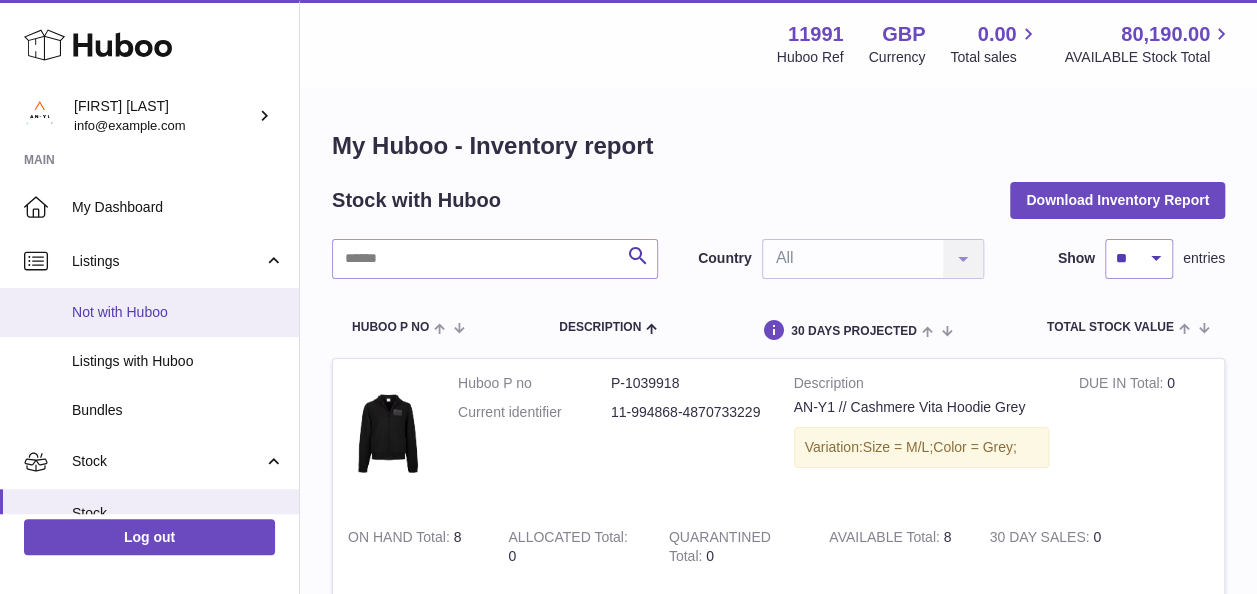 click on "Not with Huboo" at bounding box center [178, 312] 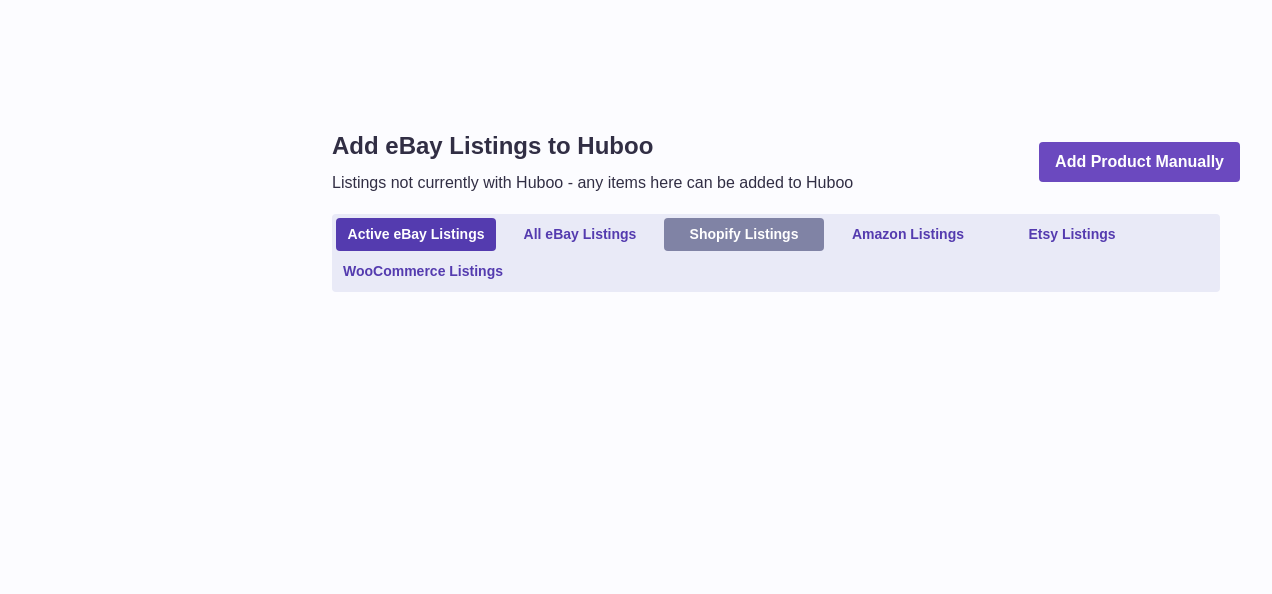 scroll, scrollTop: 0, scrollLeft: 0, axis: both 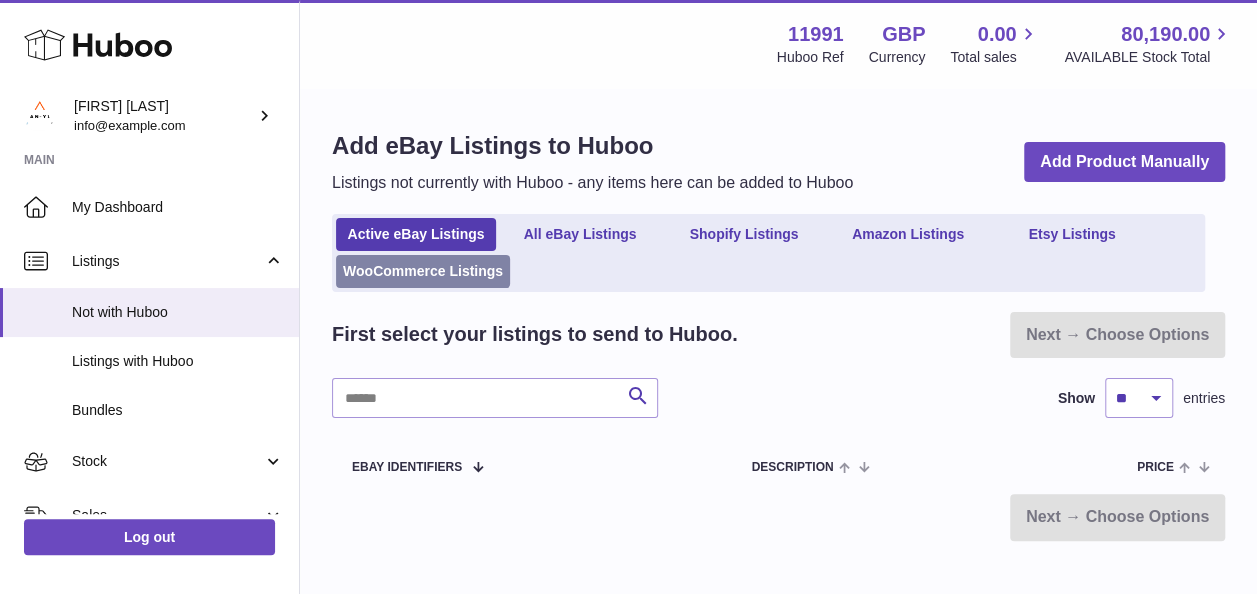 click on "WooCommerce Listings" at bounding box center (423, 271) 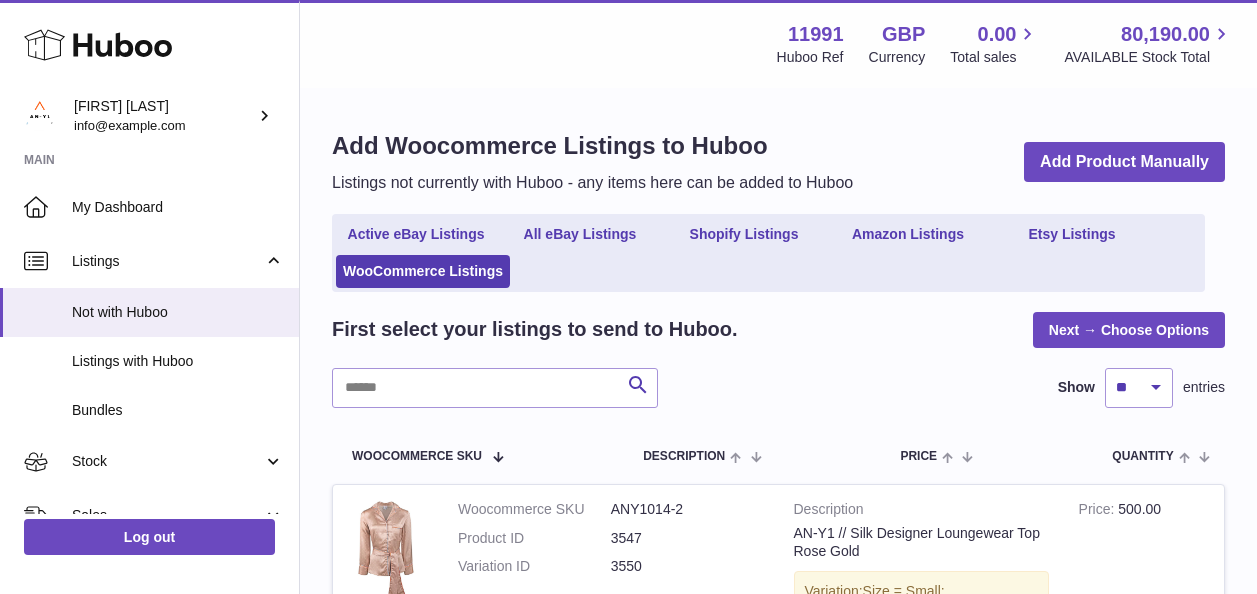 scroll, scrollTop: 0, scrollLeft: 0, axis: both 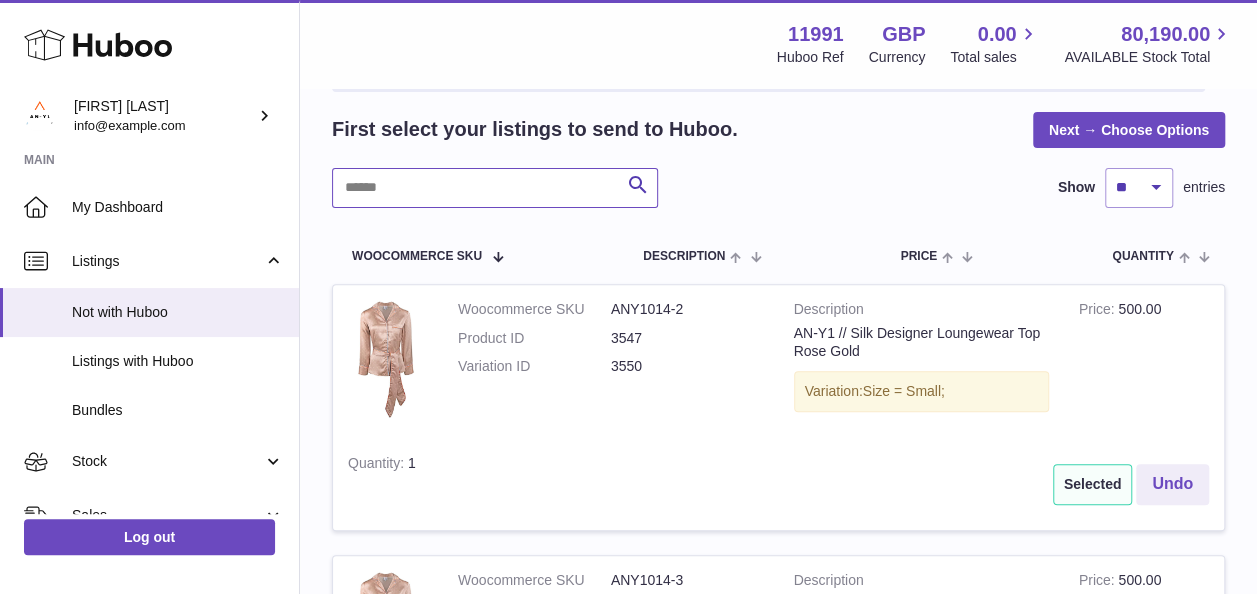click at bounding box center [495, 188] 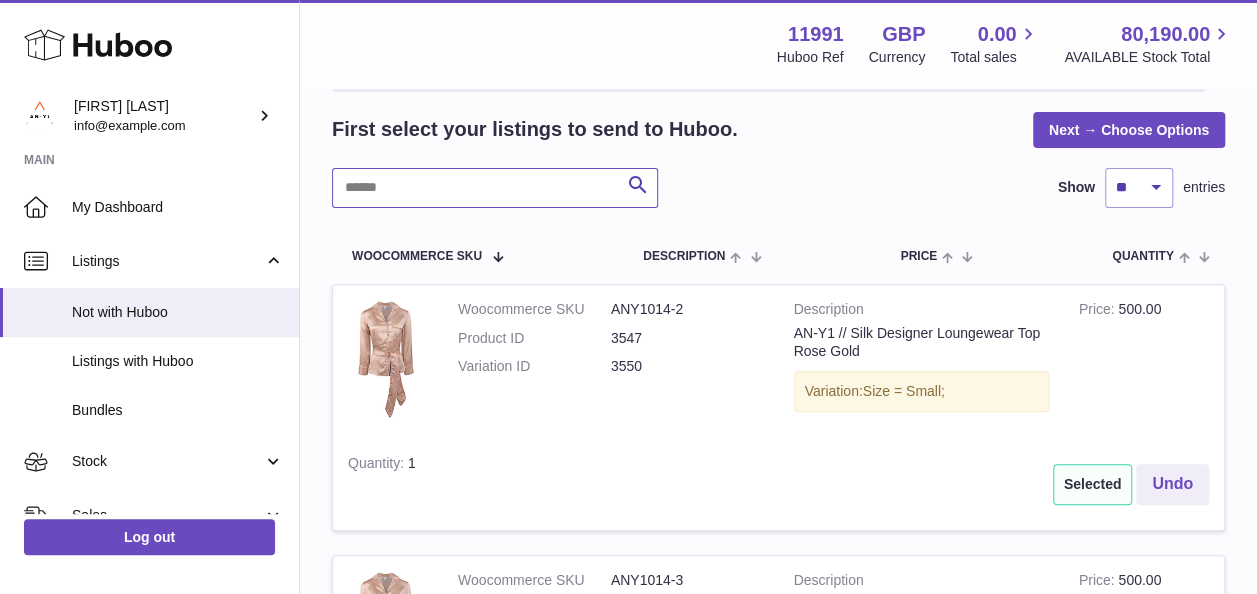 paste on "********" 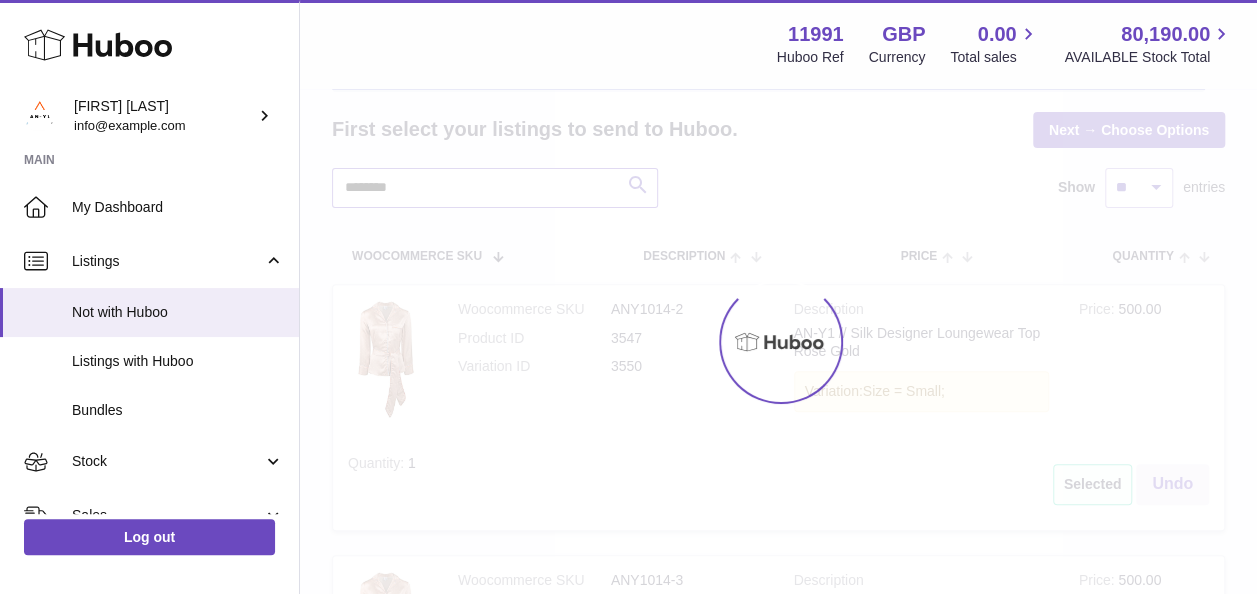 scroll, scrollTop: 94, scrollLeft: 0, axis: vertical 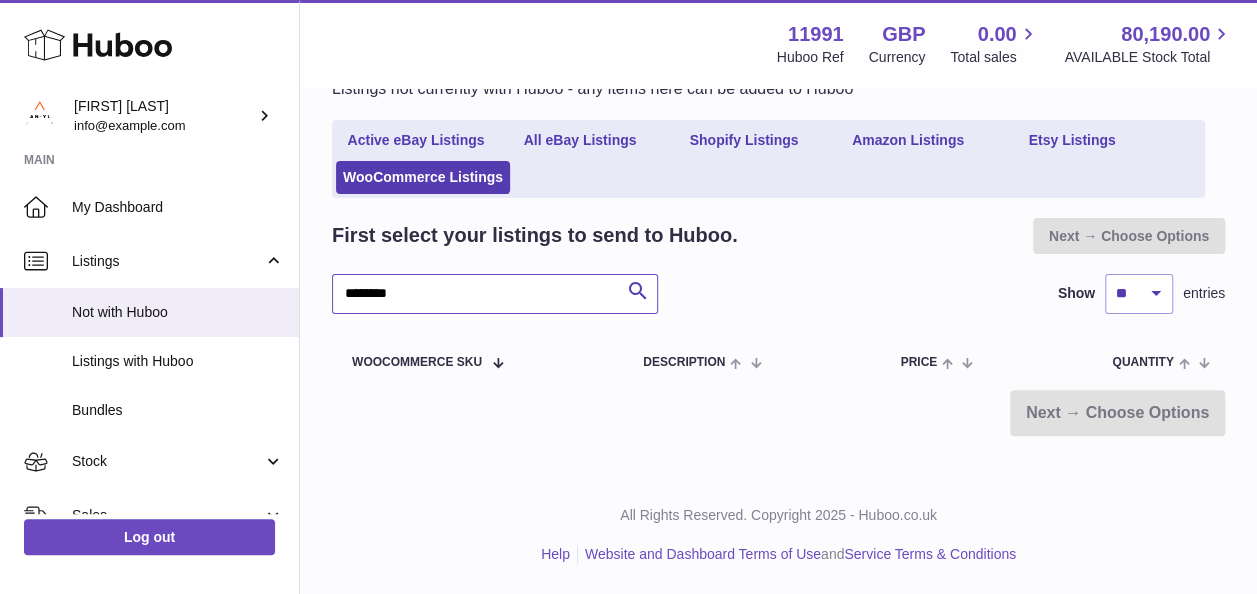 click on "********" at bounding box center [495, 294] 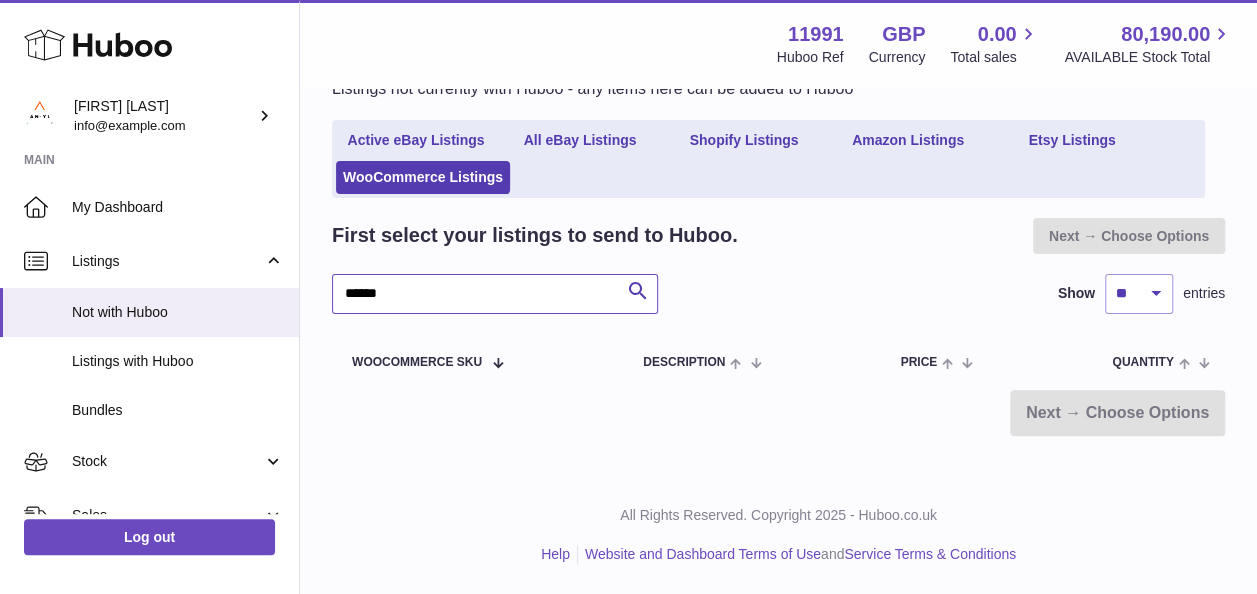 drag, startPoint x: 406, startPoint y: 282, endPoint x: 318, endPoint y: 295, distance: 88.95505 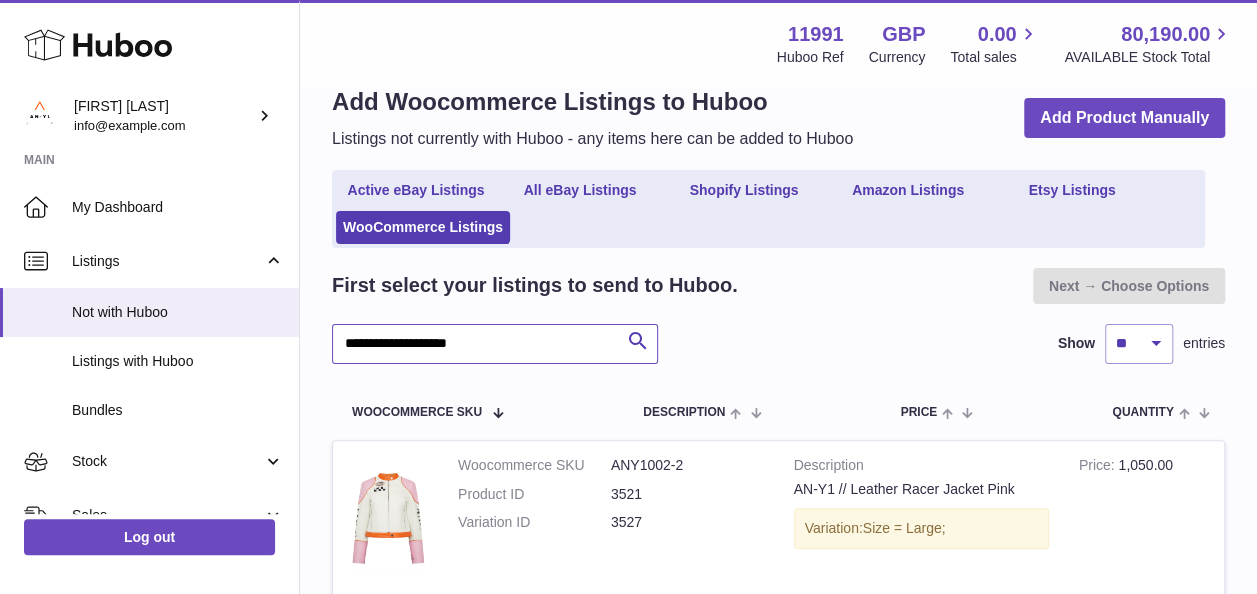 scroll, scrollTop: 0, scrollLeft: 0, axis: both 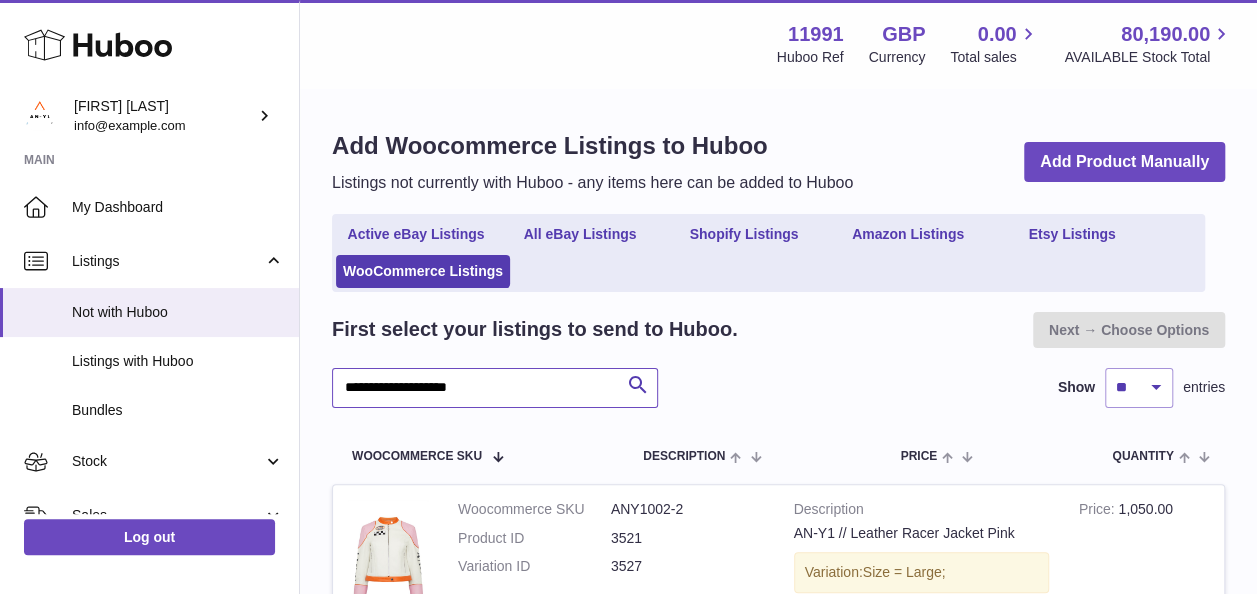 drag, startPoint x: 538, startPoint y: 380, endPoint x: 338, endPoint y: 403, distance: 201.31816 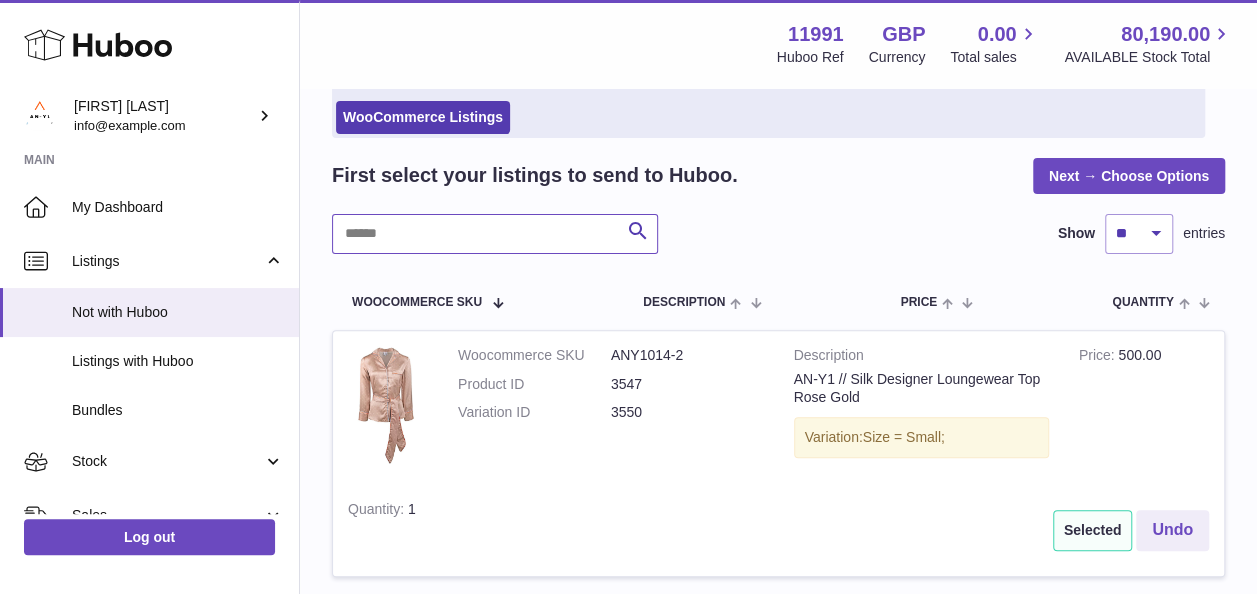 scroll, scrollTop: 200, scrollLeft: 0, axis: vertical 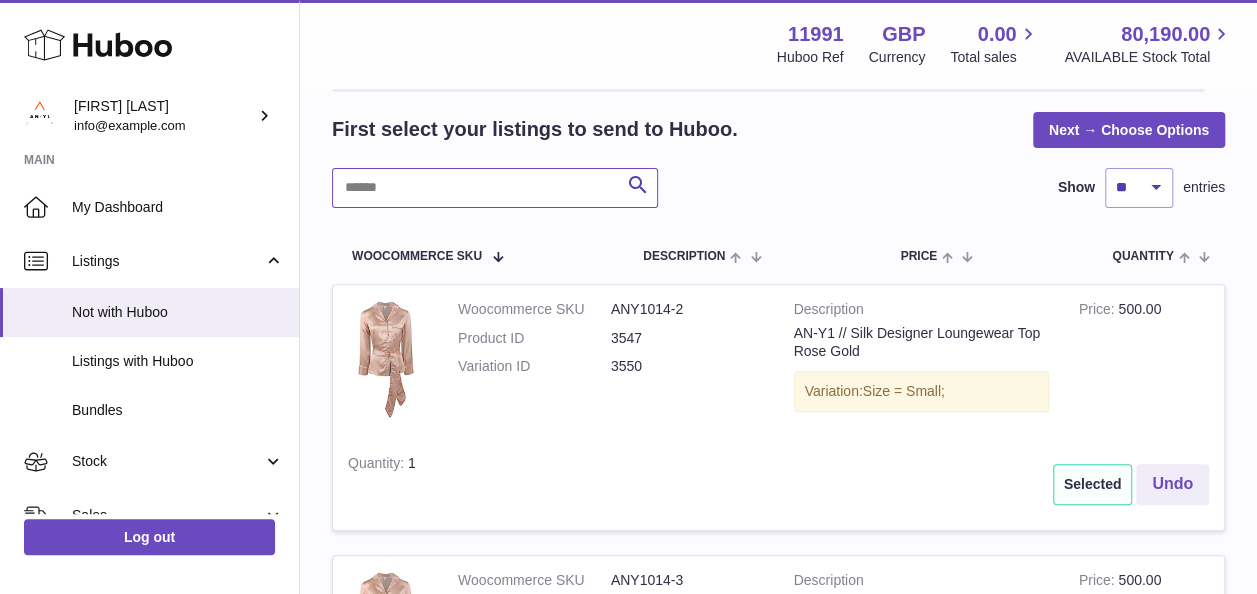 type 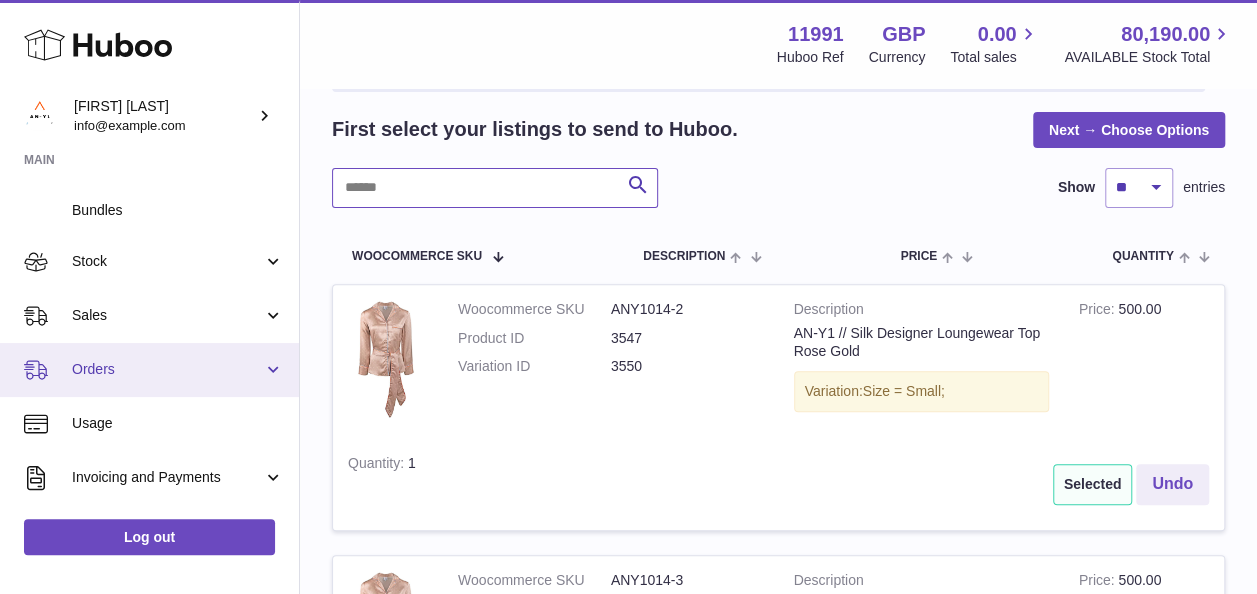 scroll, scrollTop: 300, scrollLeft: 0, axis: vertical 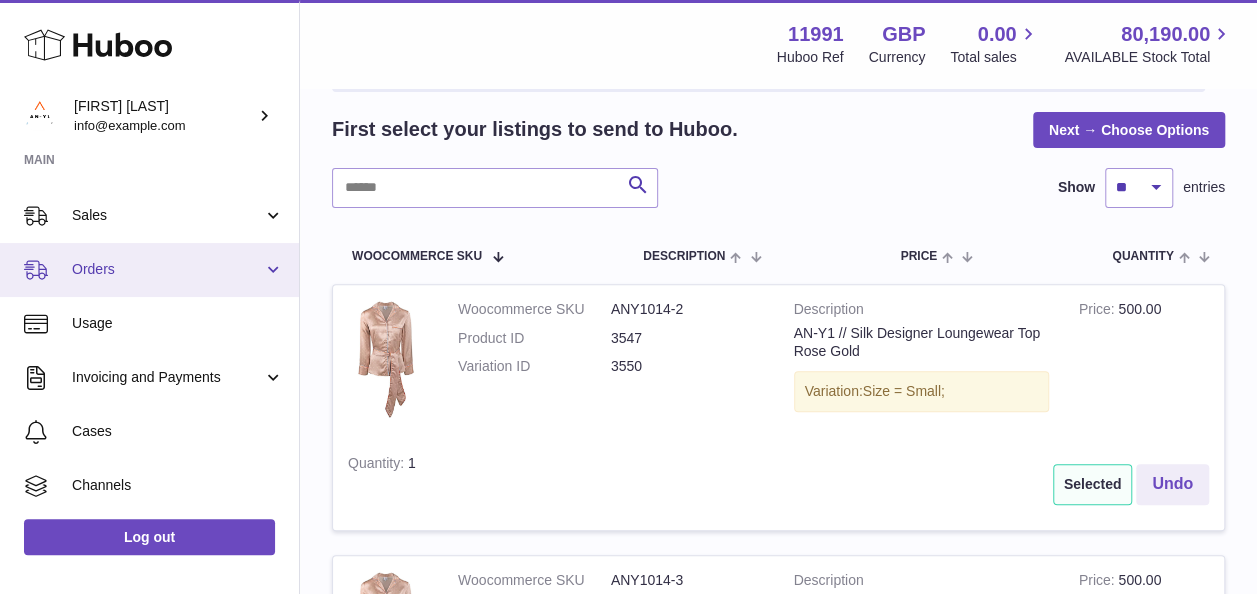 click on "Orders" at bounding box center [167, 269] 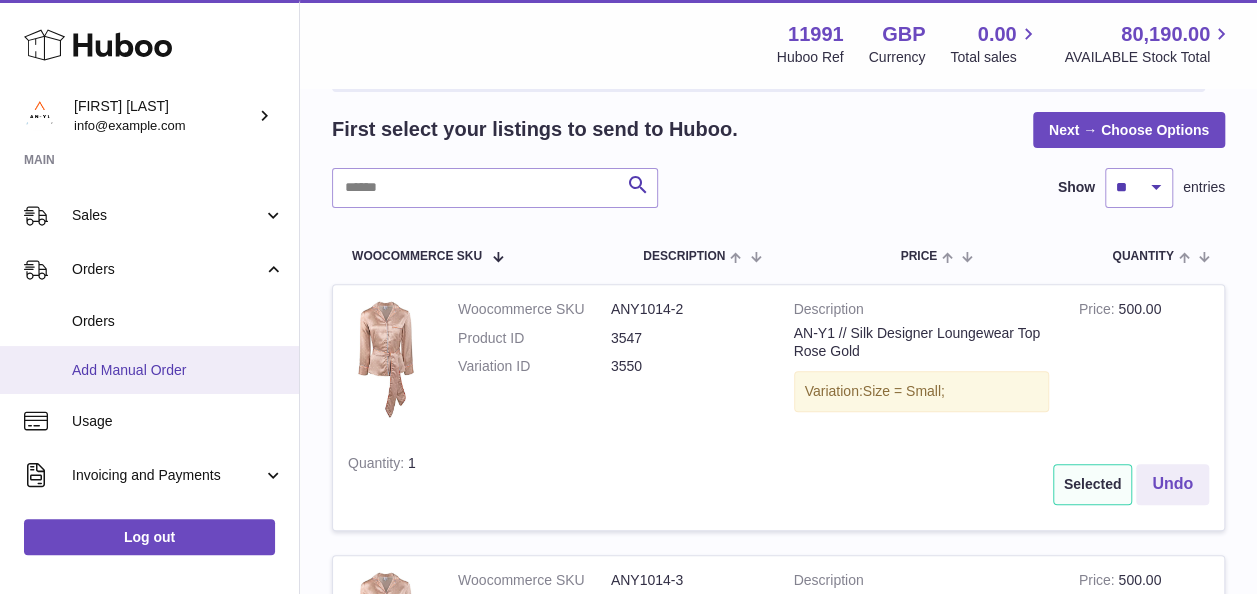 click on "Add Manual Order" at bounding box center [178, 370] 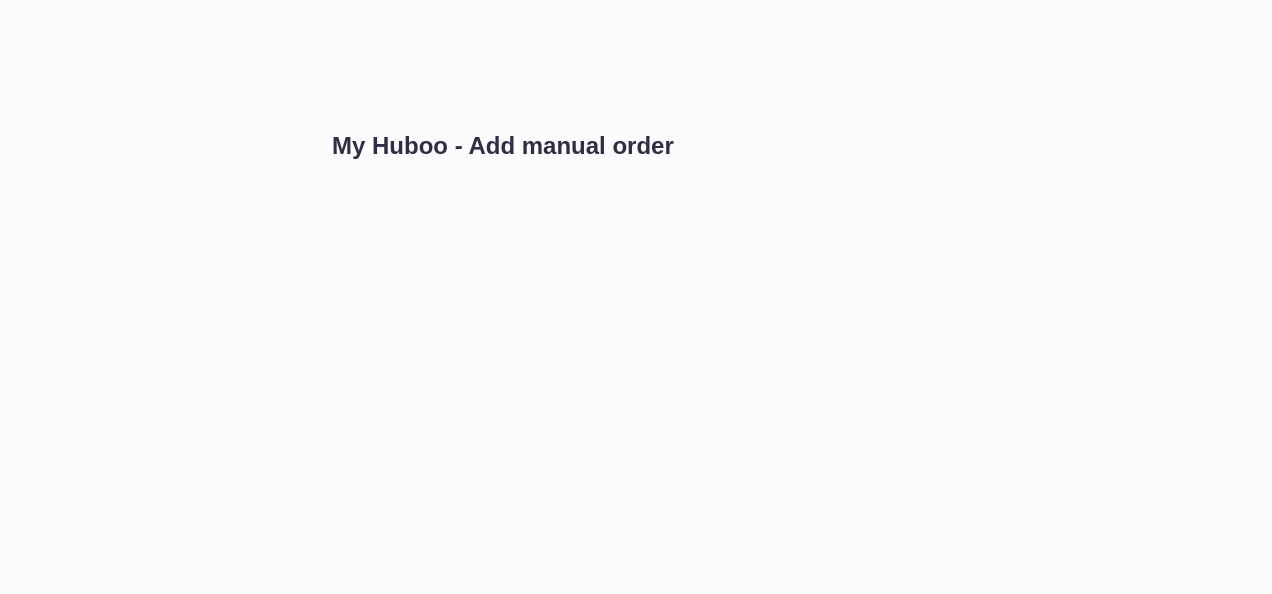 scroll, scrollTop: 0, scrollLeft: 0, axis: both 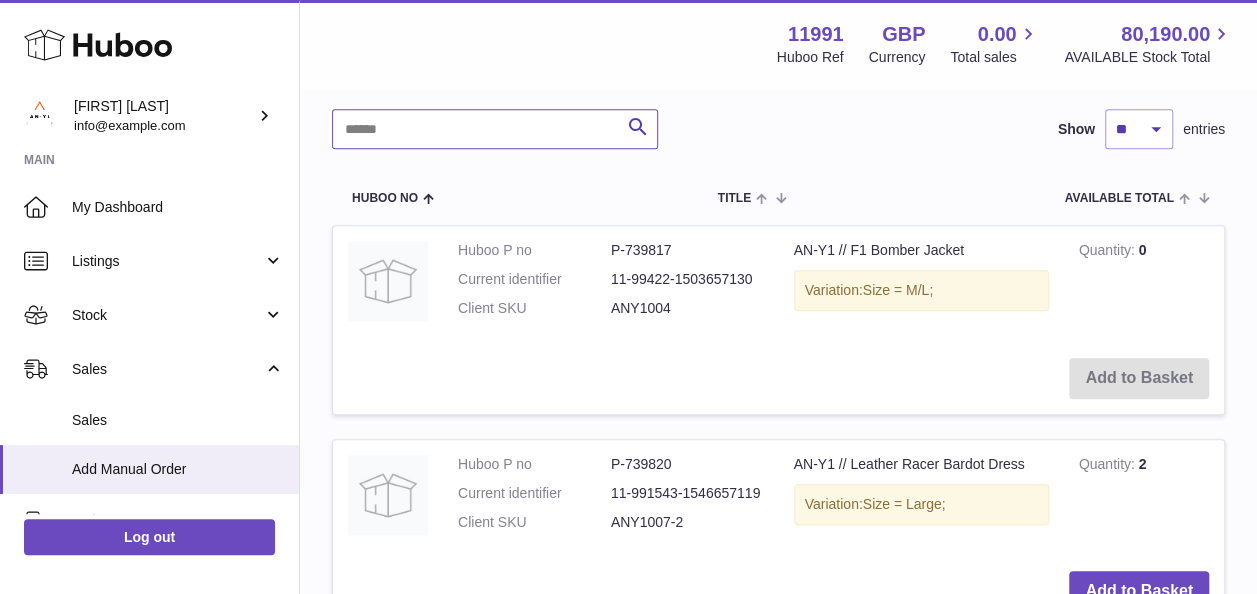 click at bounding box center [495, 129] 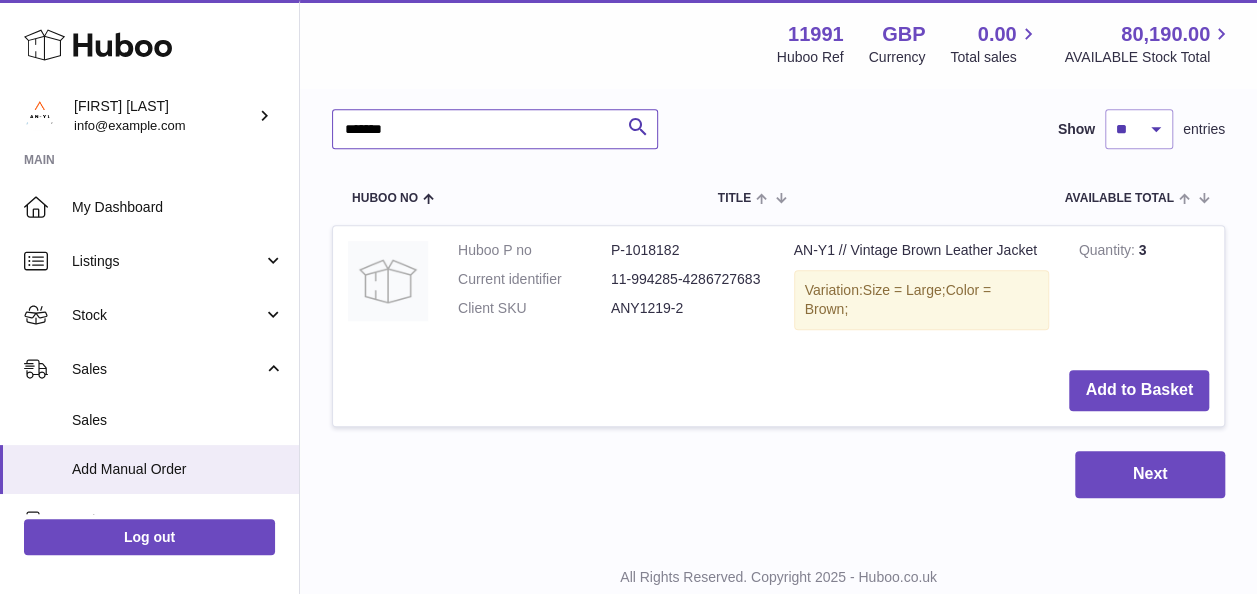type on "*******" 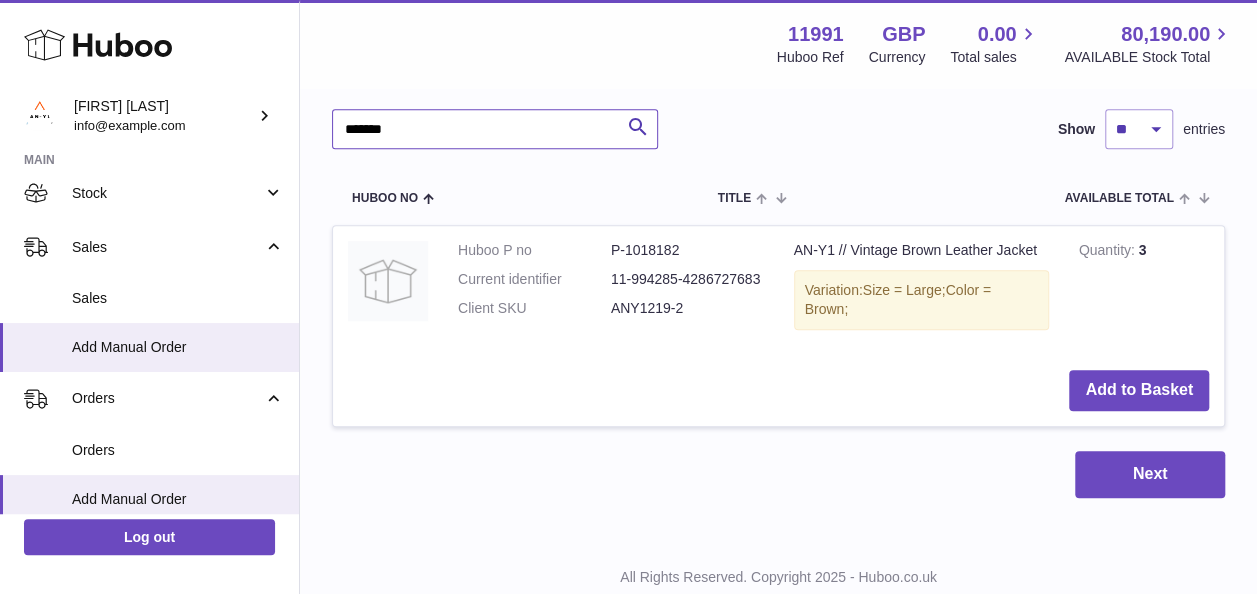 scroll, scrollTop: 200, scrollLeft: 0, axis: vertical 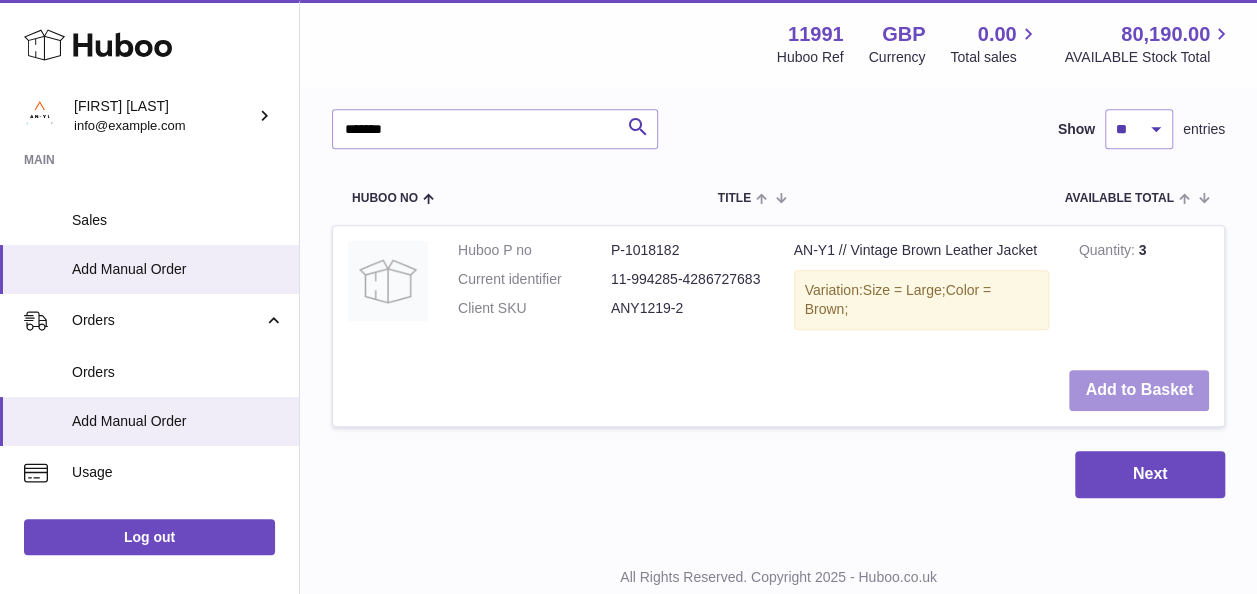 click on "Add to Basket" at bounding box center [1139, 390] 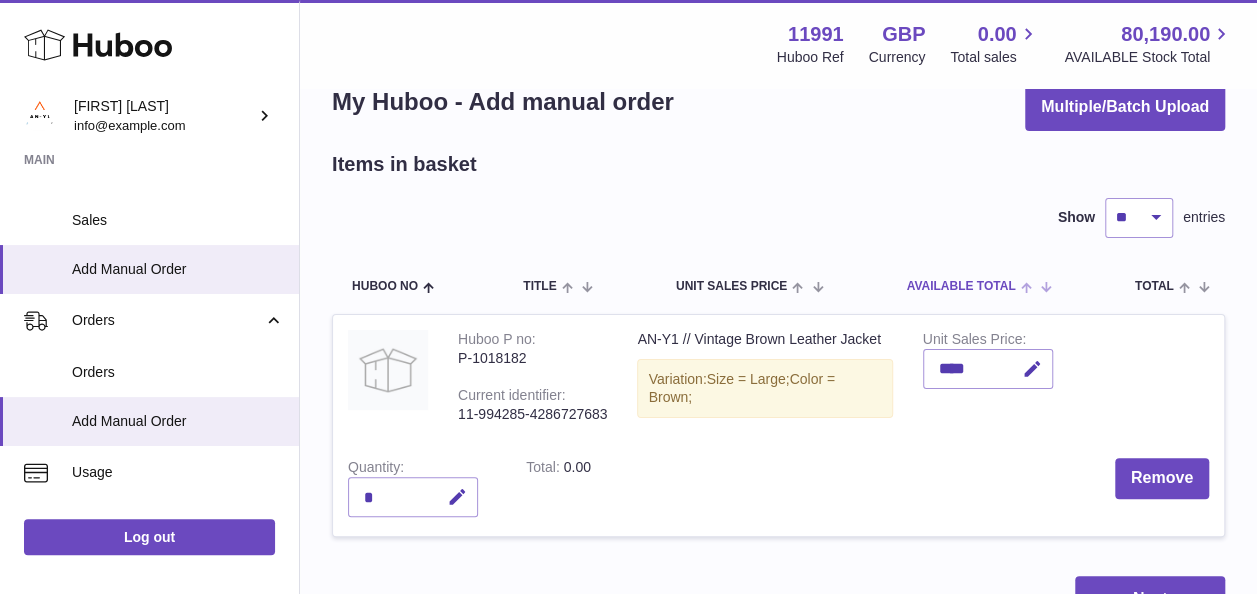 scroll, scrollTop: 146, scrollLeft: 0, axis: vertical 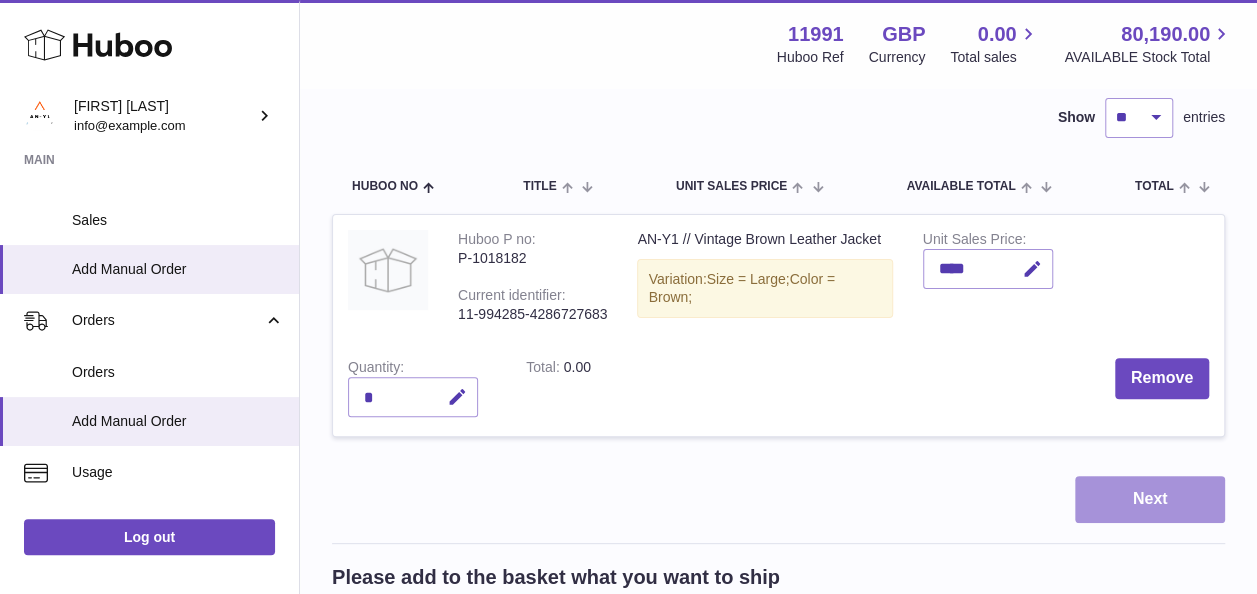 click on "Next" at bounding box center (1150, 499) 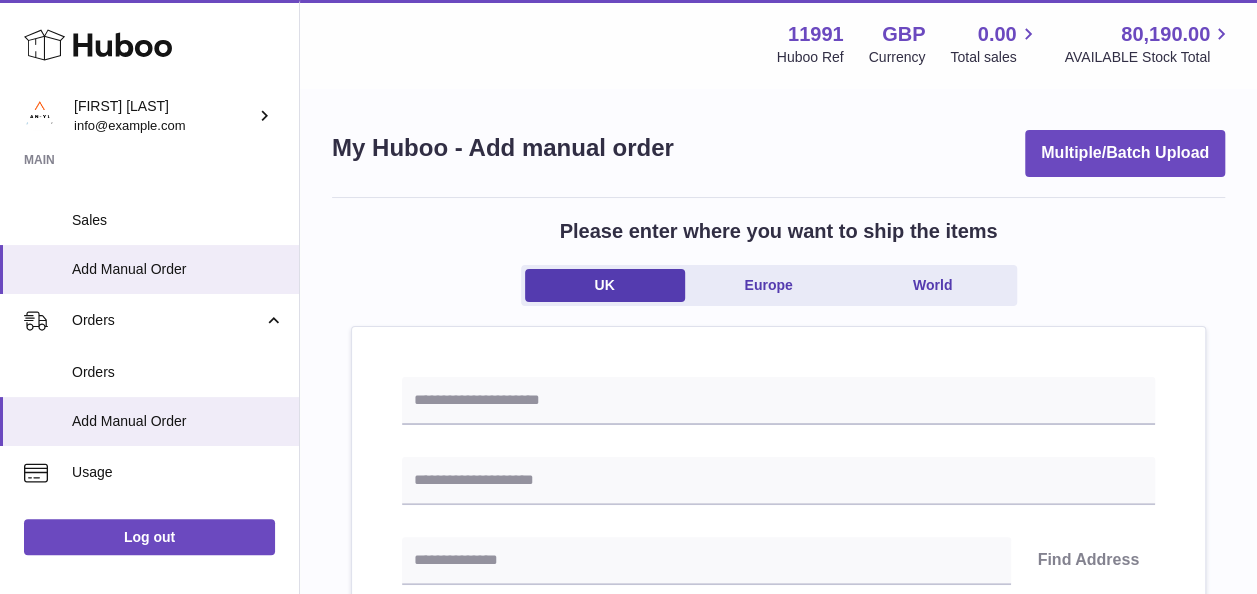 scroll, scrollTop: 200, scrollLeft: 0, axis: vertical 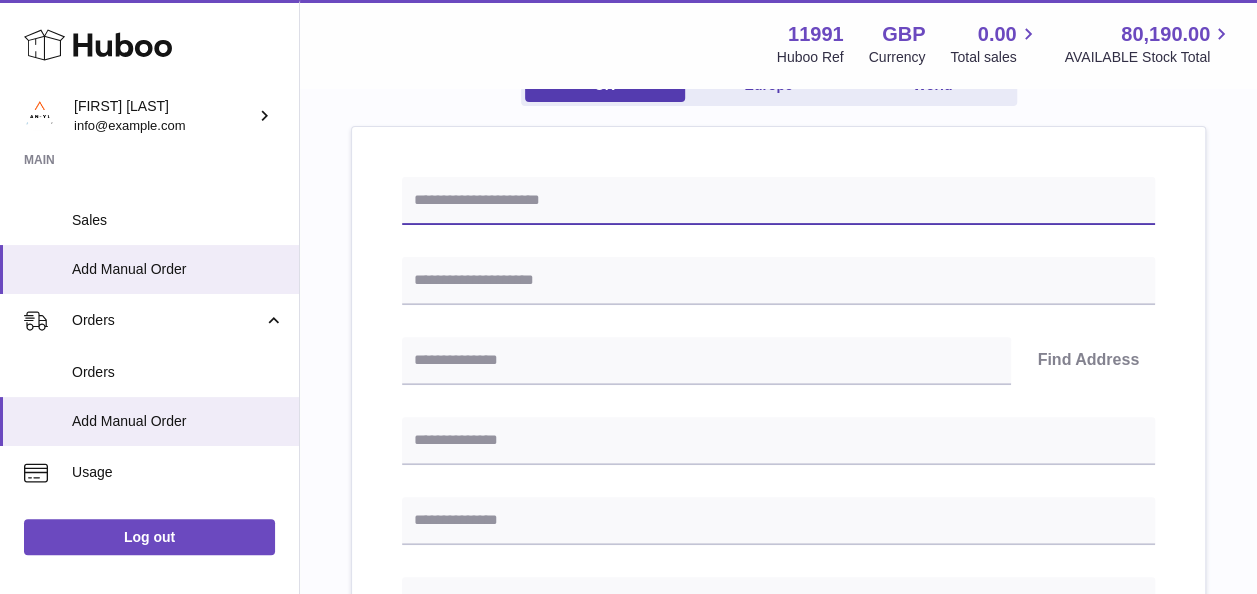 click at bounding box center (778, 201) 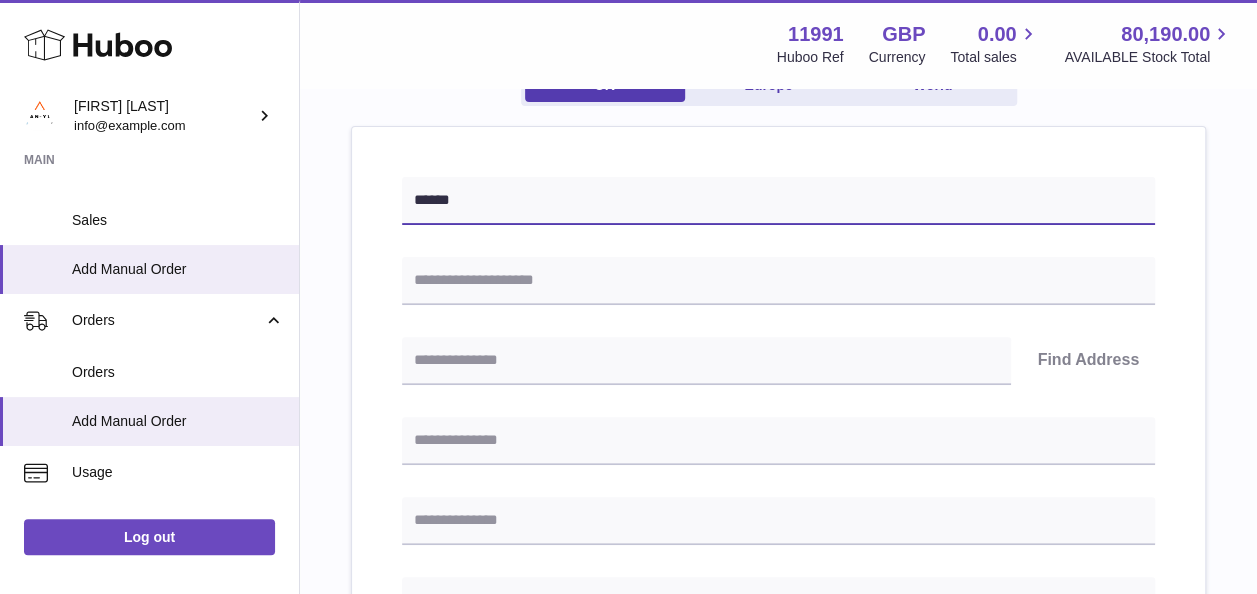 type on "******" 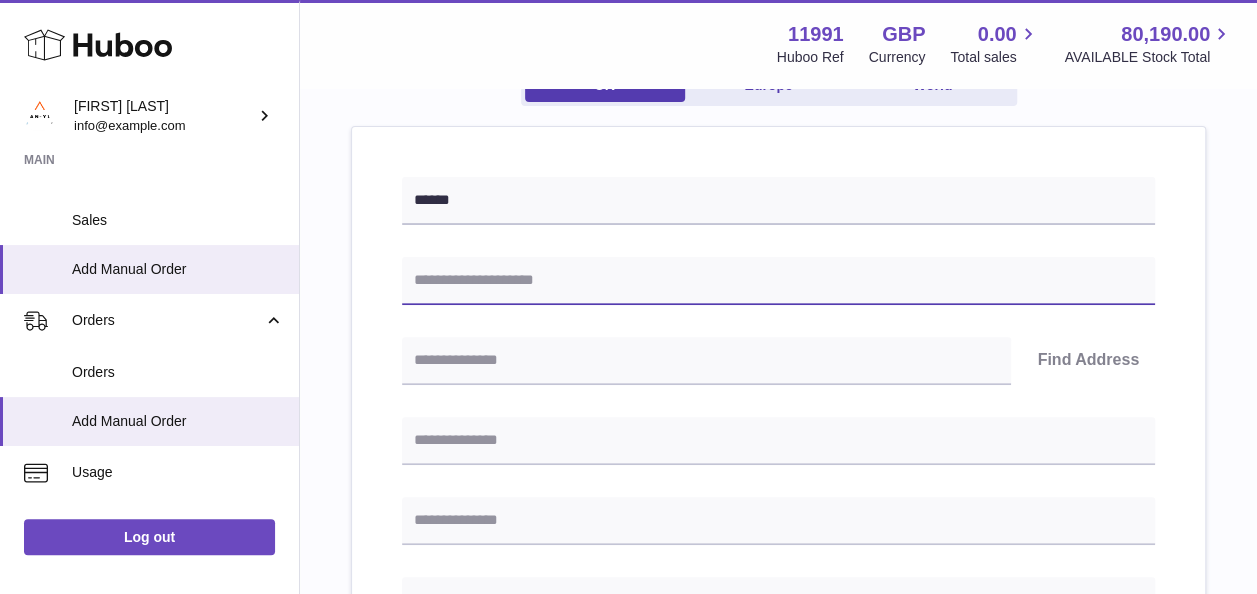 click at bounding box center [778, 281] 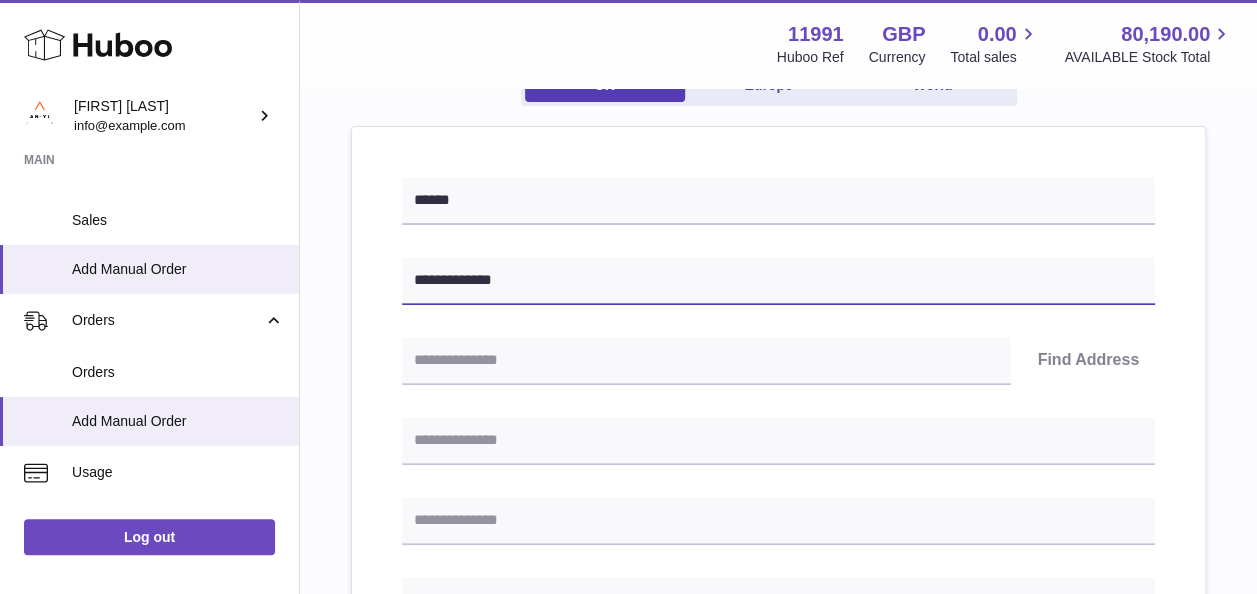 click on "**********" at bounding box center [778, 281] 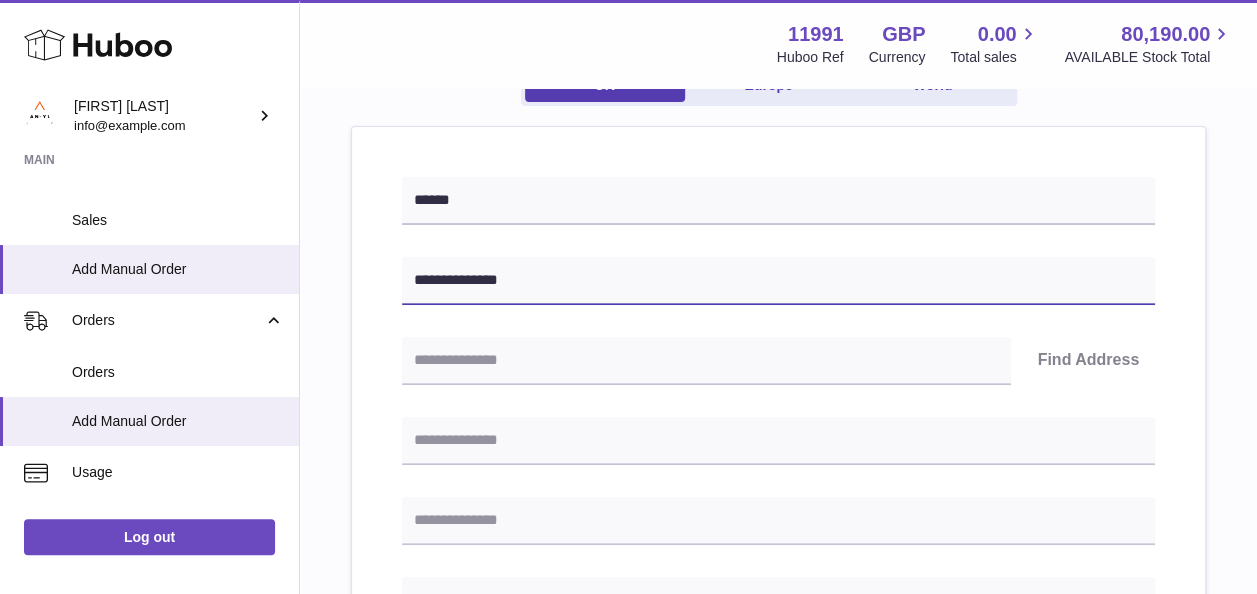 click on "**********" at bounding box center (778, 281) 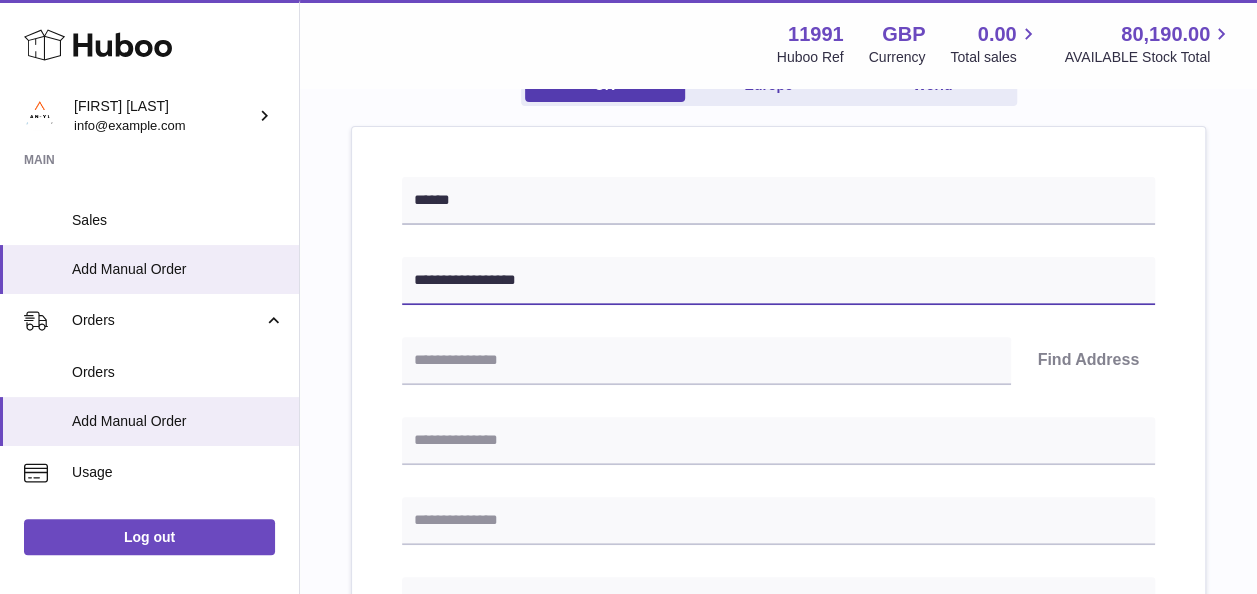 type on "**********" 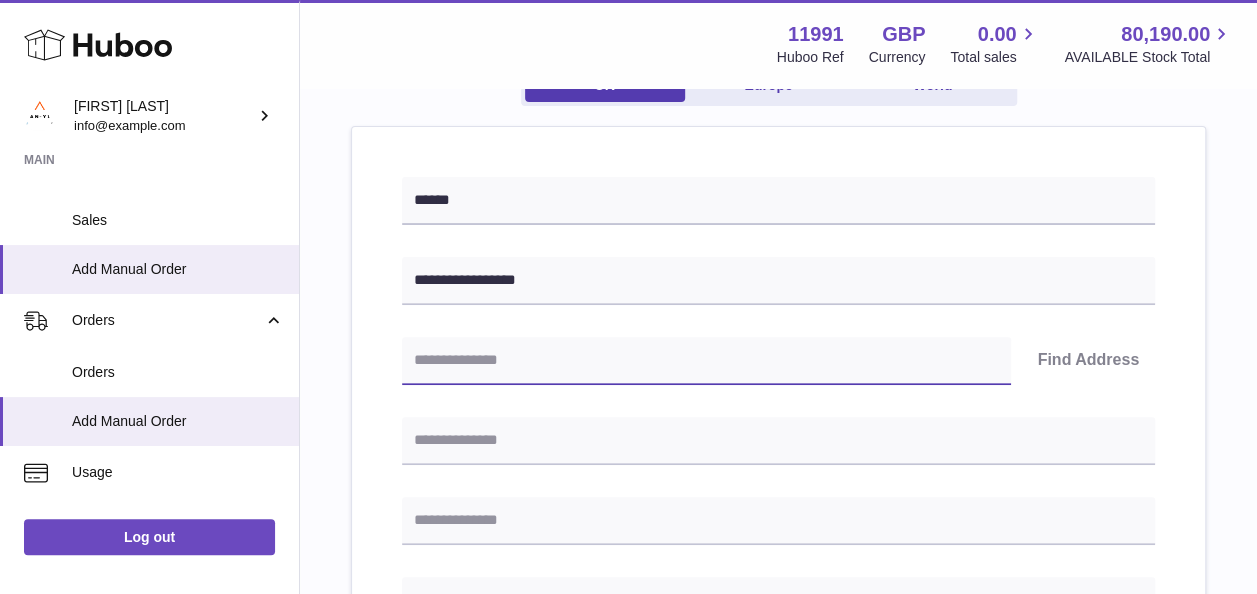 click at bounding box center [706, 361] 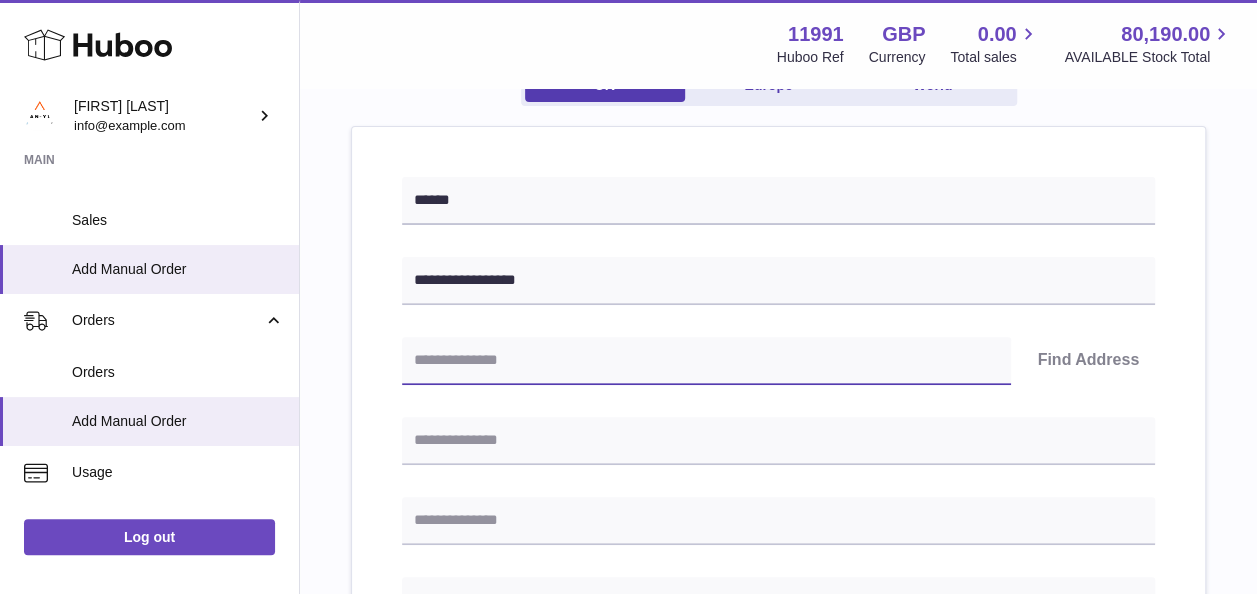 paste on "********" 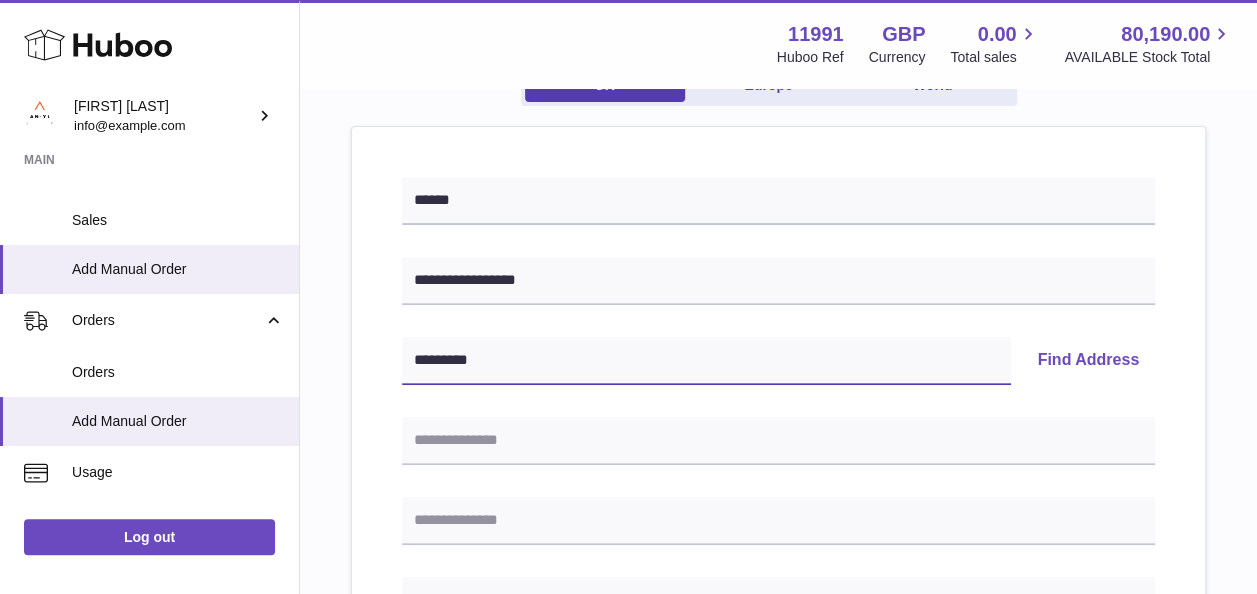 type on "********" 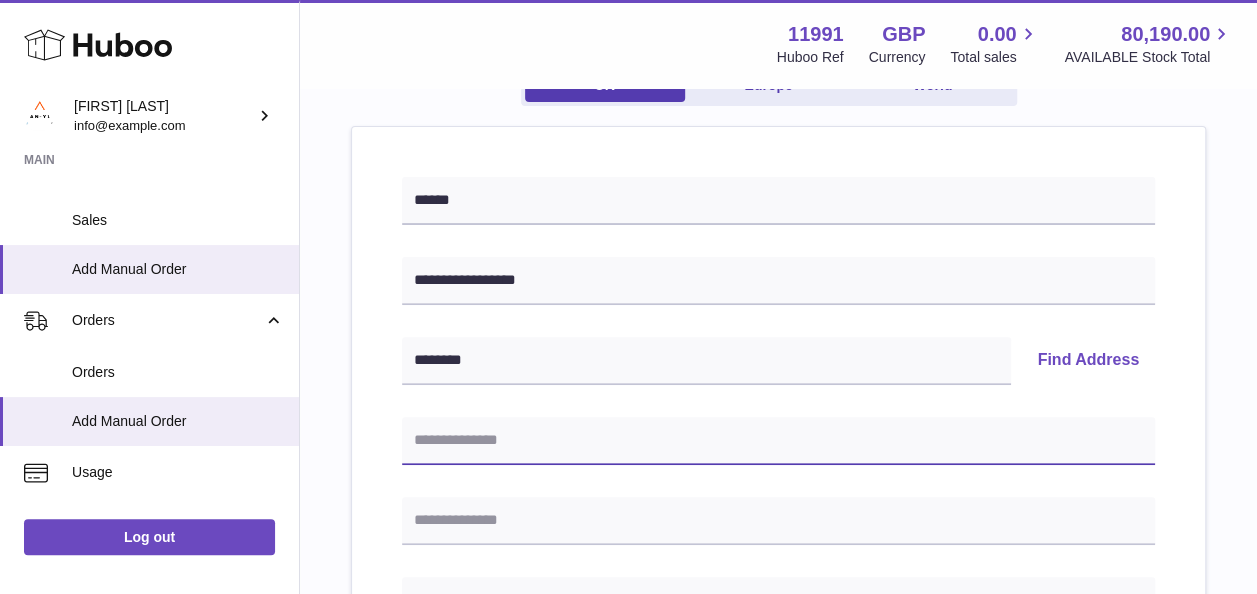 type on "**********" 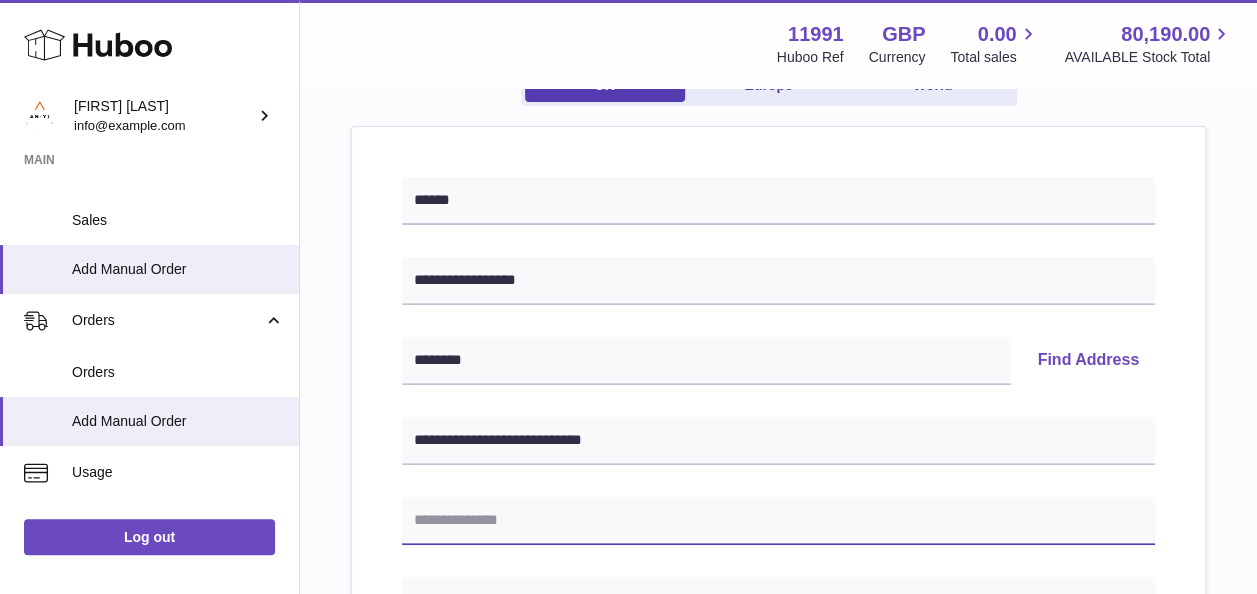 type on "**********" 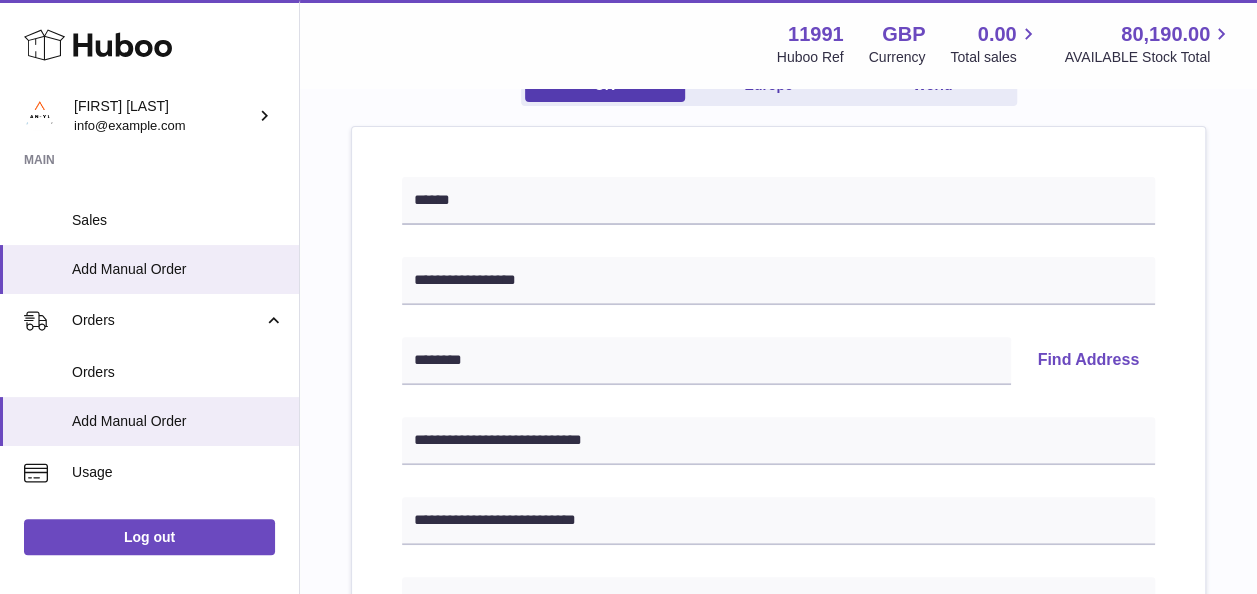 type on "******" 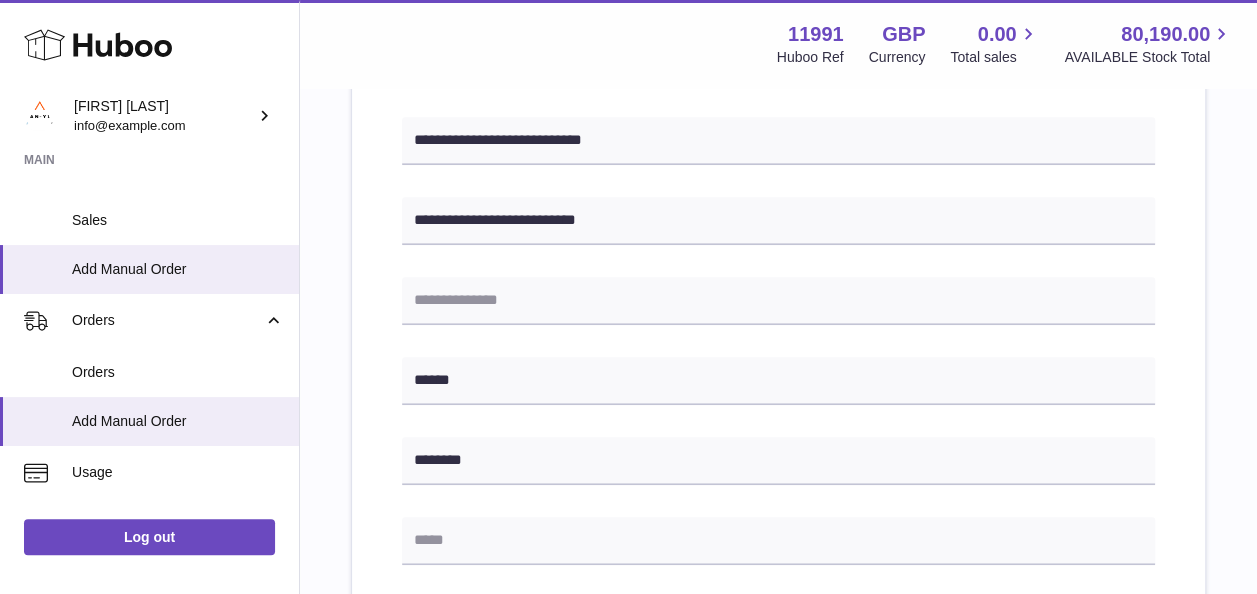 scroll, scrollTop: 600, scrollLeft: 0, axis: vertical 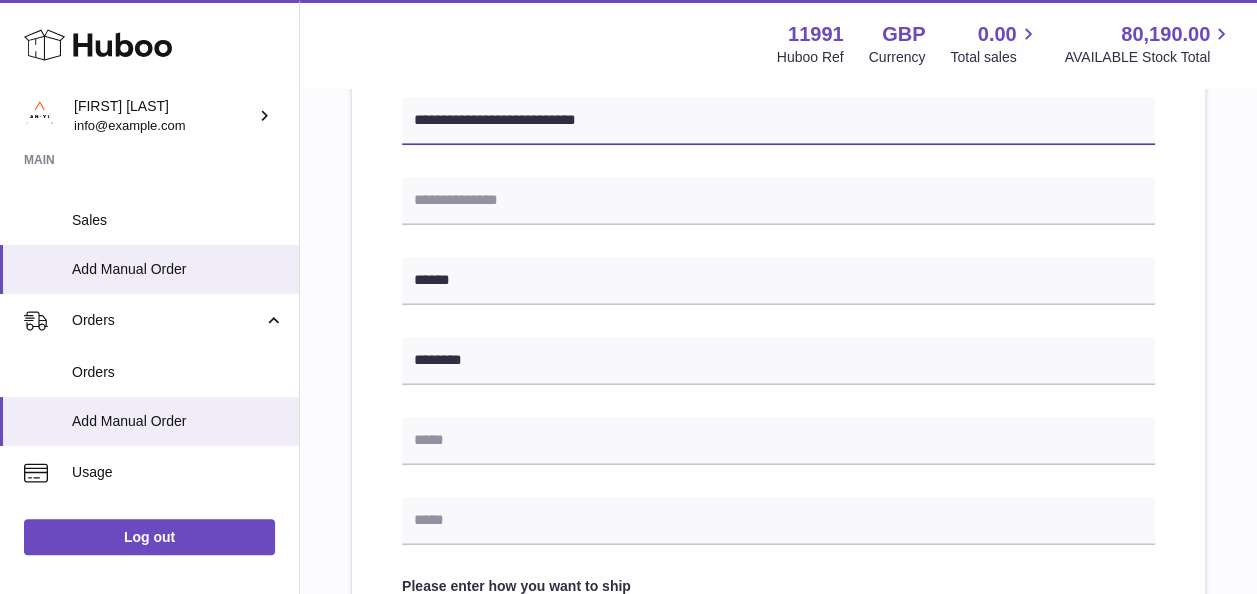 drag, startPoint x: 608, startPoint y: 117, endPoint x: 486, endPoint y: 114, distance: 122.03688 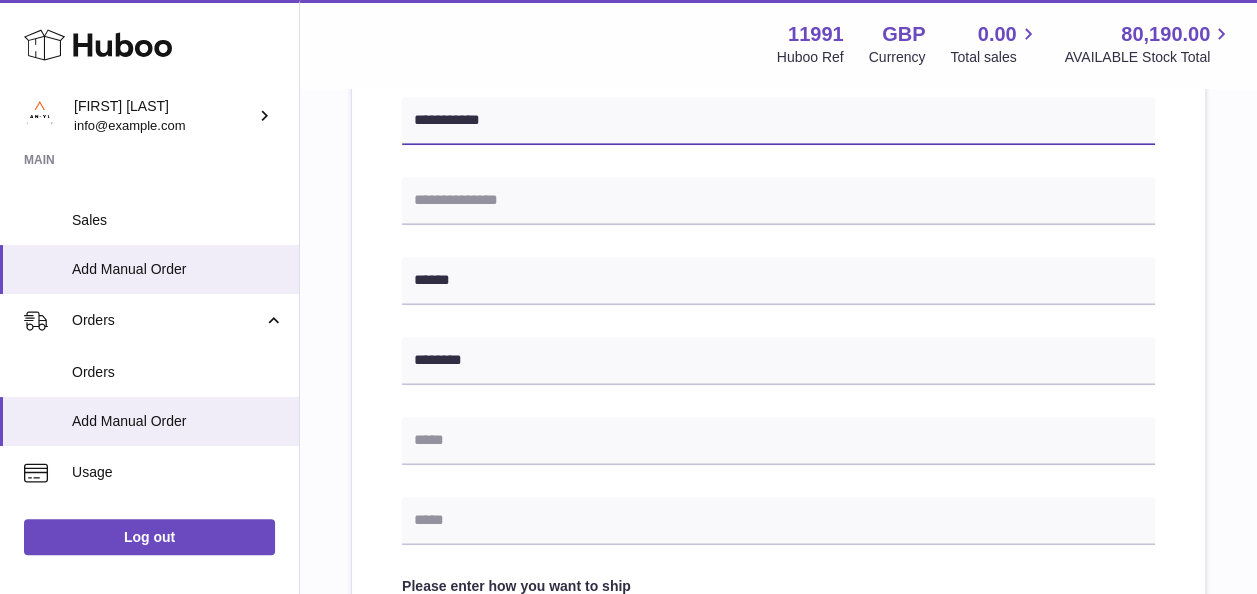 scroll, scrollTop: 700, scrollLeft: 0, axis: vertical 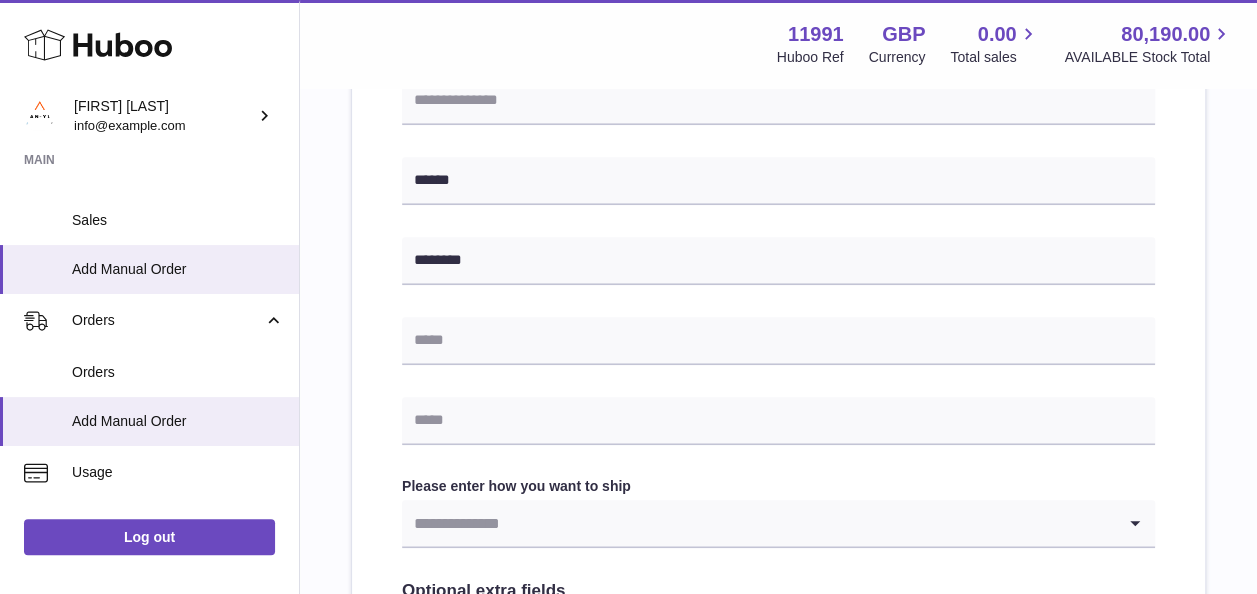 type on "**********" 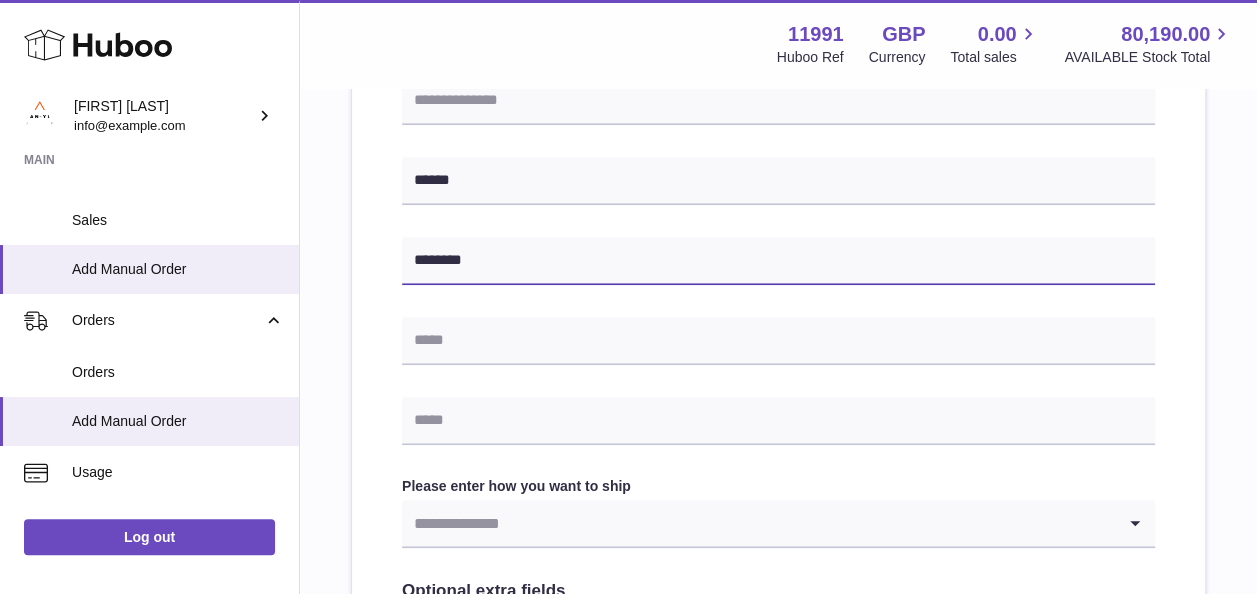 drag, startPoint x: 506, startPoint y: 252, endPoint x: 410, endPoint y: 258, distance: 96.18732 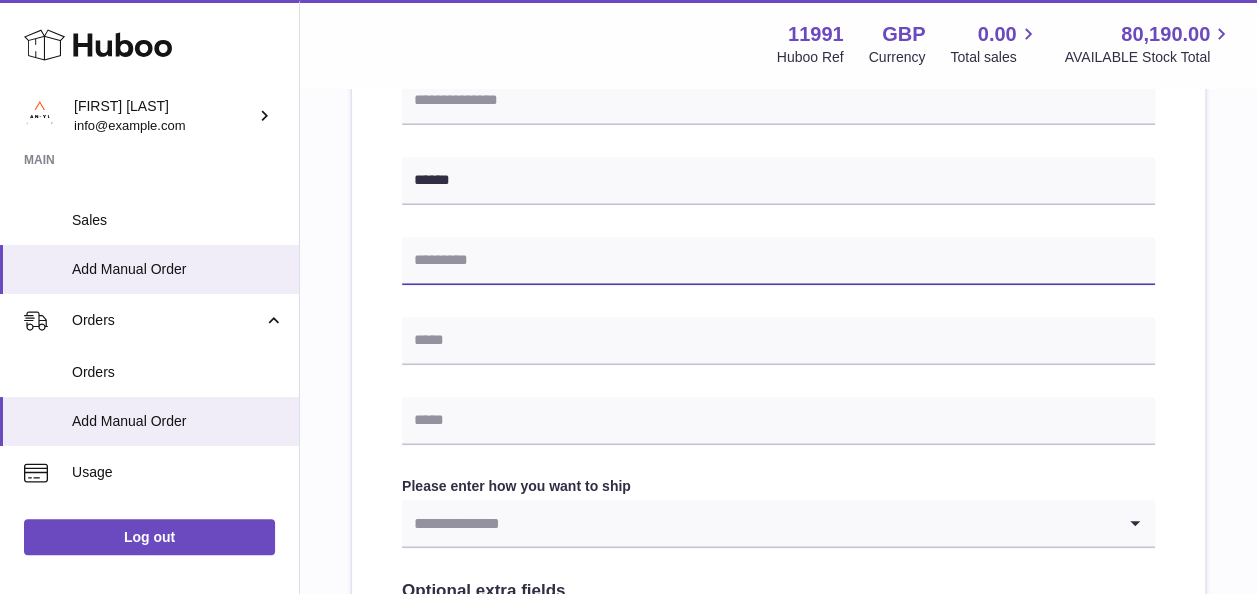 paste on "********" 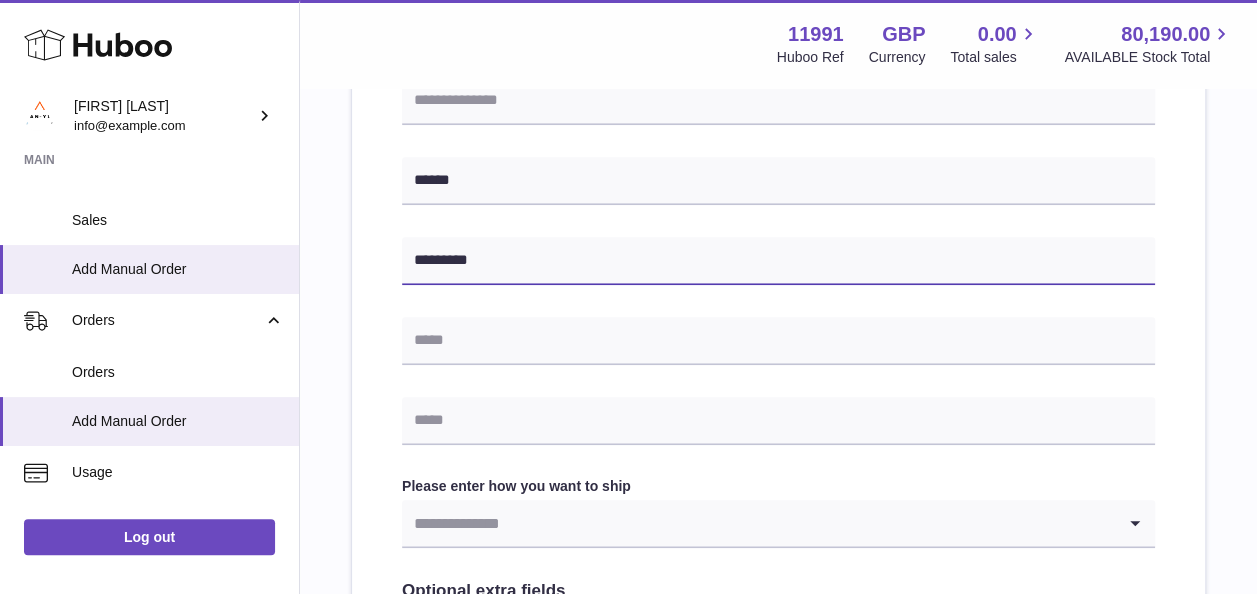 type on "********" 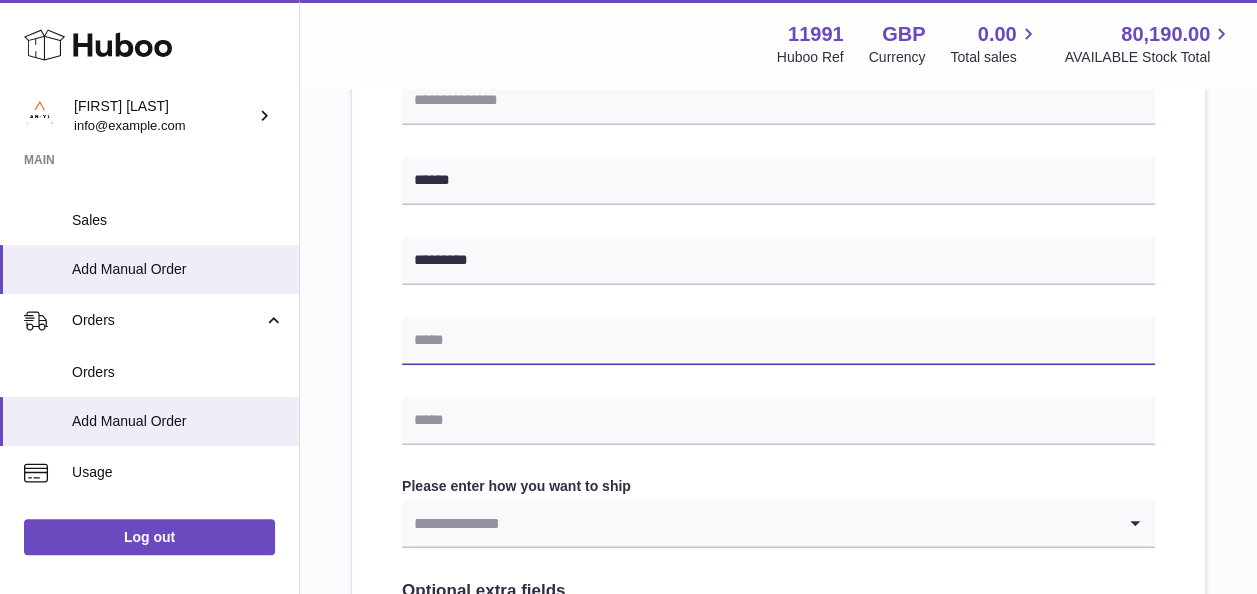click at bounding box center (778, 341) 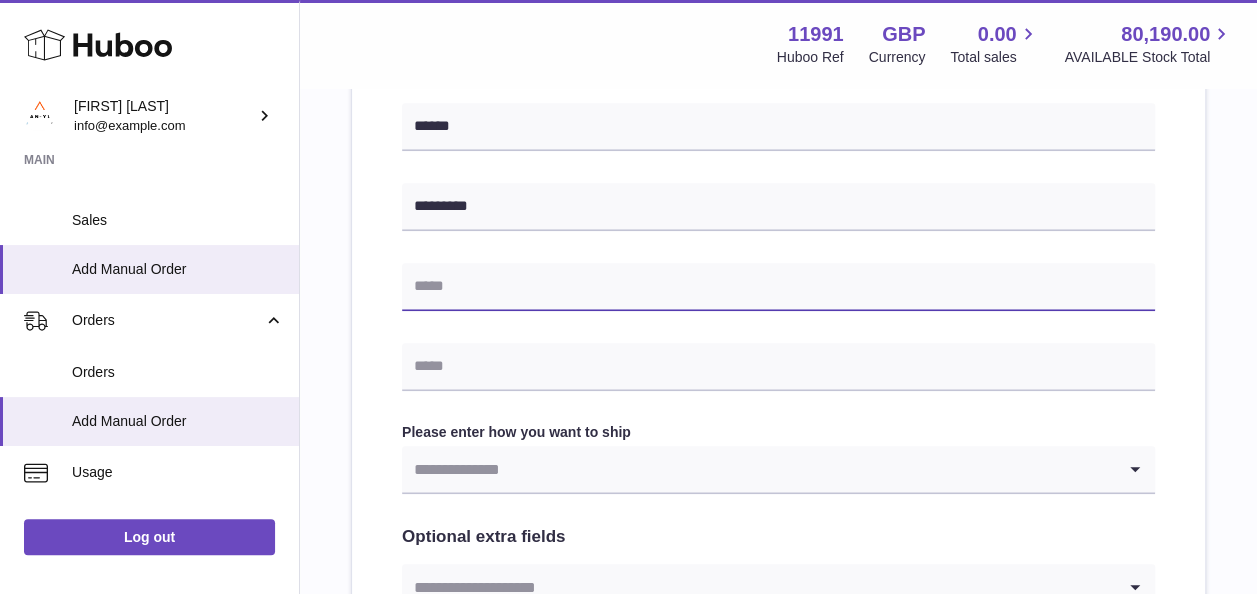 scroll, scrollTop: 800, scrollLeft: 0, axis: vertical 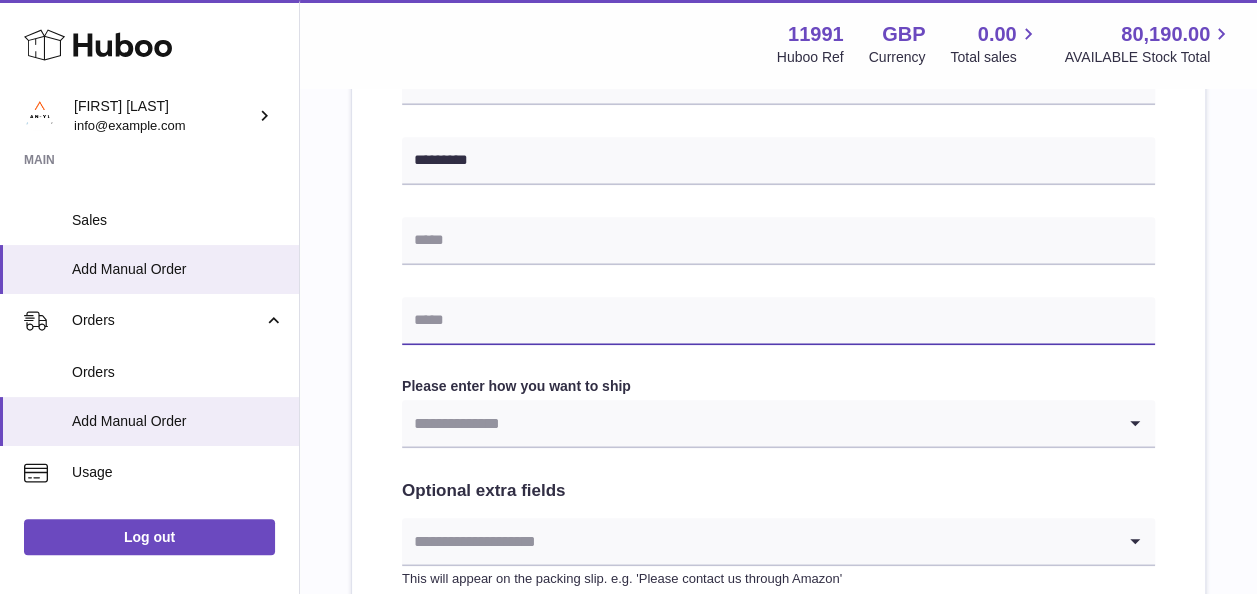 click at bounding box center (778, 321) 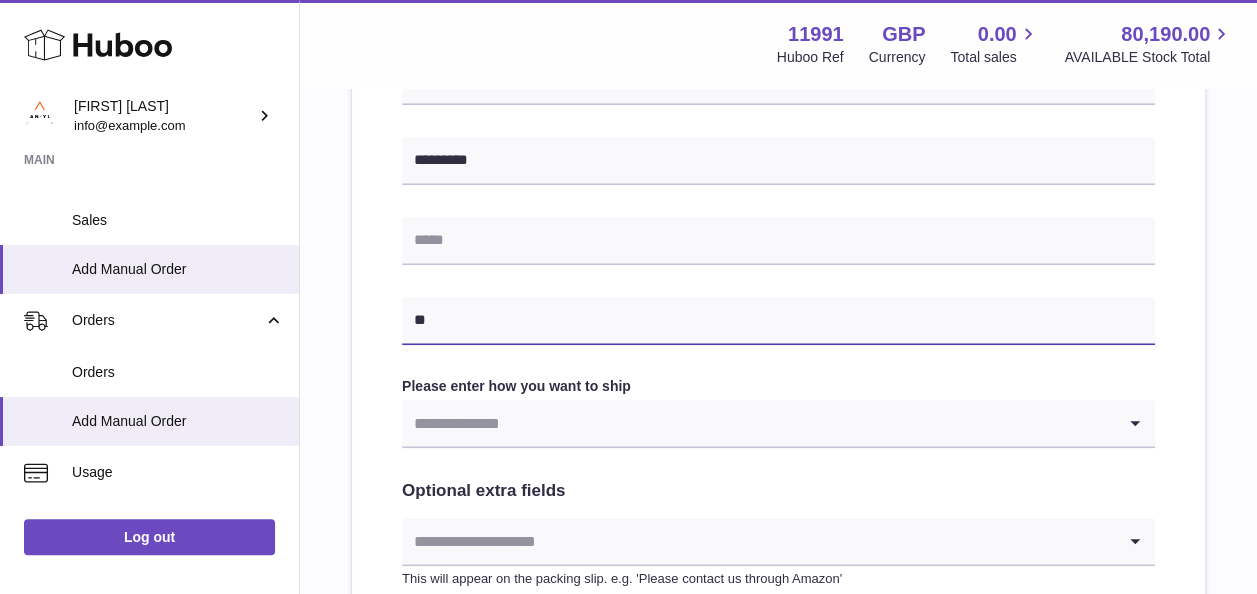 drag, startPoint x: 438, startPoint y: 319, endPoint x: 470, endPoint y: 316, distance: 32.140316 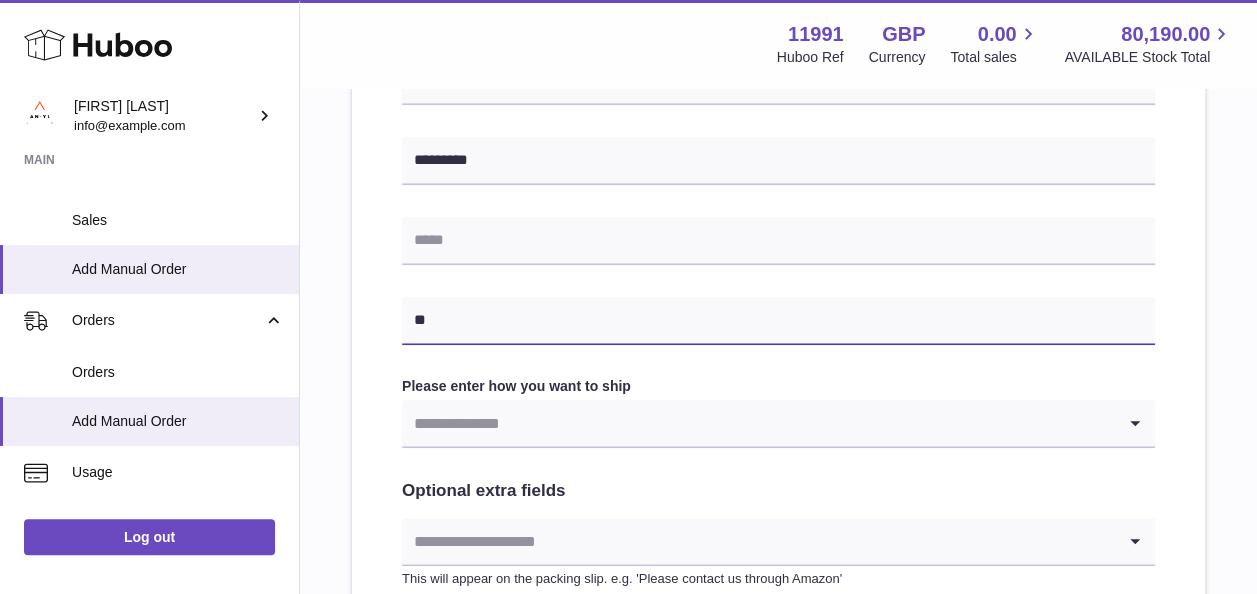 paste on "**********" 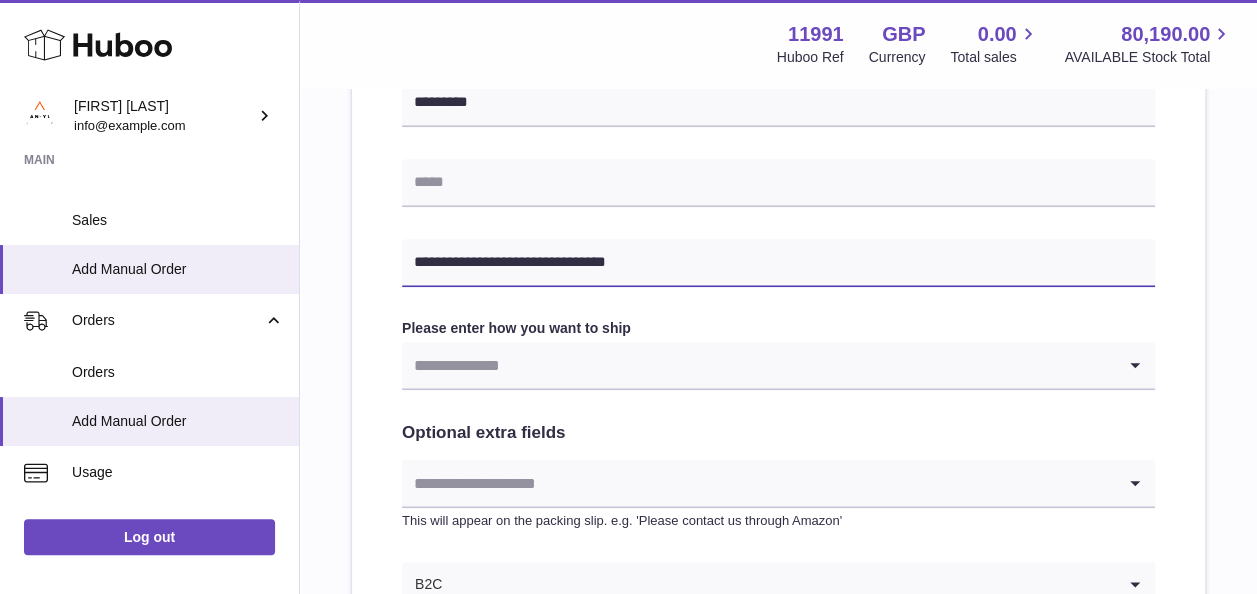 scroll, scrollTop: 900, scrollLeft: 0, axis: vertical 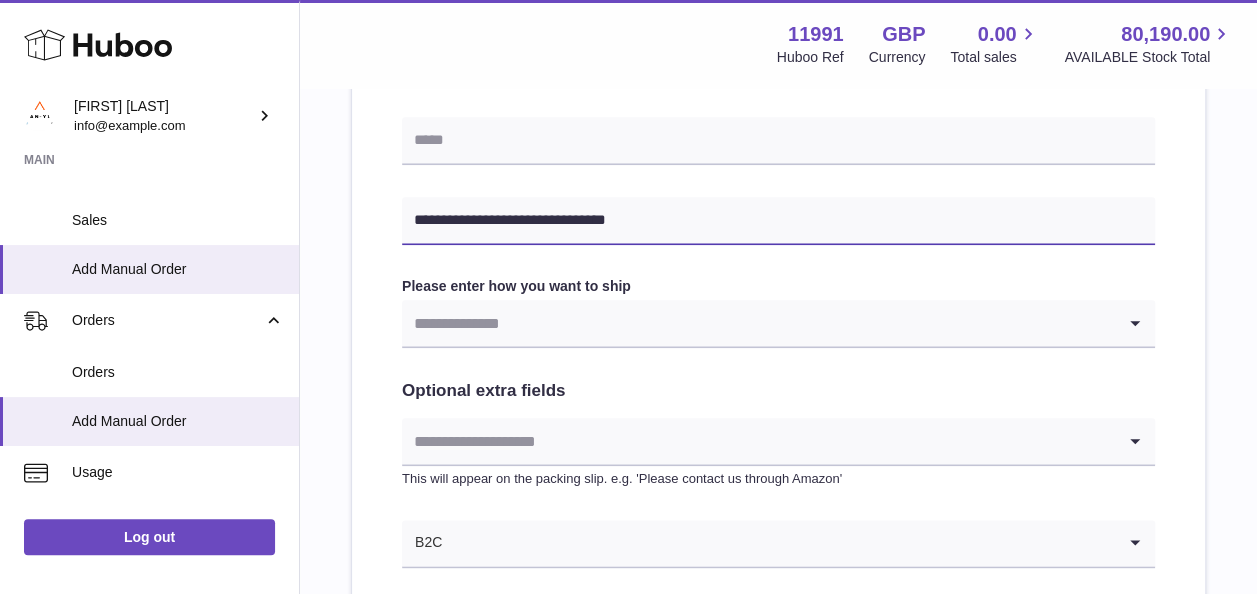 type on "**********" 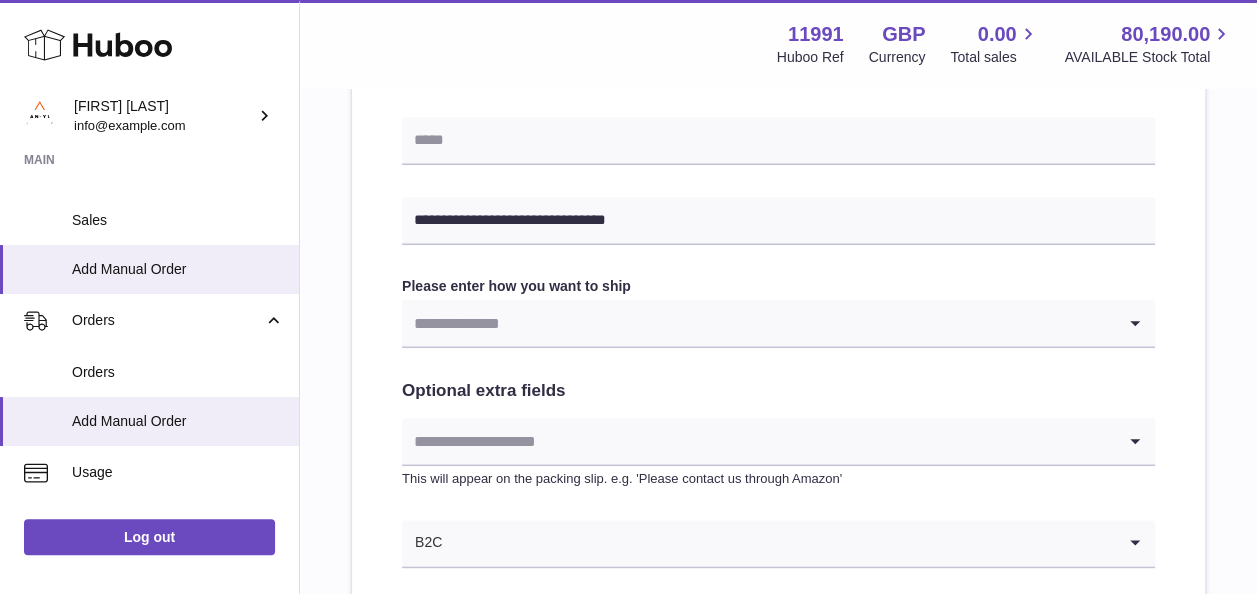 click at bounding box center (758, 323) 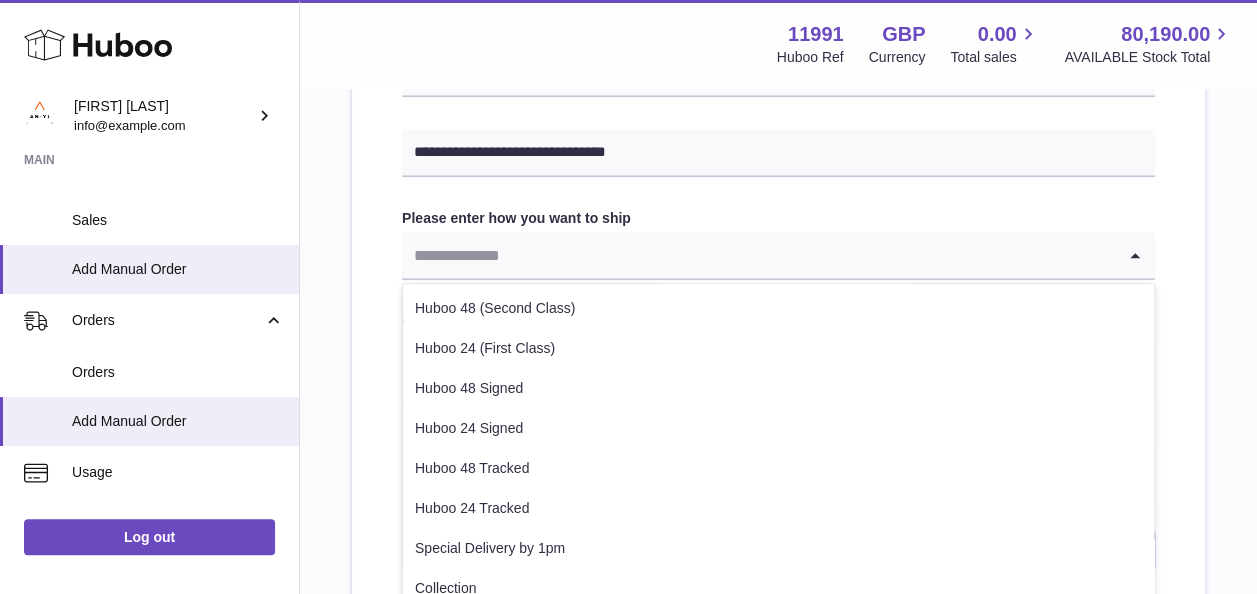 scroll, scrollTop: 1000, scrollLeft: 0, axis: vertical 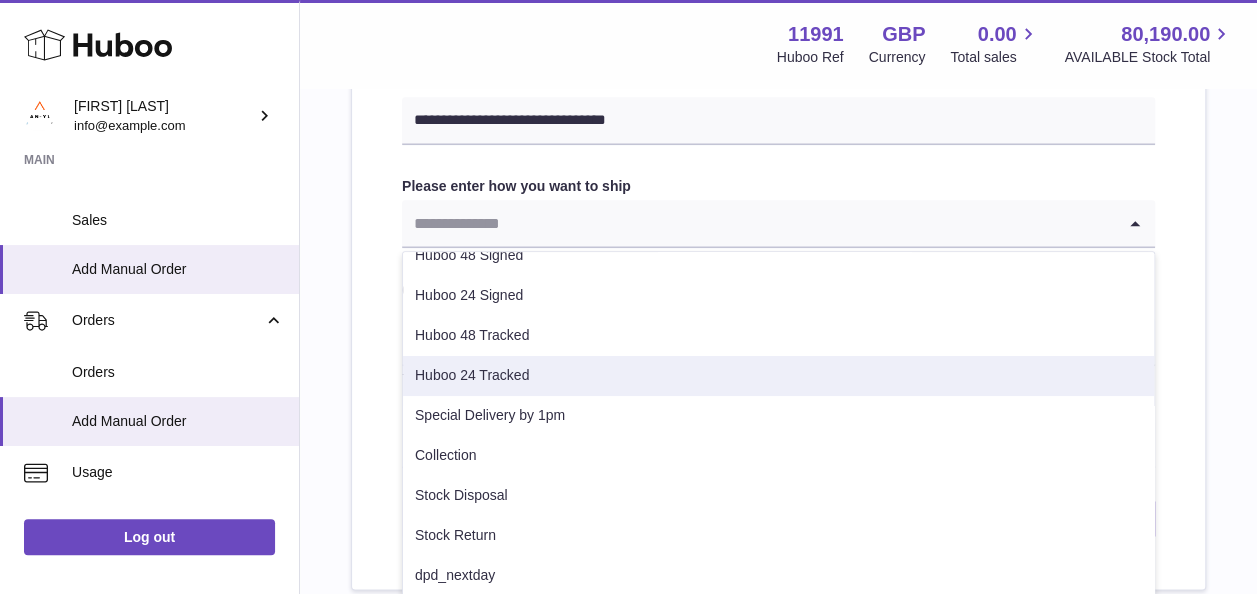 click on "Huboo 24 Tracked" at bounding box center [778, 376] 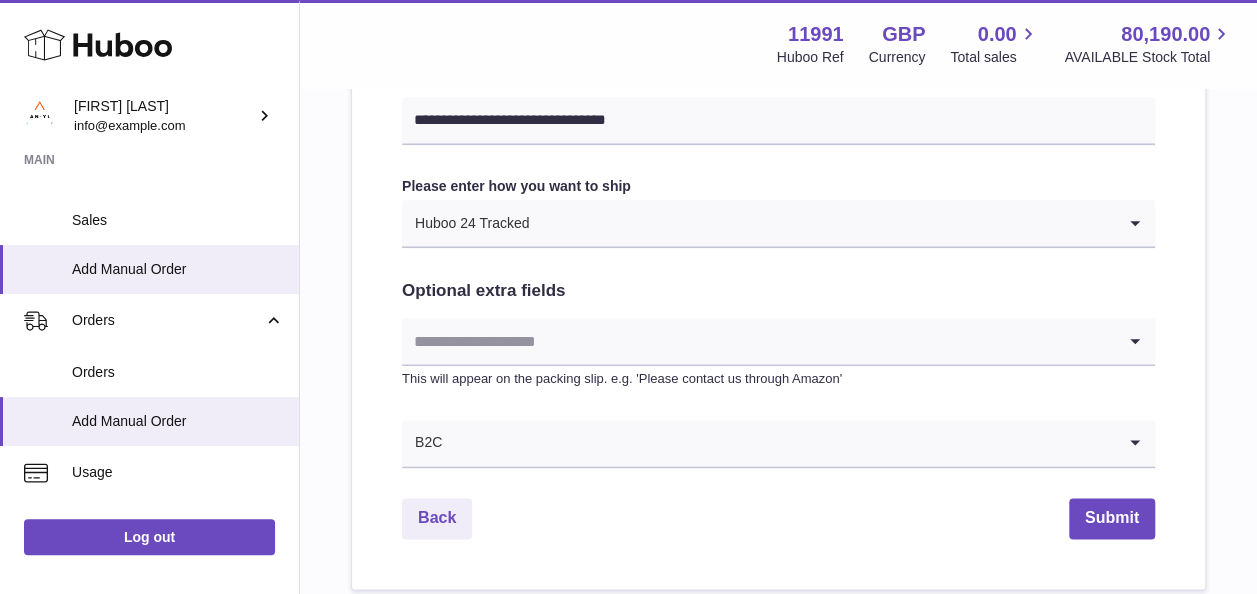 click at bounding box center [758, 341] 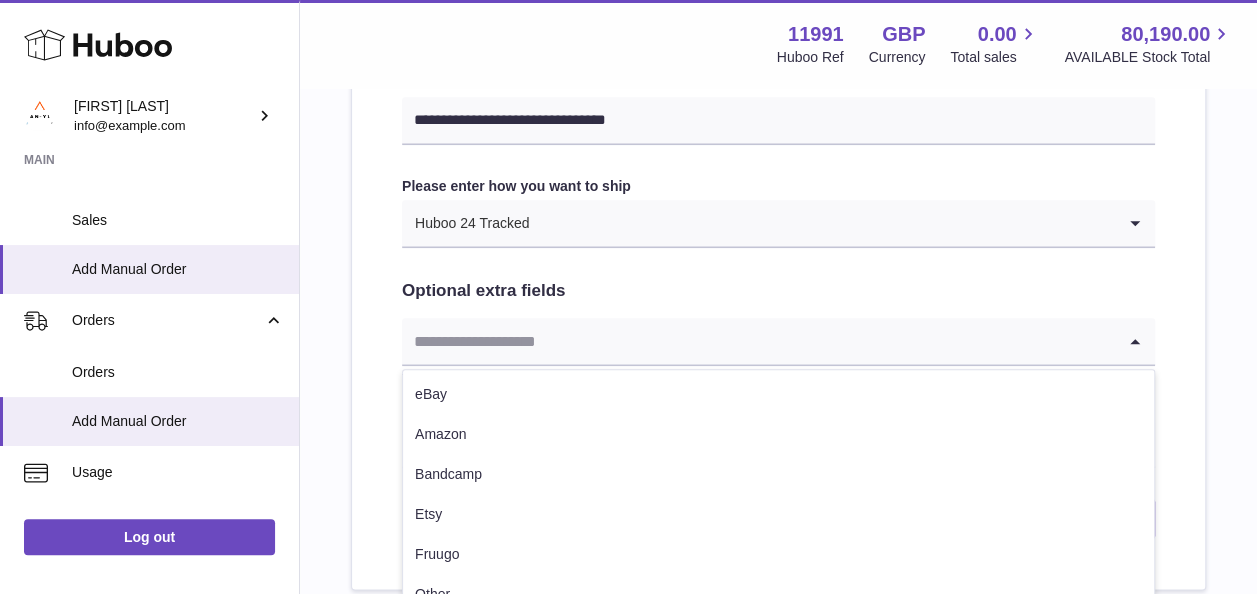click at bounding box center (758, 341) 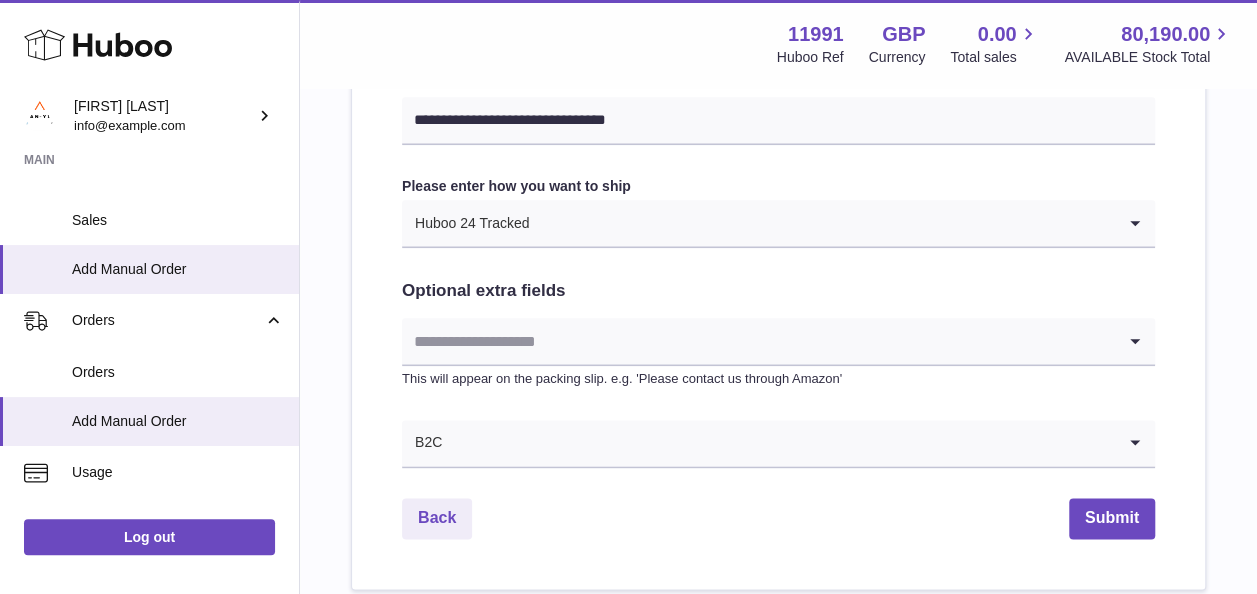 click on "Optional extra fields" at bounding box center (778, 291) 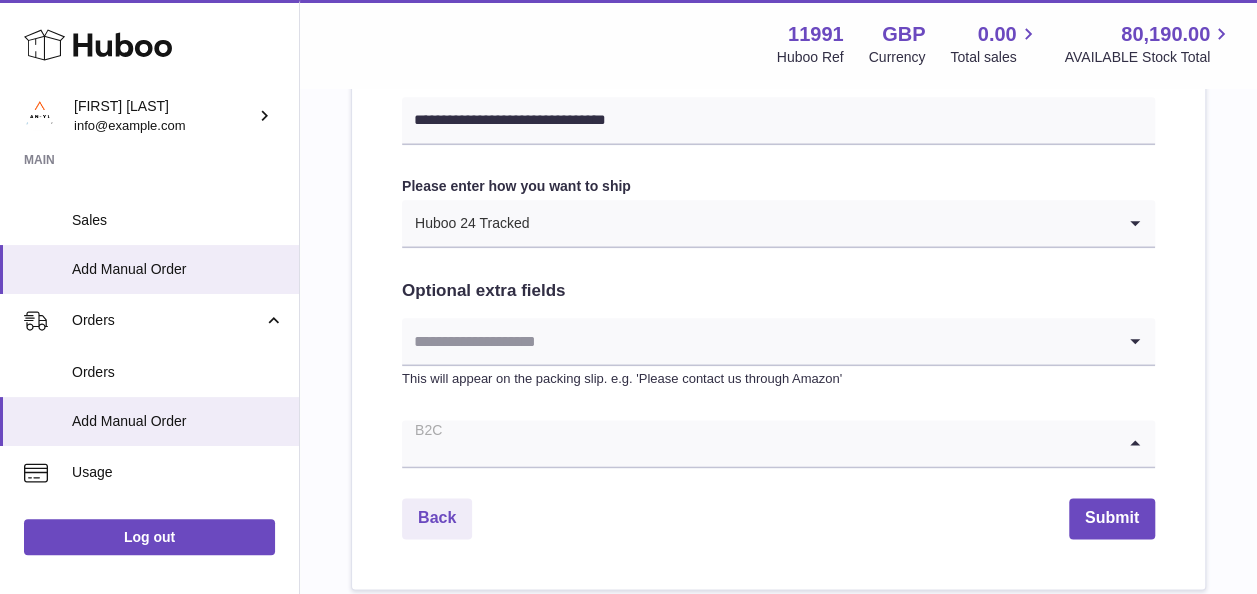 click at bounding box center [758, 443] 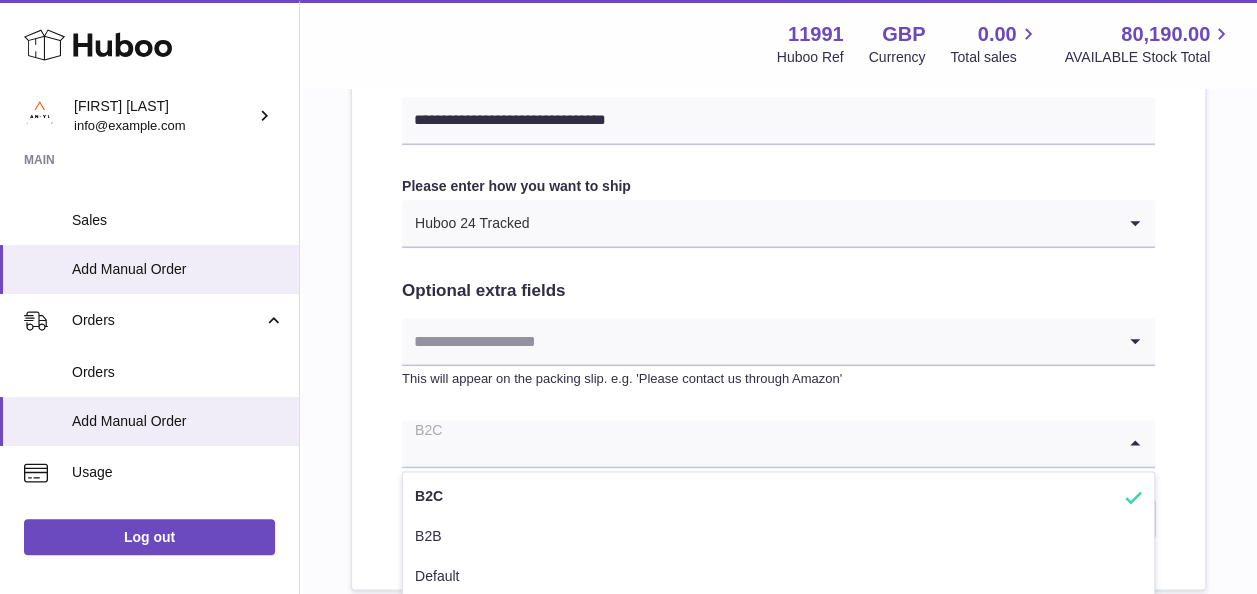 scroll, scrollTop: 1100, scrollLeft: 0, axis: vertical 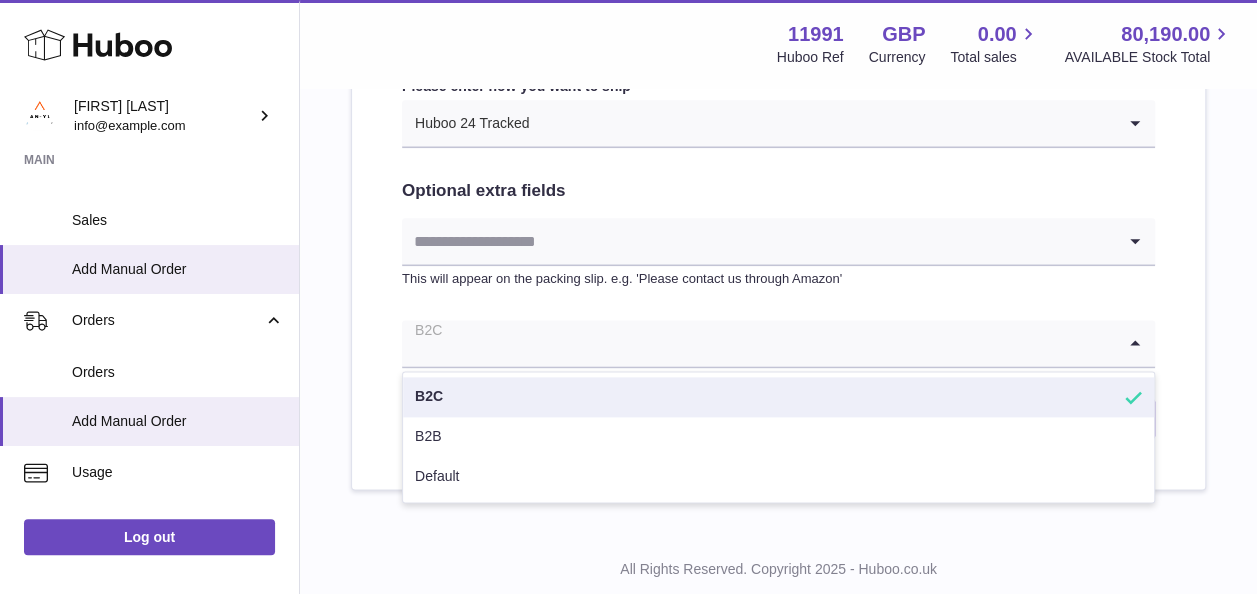 click at bounding box center [758, 343] 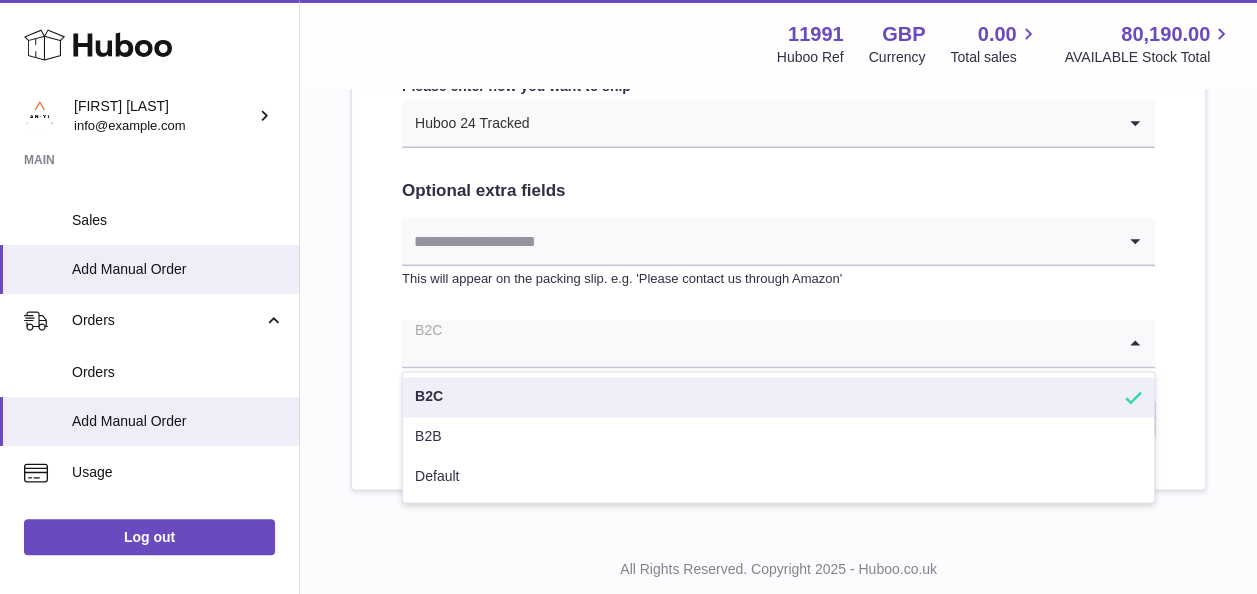 click on "**********" at bounding box center [778, -142] 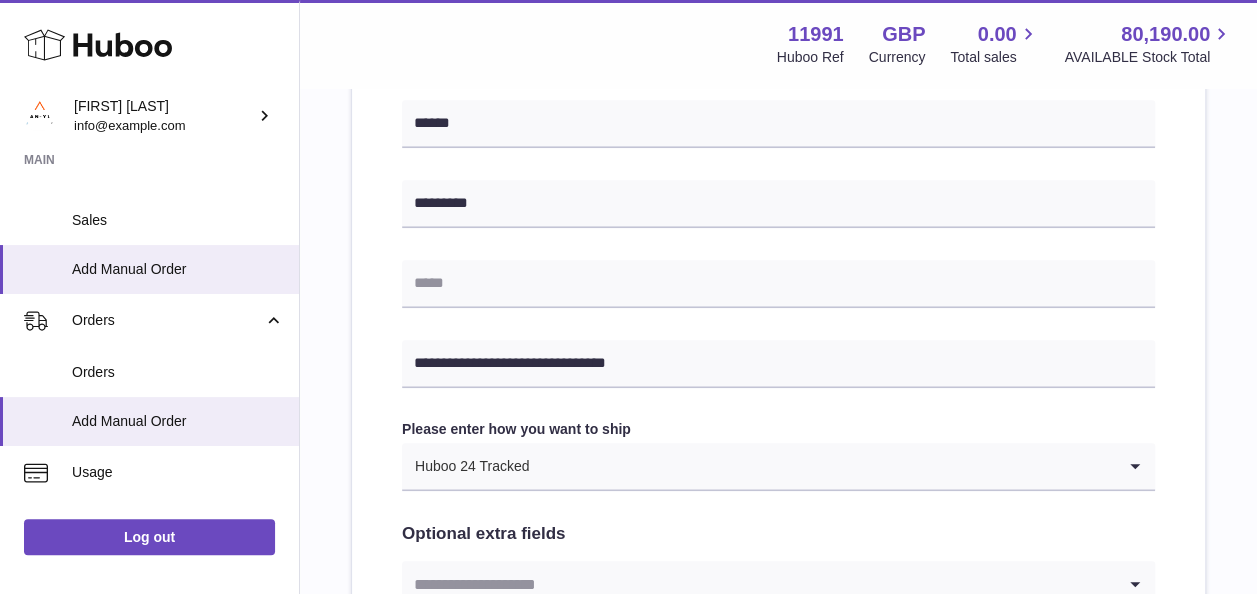 scroll, scrollTop: 700, scrollLeft: 0, axis: vertical 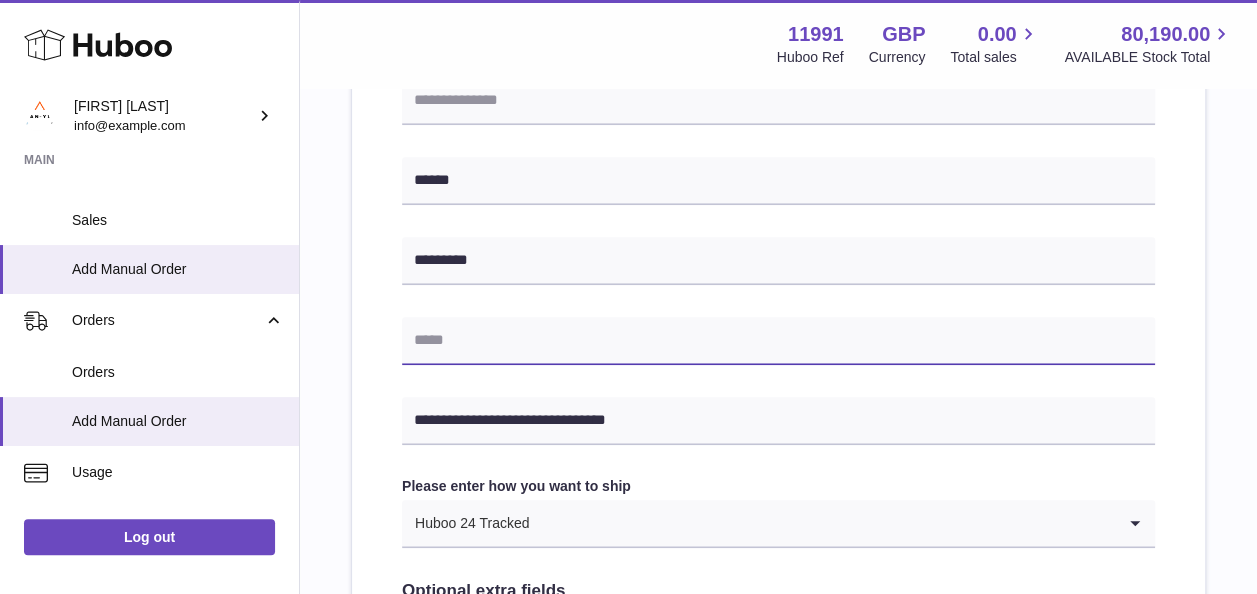 click at bounding box center (778, 341) 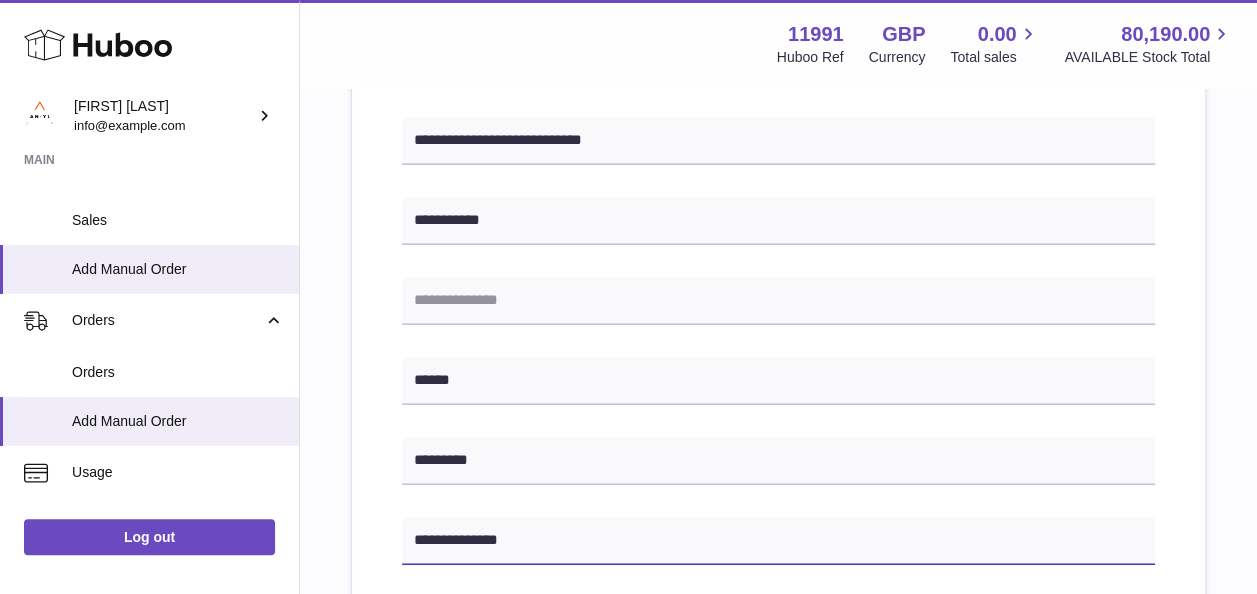 scroll, scrollTop: 400, scrollLeft: 0, axis: vertical 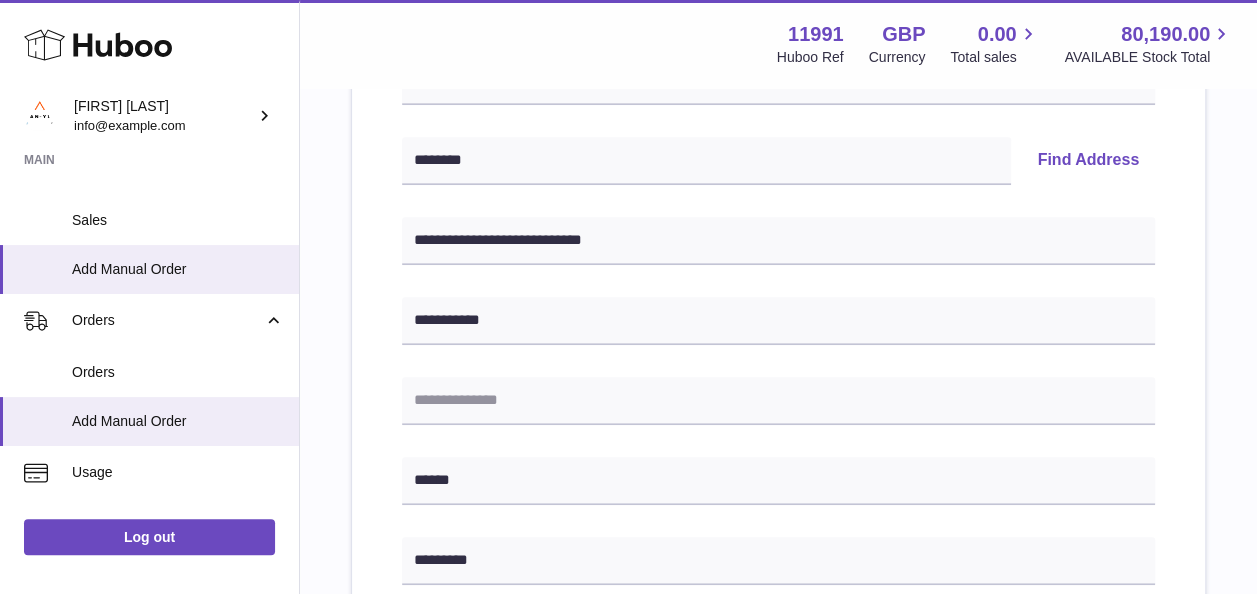 type on "**********" 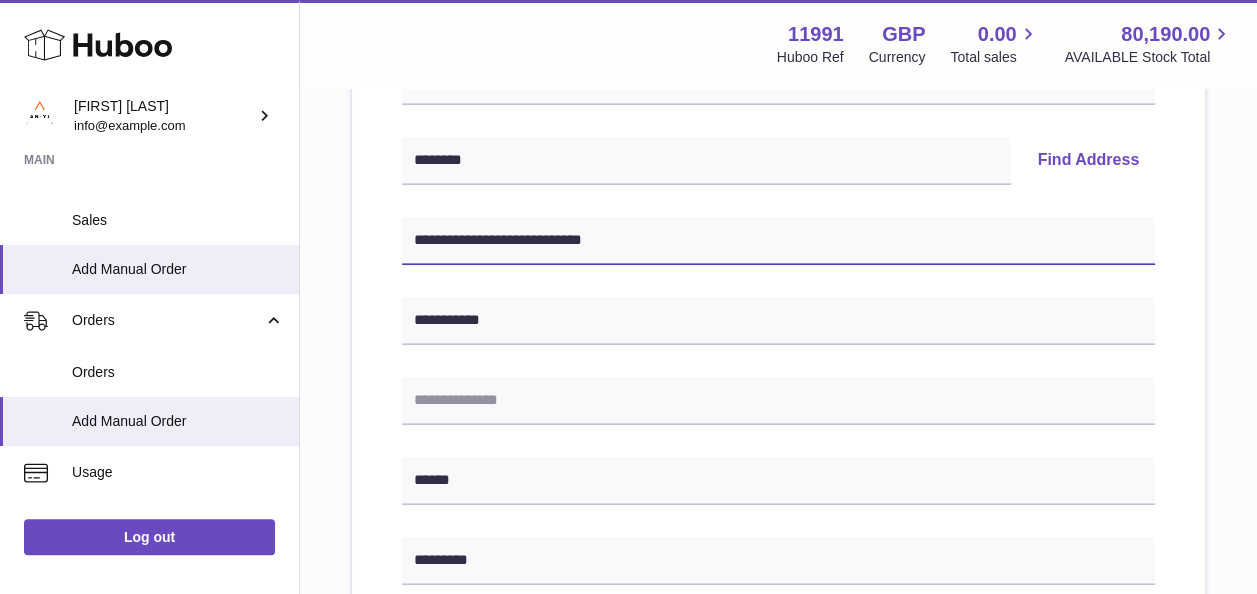 drag, startPoint x: 632, startPoint y: 244, endPoint x: 378, endPoint y: 236, distance: 254.12595 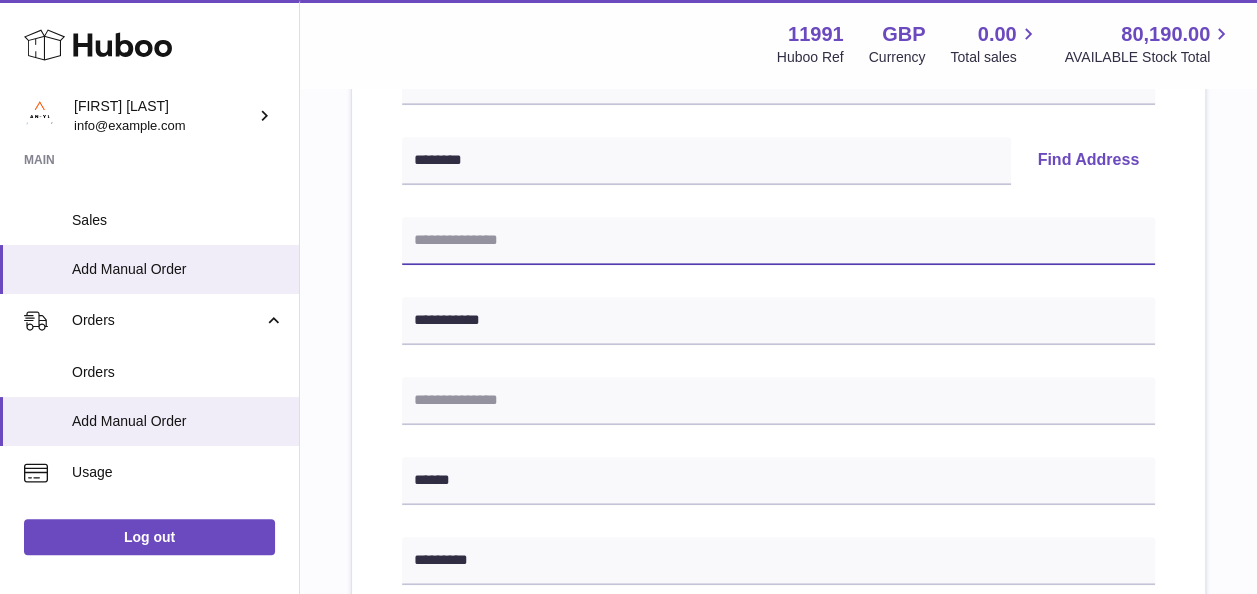 click at bounding box center [778, 241] 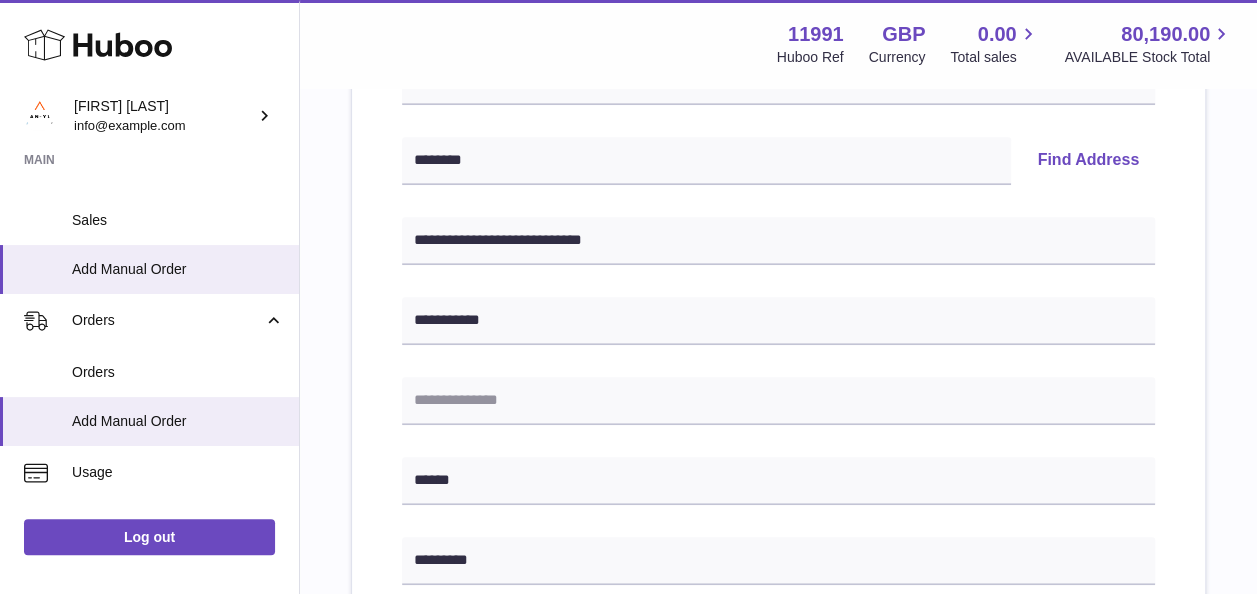 click on "**********" at bounding box center [778, 522] 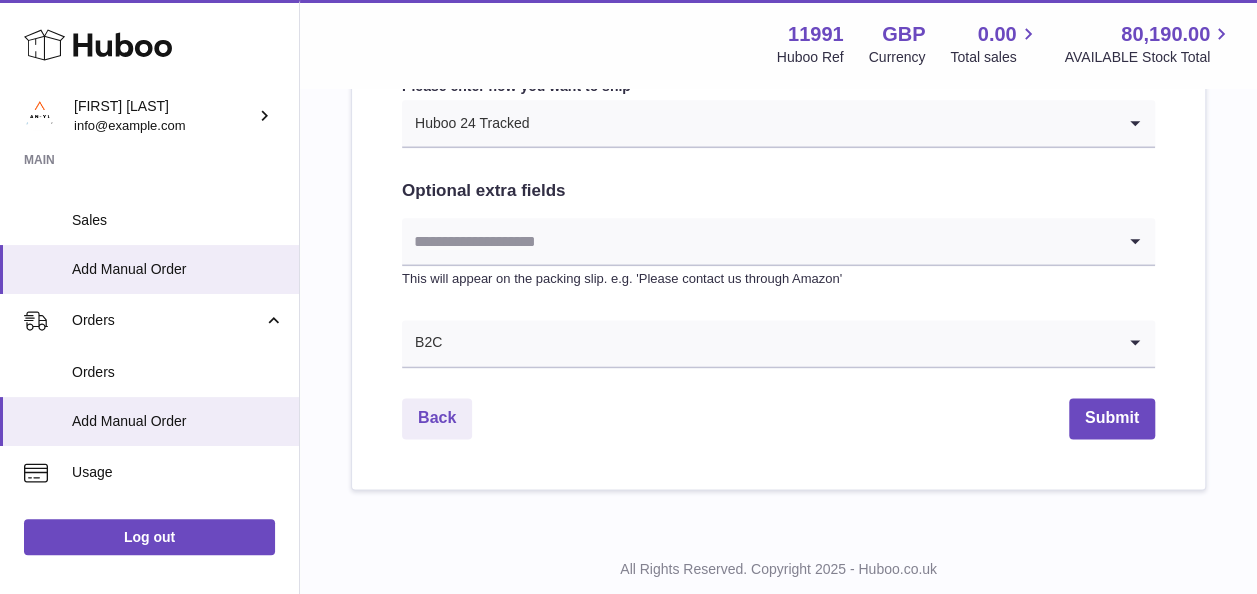 scroll, scrollTop: 1000, scrollLeft: 0, axis: vertical 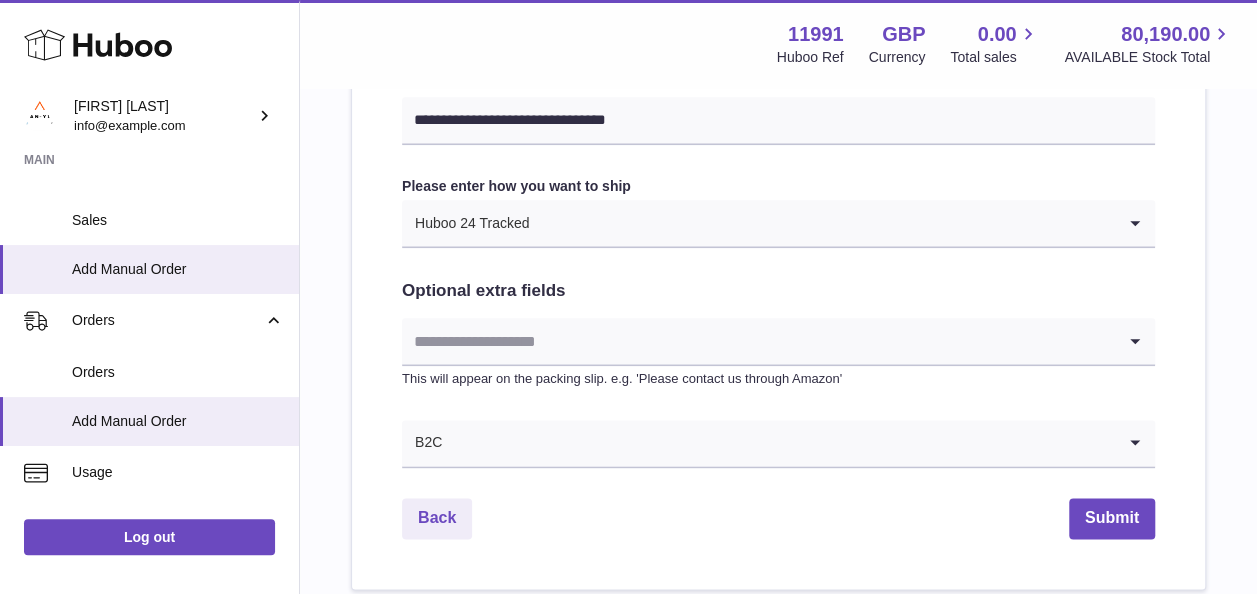 click at bounding box center (758, 341) 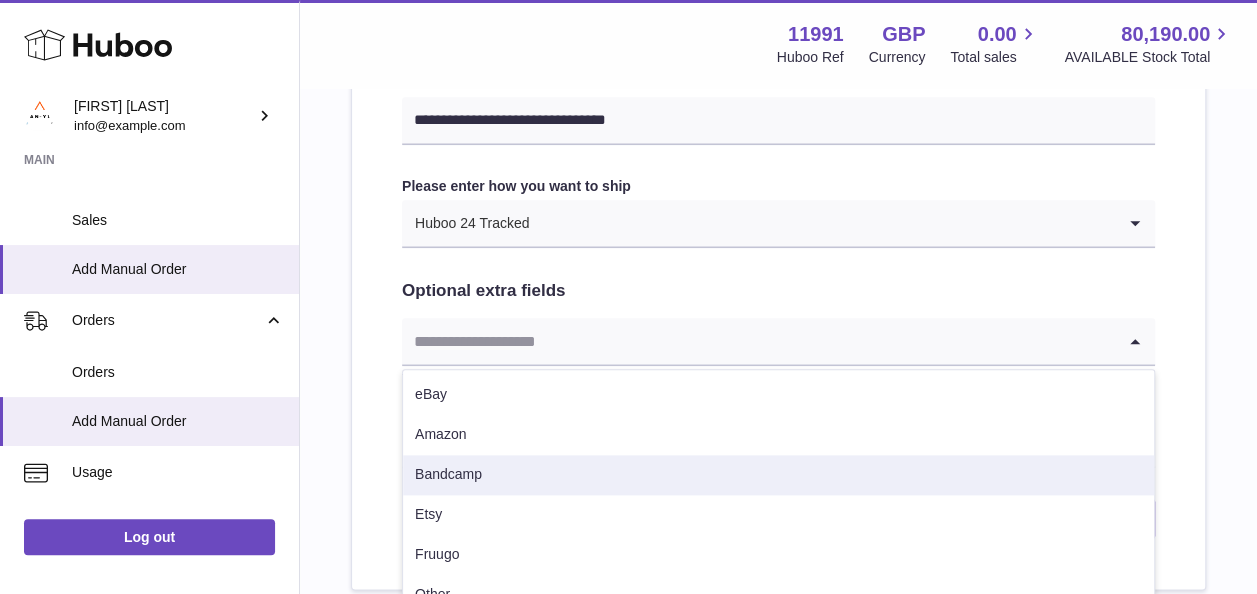 scroll, scrollTop: 1152, scrollLeft: 0, axis: vertical 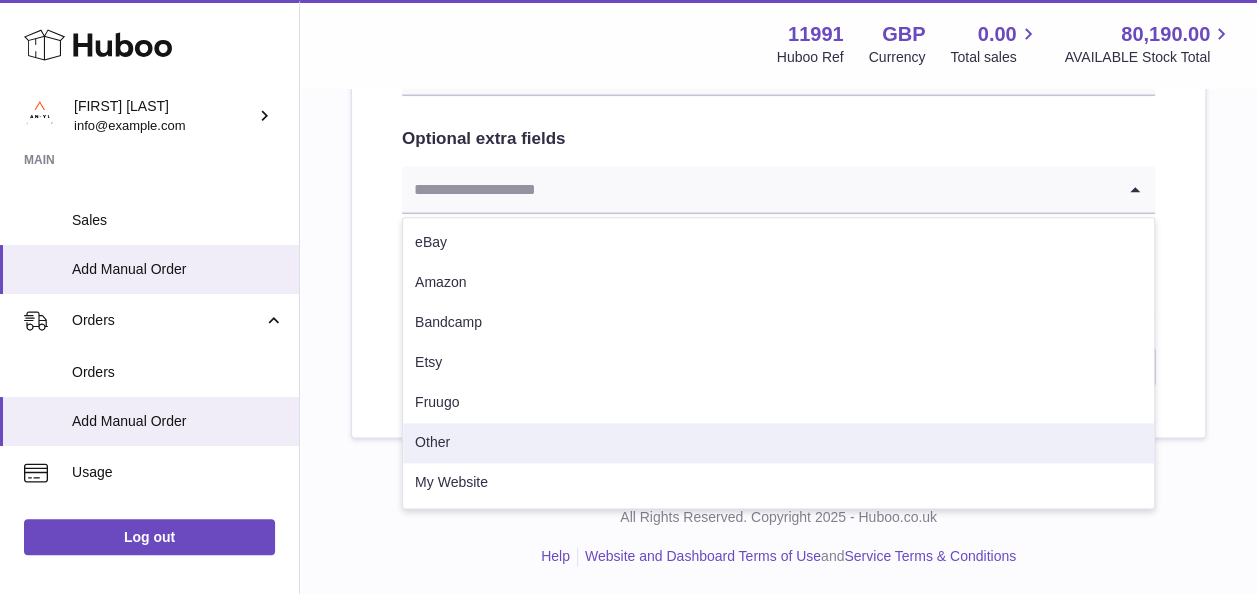 click on "Other" at bounding box center [778, 443] 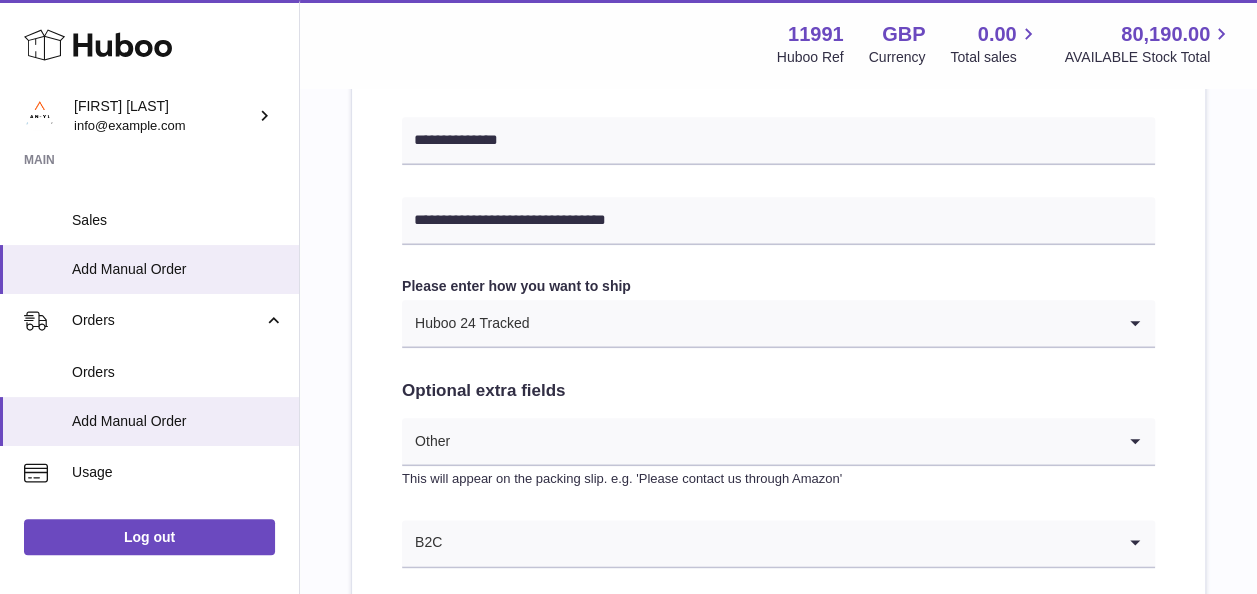 scroll, scrollTop: 1152, scrollLeft: 0, axis: vertical 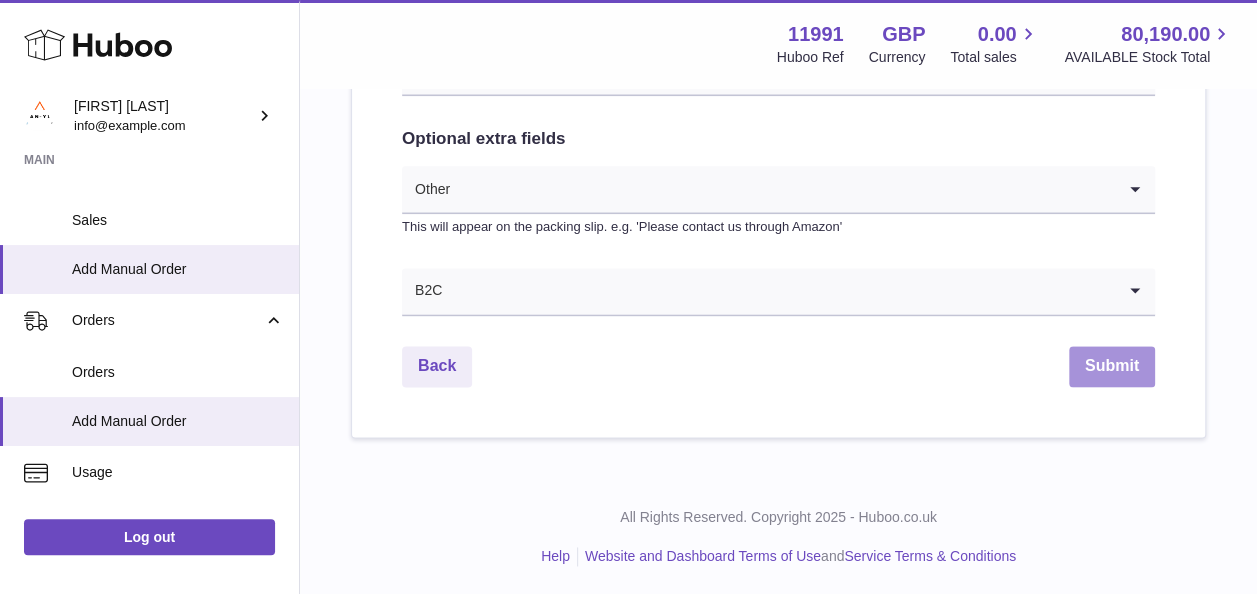 click on "Submit" at bounding box center (1112, 366) 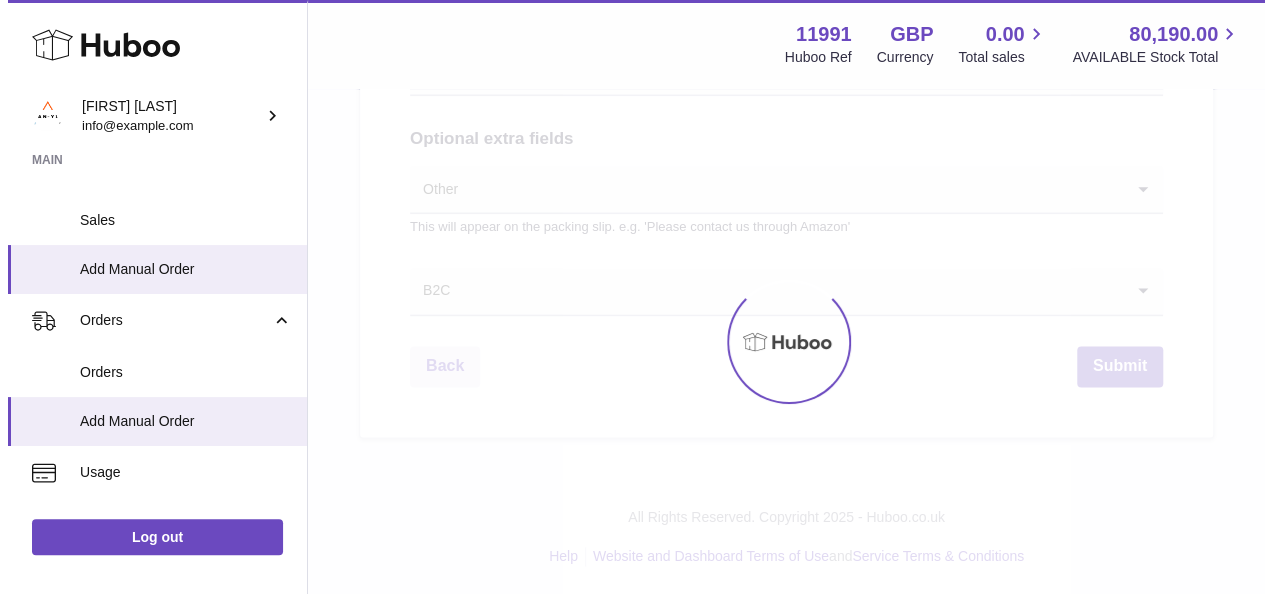 scroll, scrollTop: 0, scrollLeft: 0, axis: both 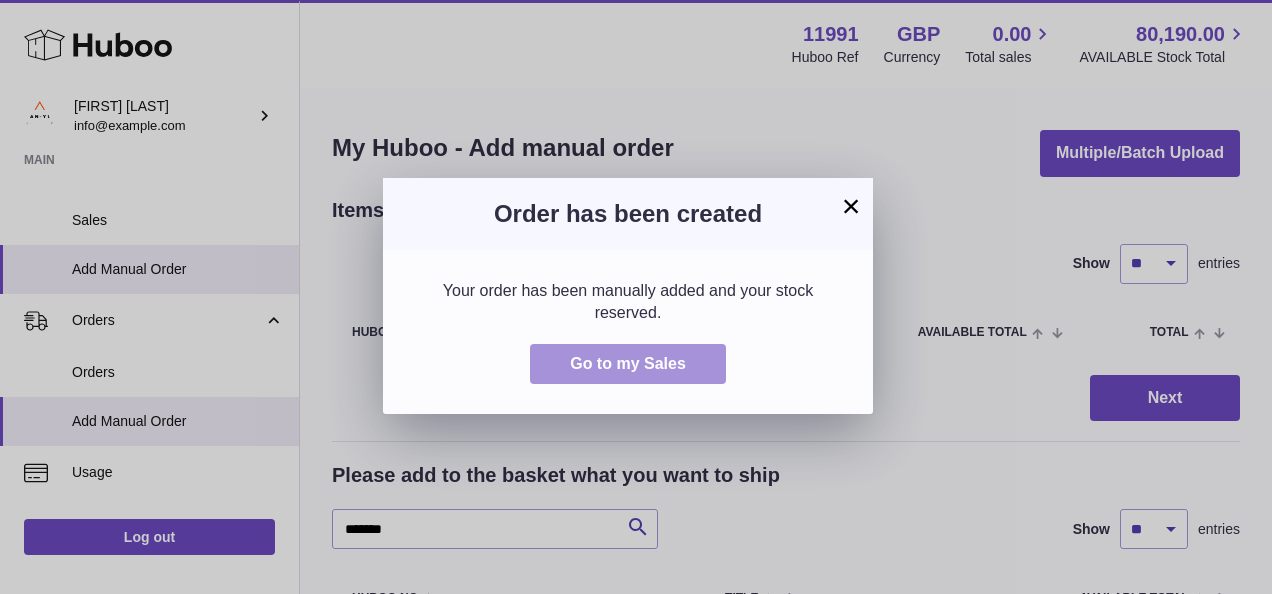 click on "Go to my Sales" at bounding box center [628, 363] 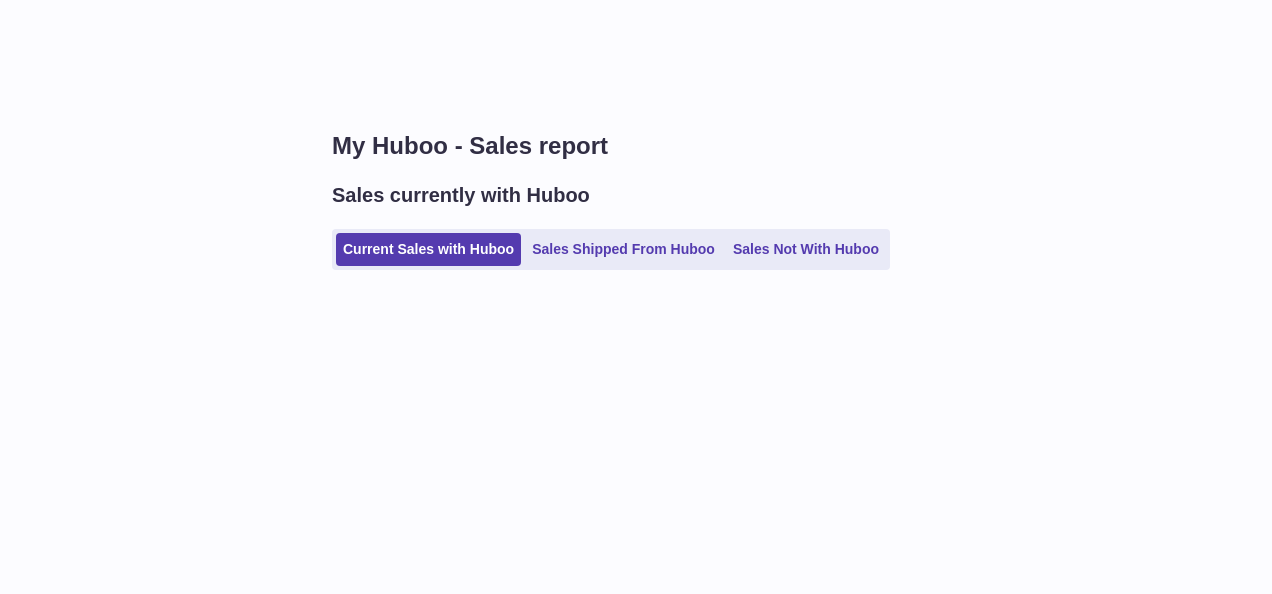 scroll, scrollTop: 0, scrollLeft: 0, axis: both 